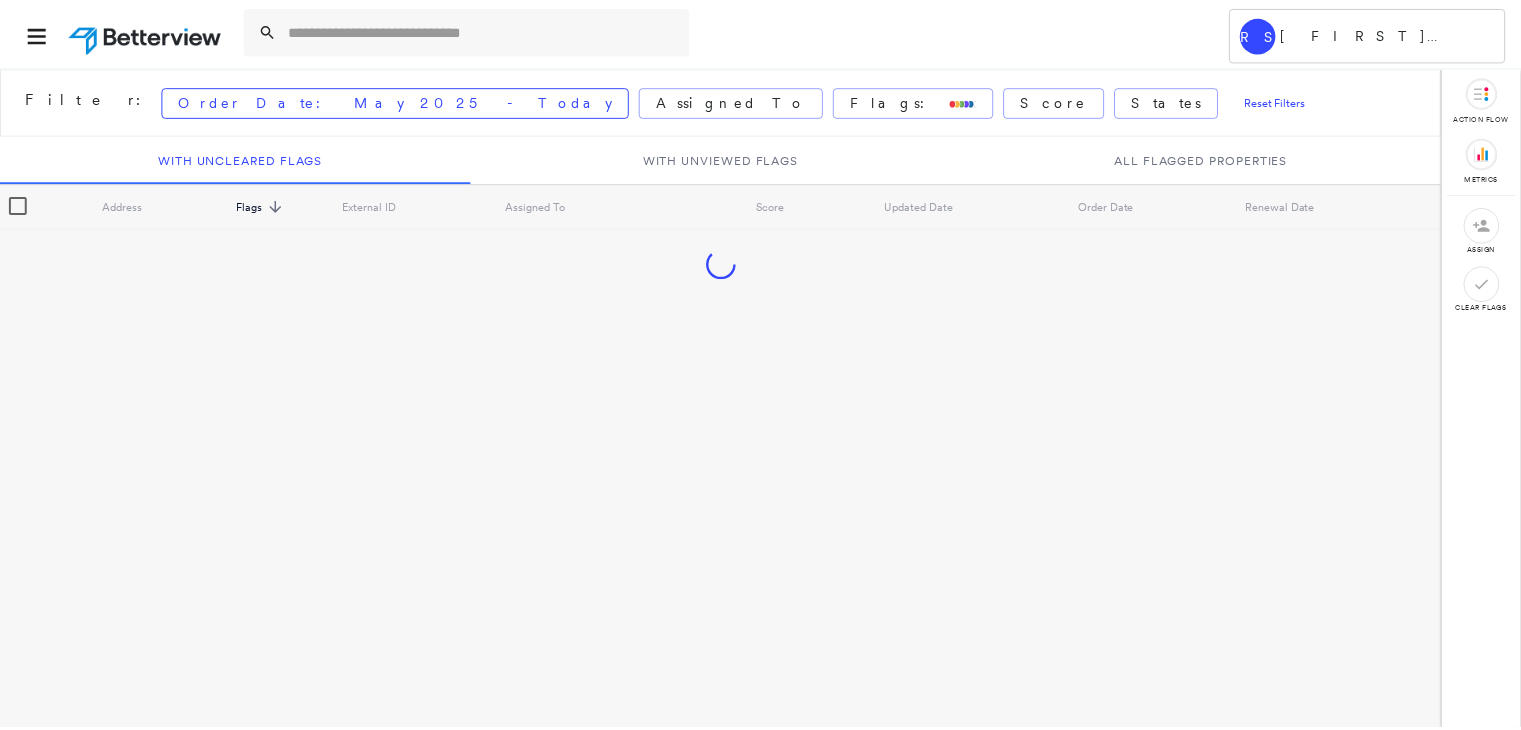scroll, scrollTop: 0, scrollLeft: 0, axis: both 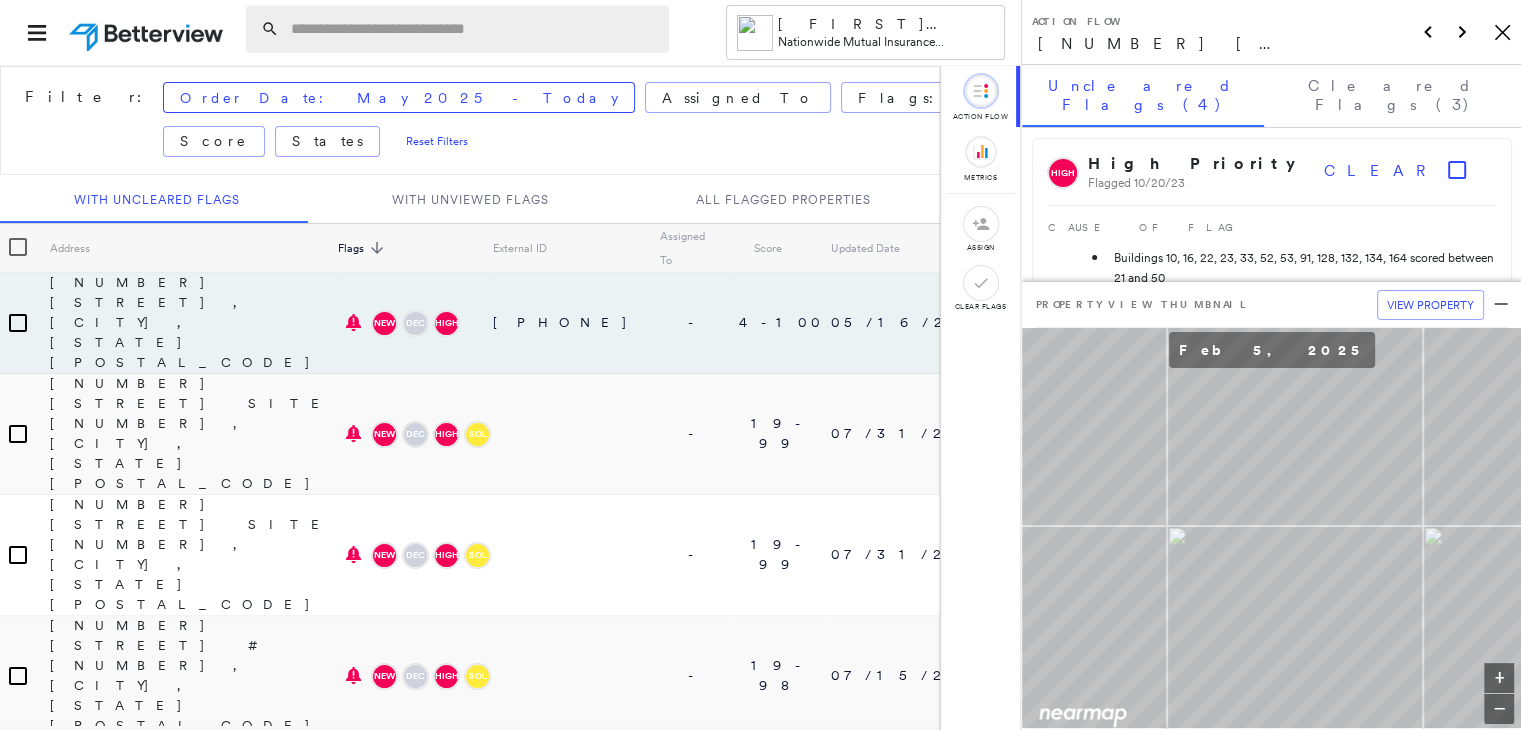 click at bounding box center (474, 29) 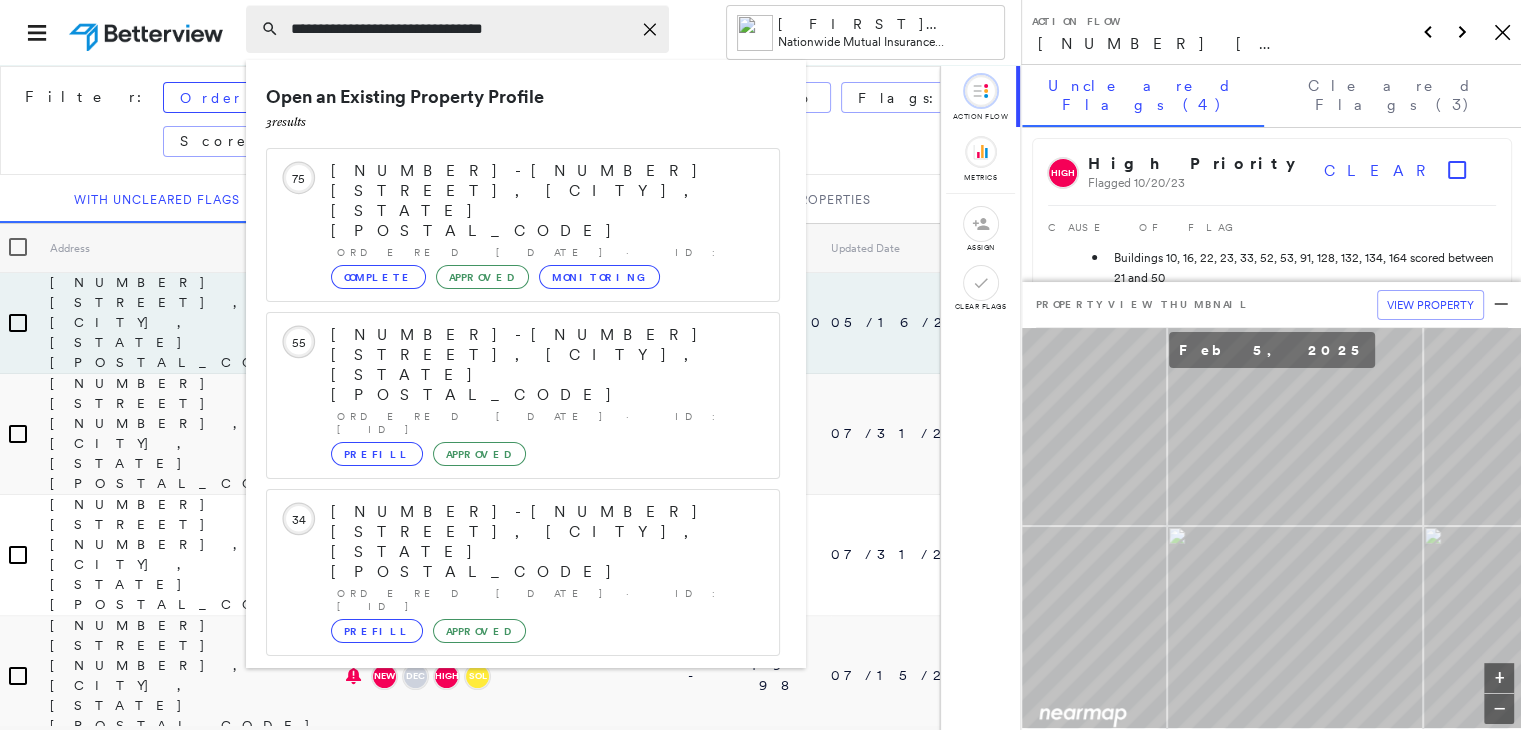 type on "**********" 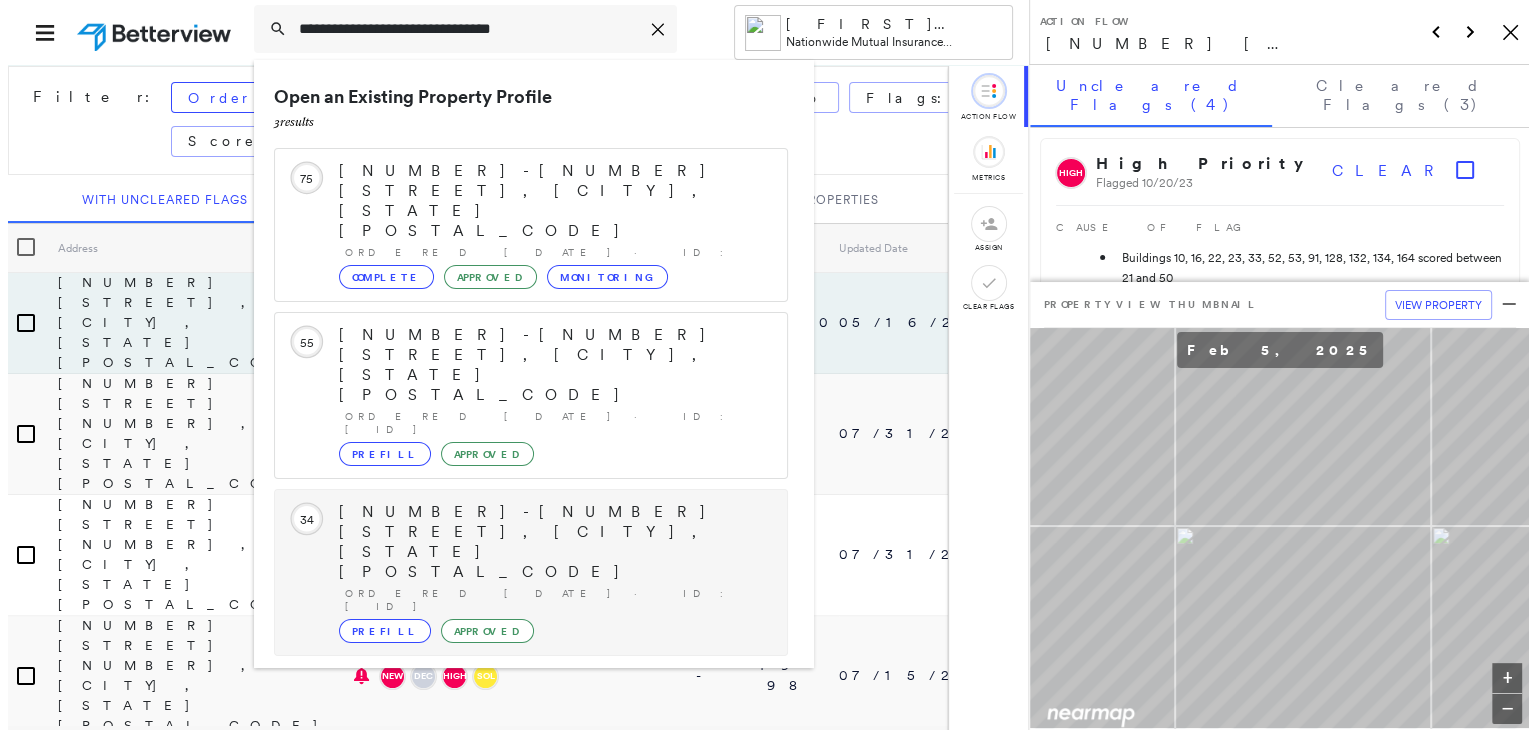 scroll, scrollTop: 129, scrollLeft: 0, axis: vertical 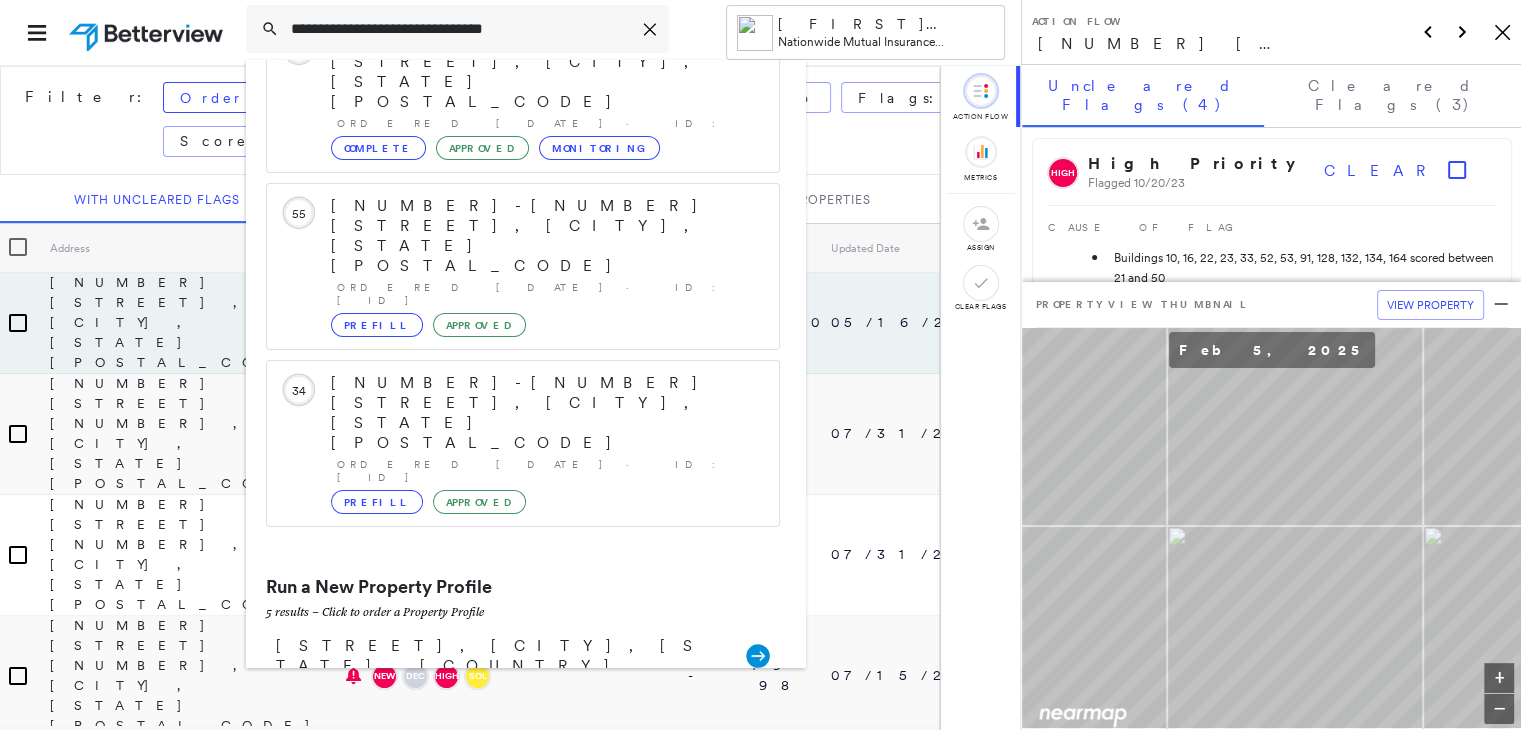 click 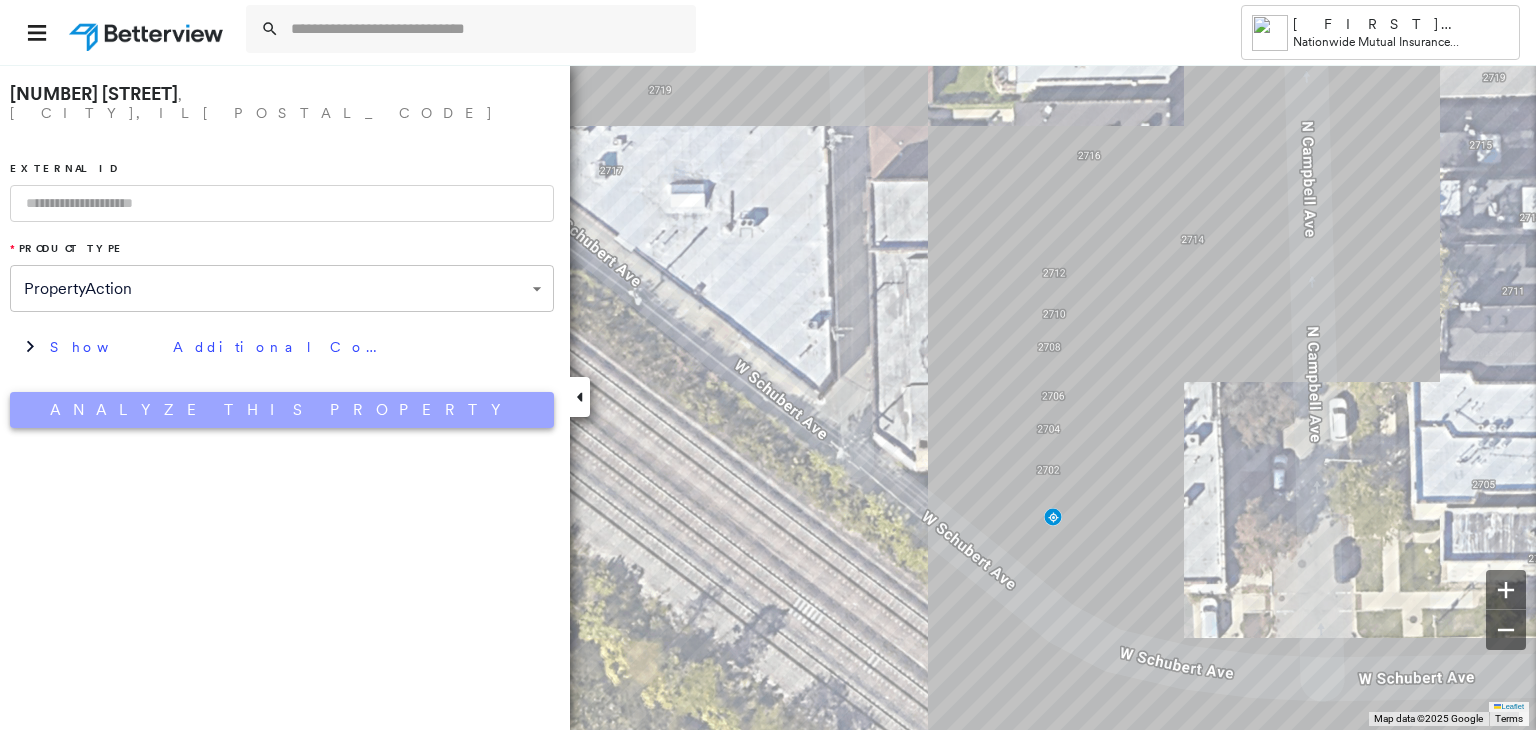 click on "Analyze This Property" at bounding box center [282, 410] 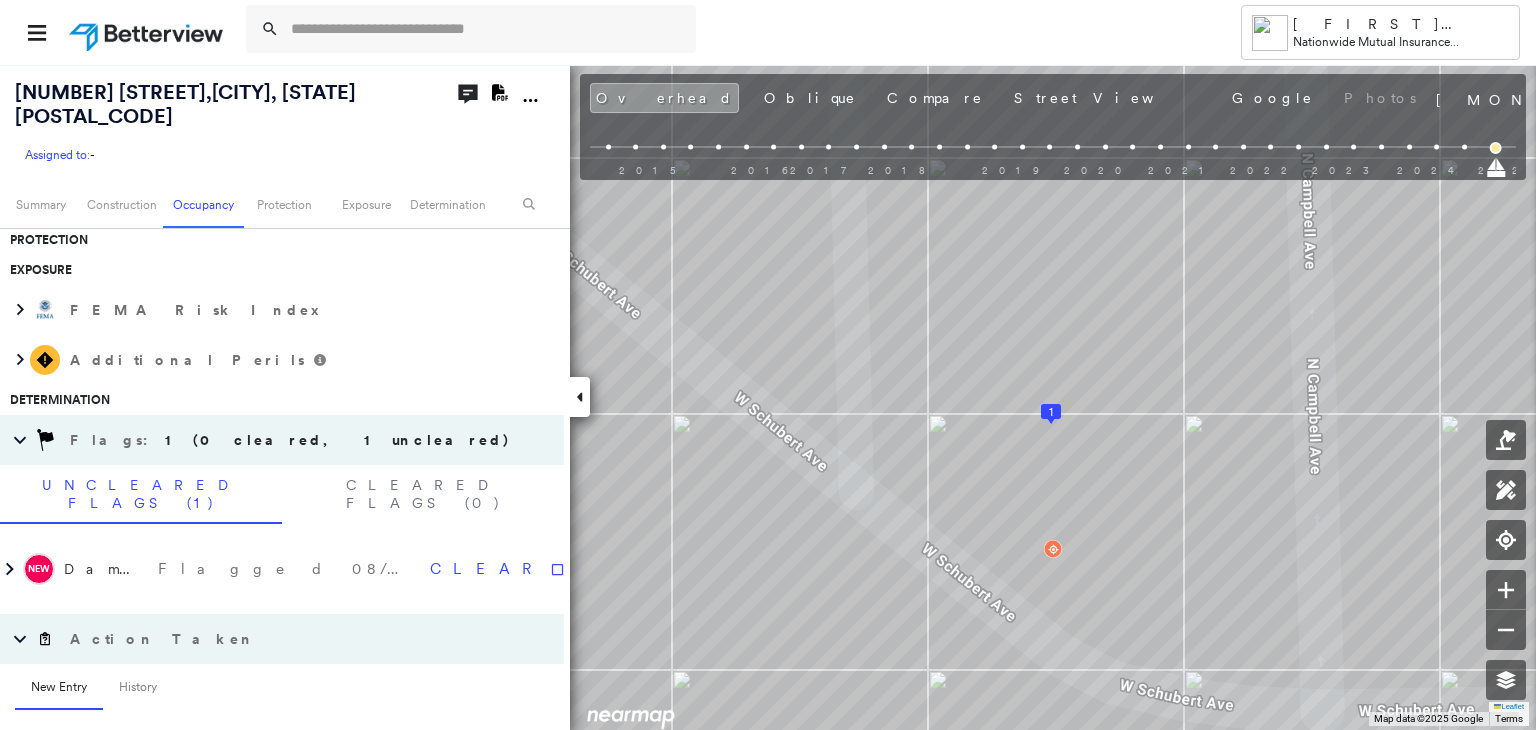 scroll, scrollTop: 800, scrollLeft: 0, axis: vertical 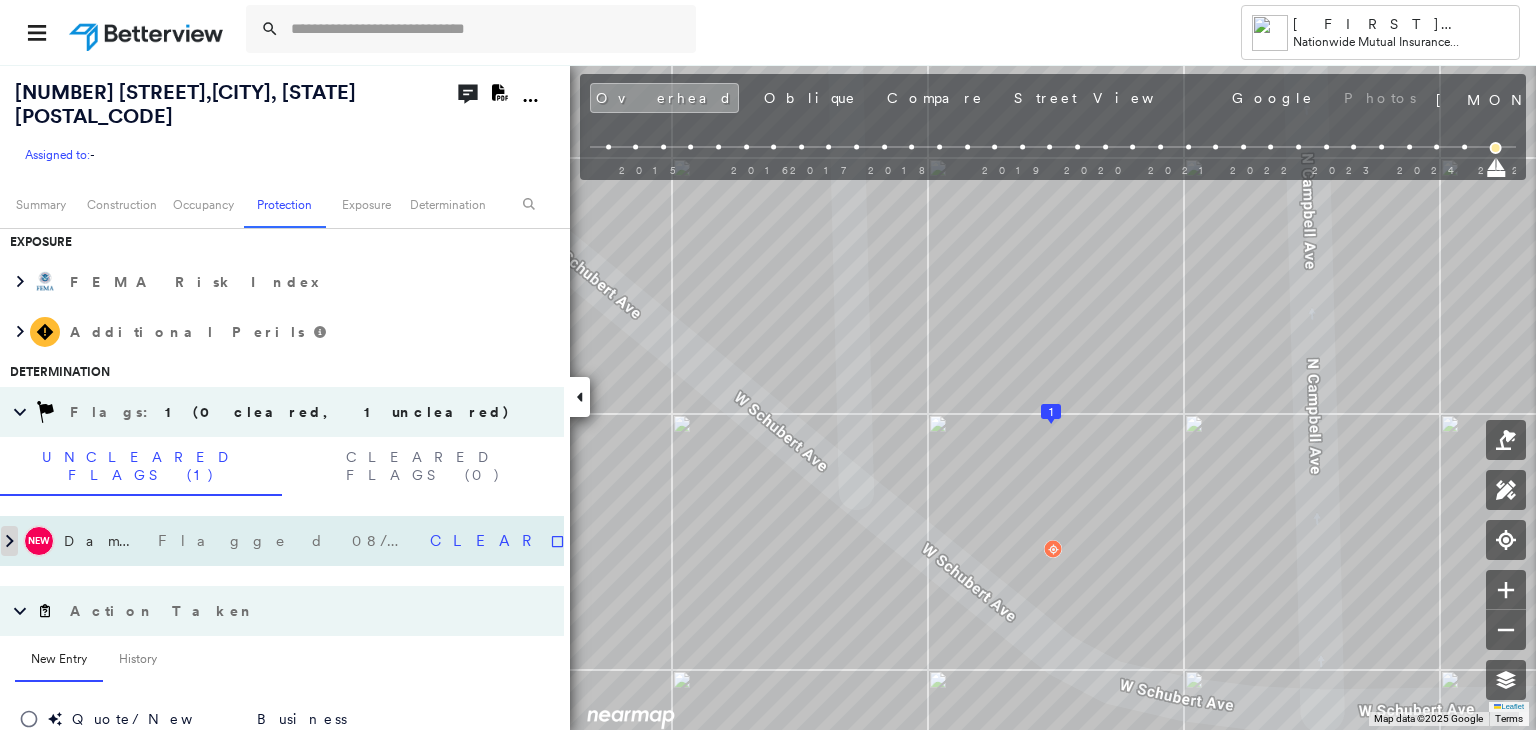 click 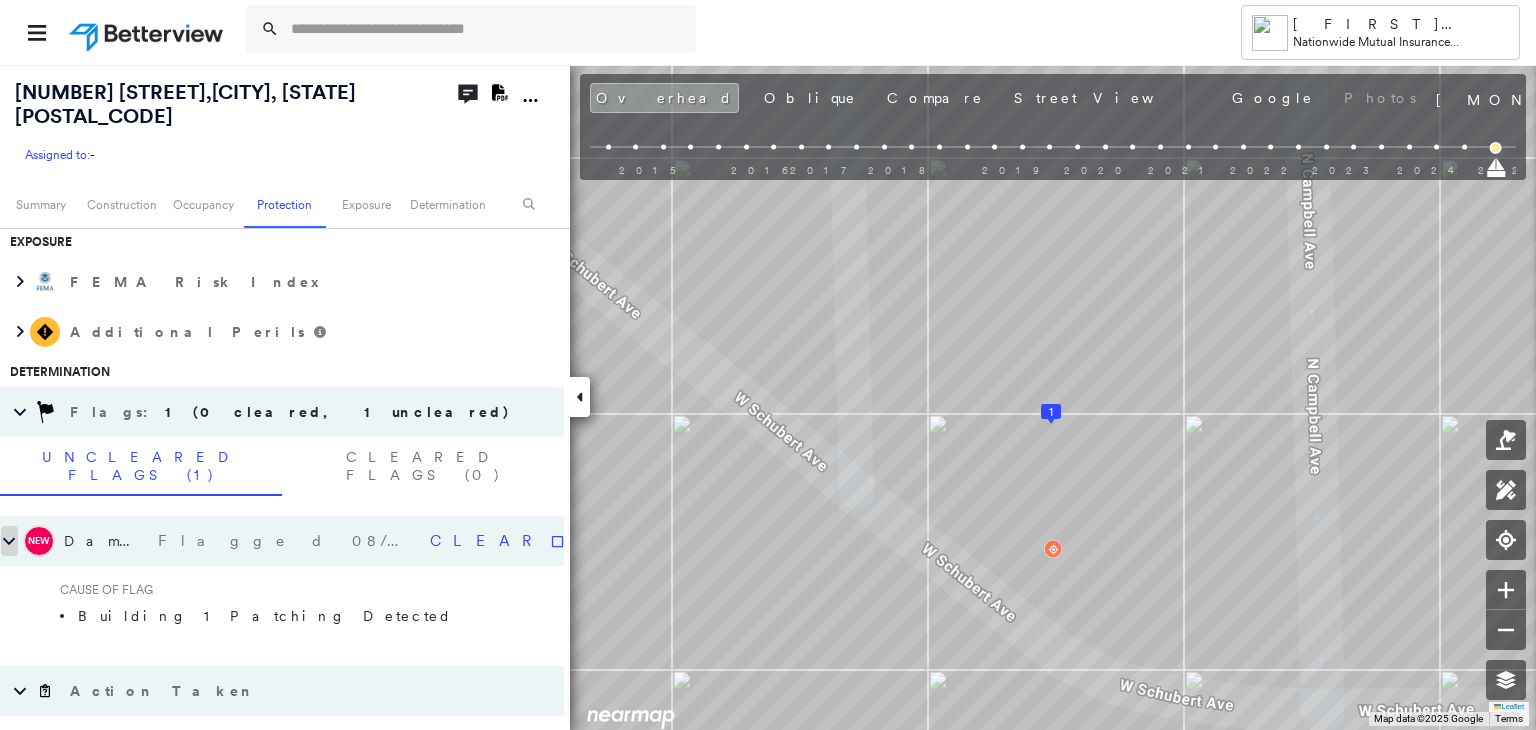 click 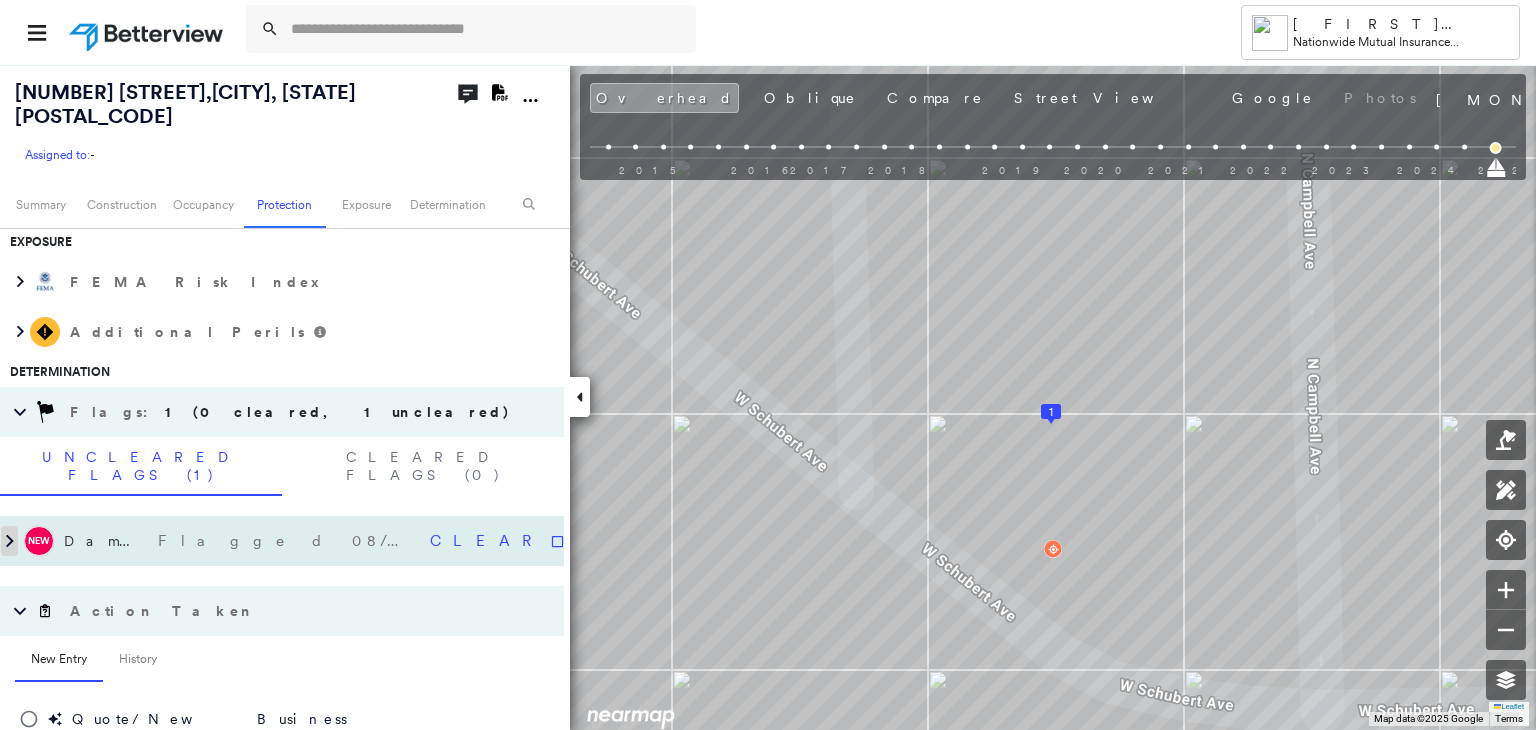 click 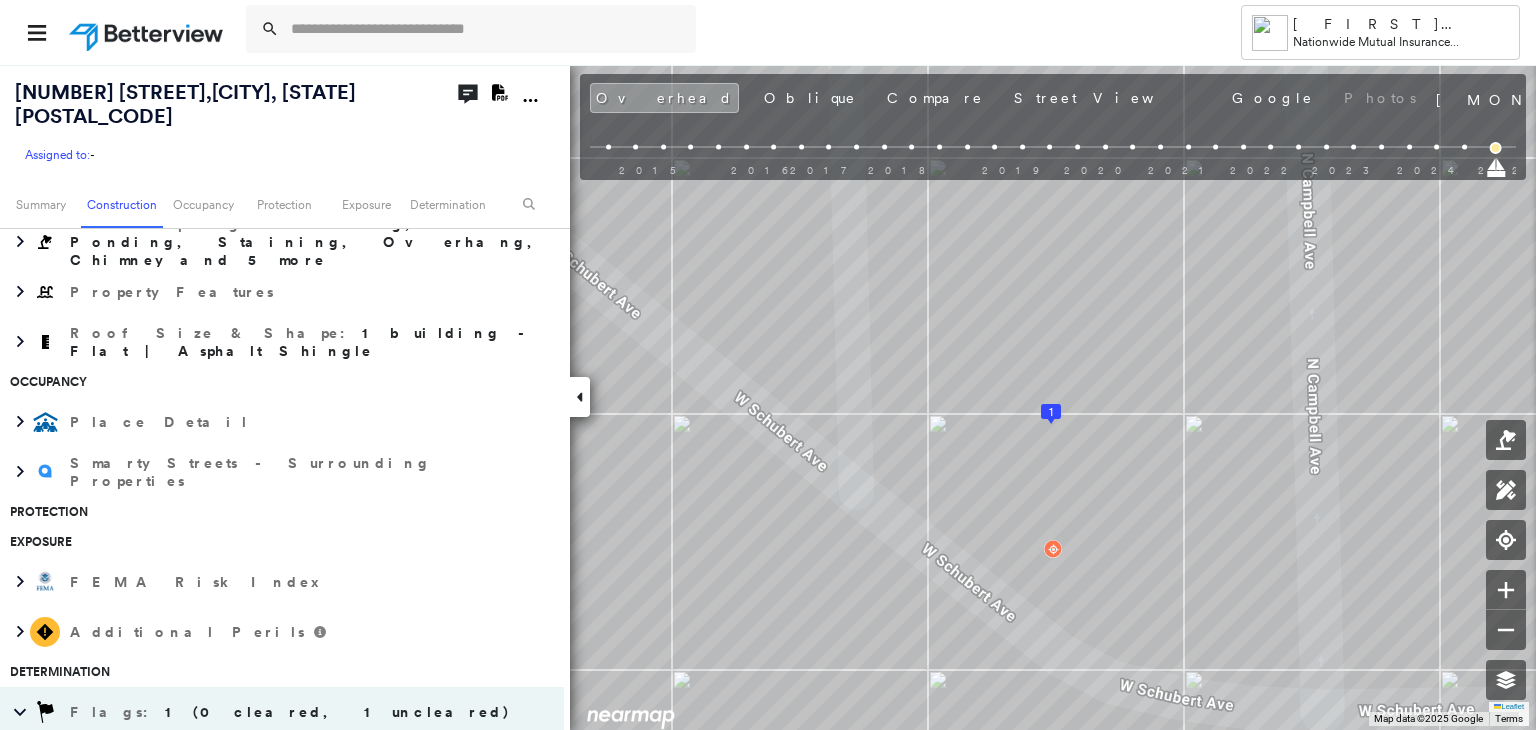 scroll, scrollTop: 400, scrollLeft: 0, axis: vertical 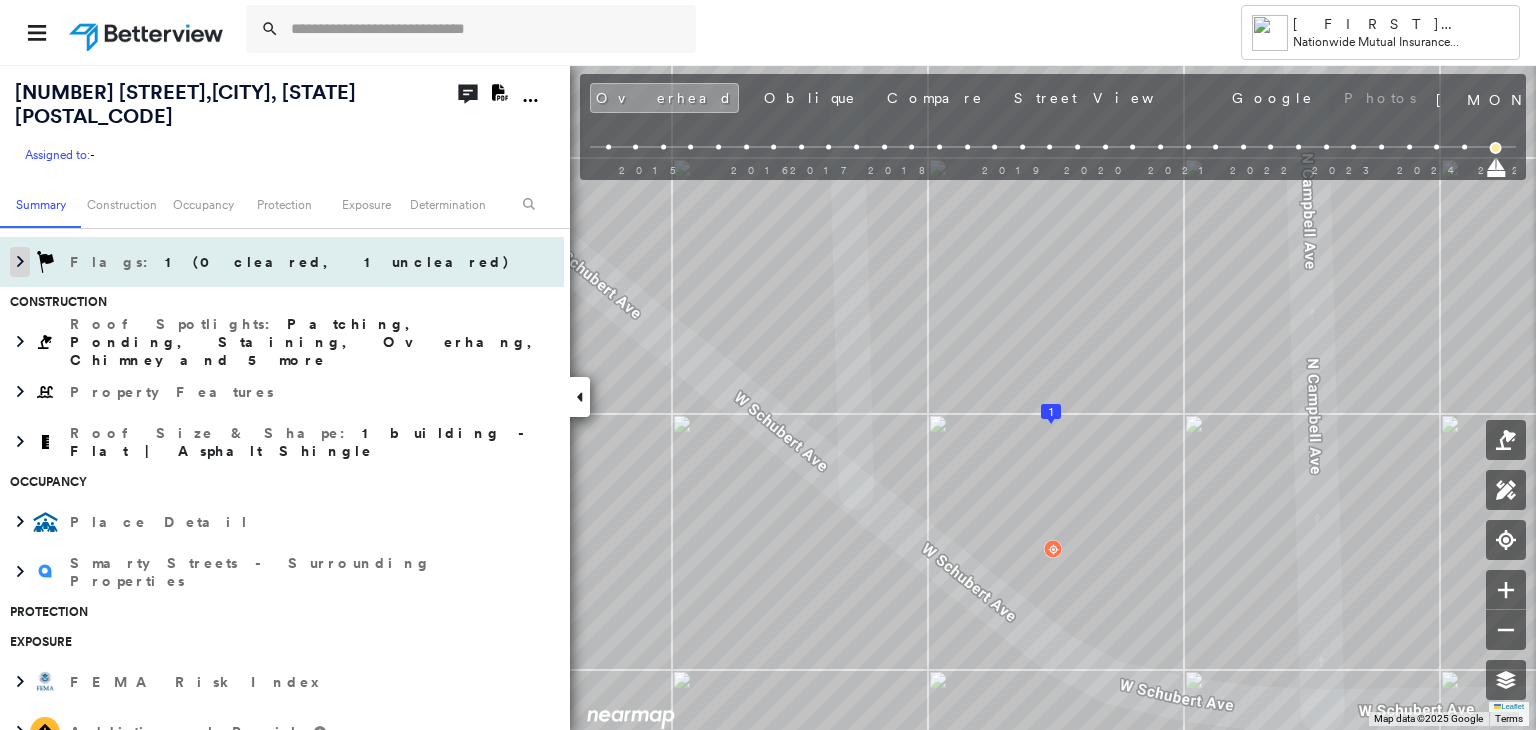 click 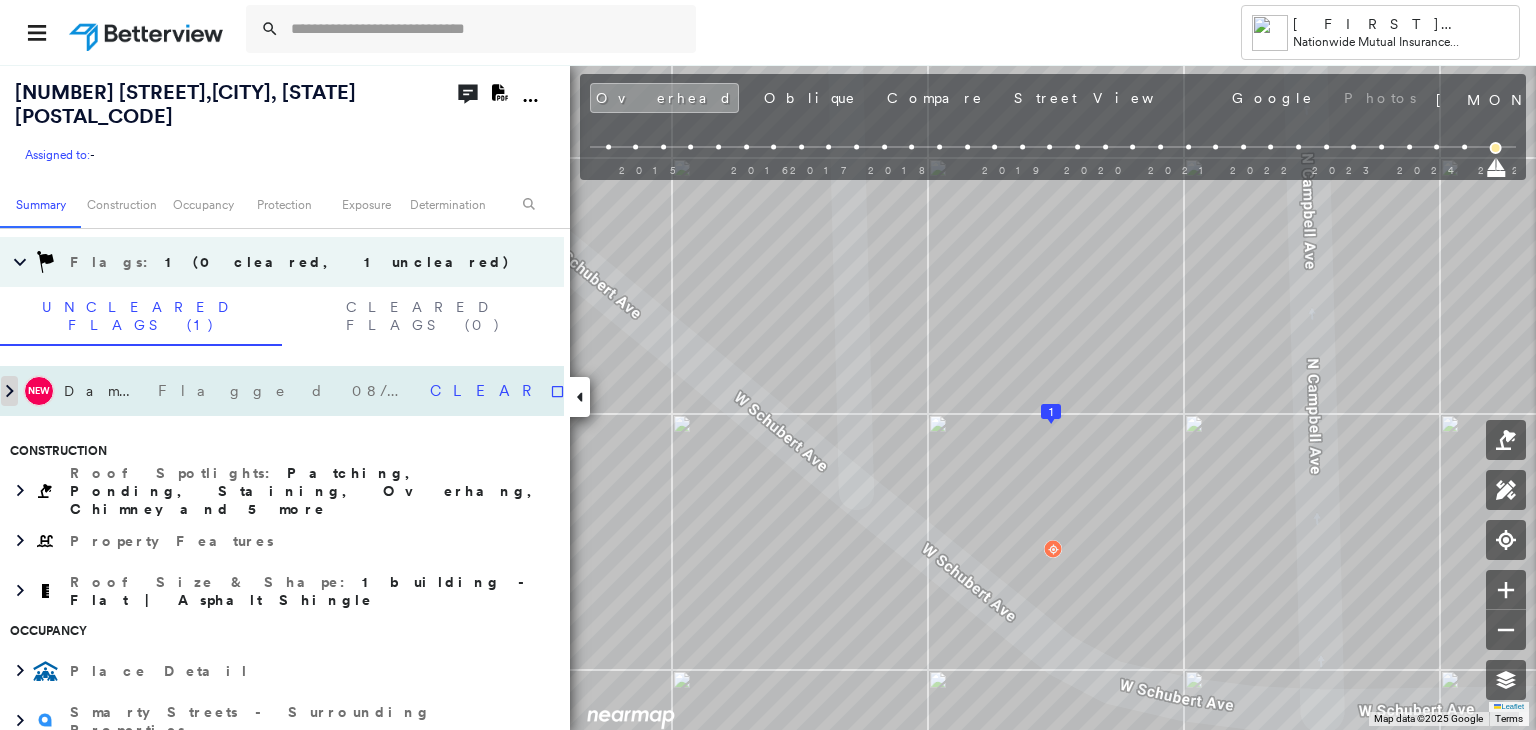 click at bounding box center [10, 391] 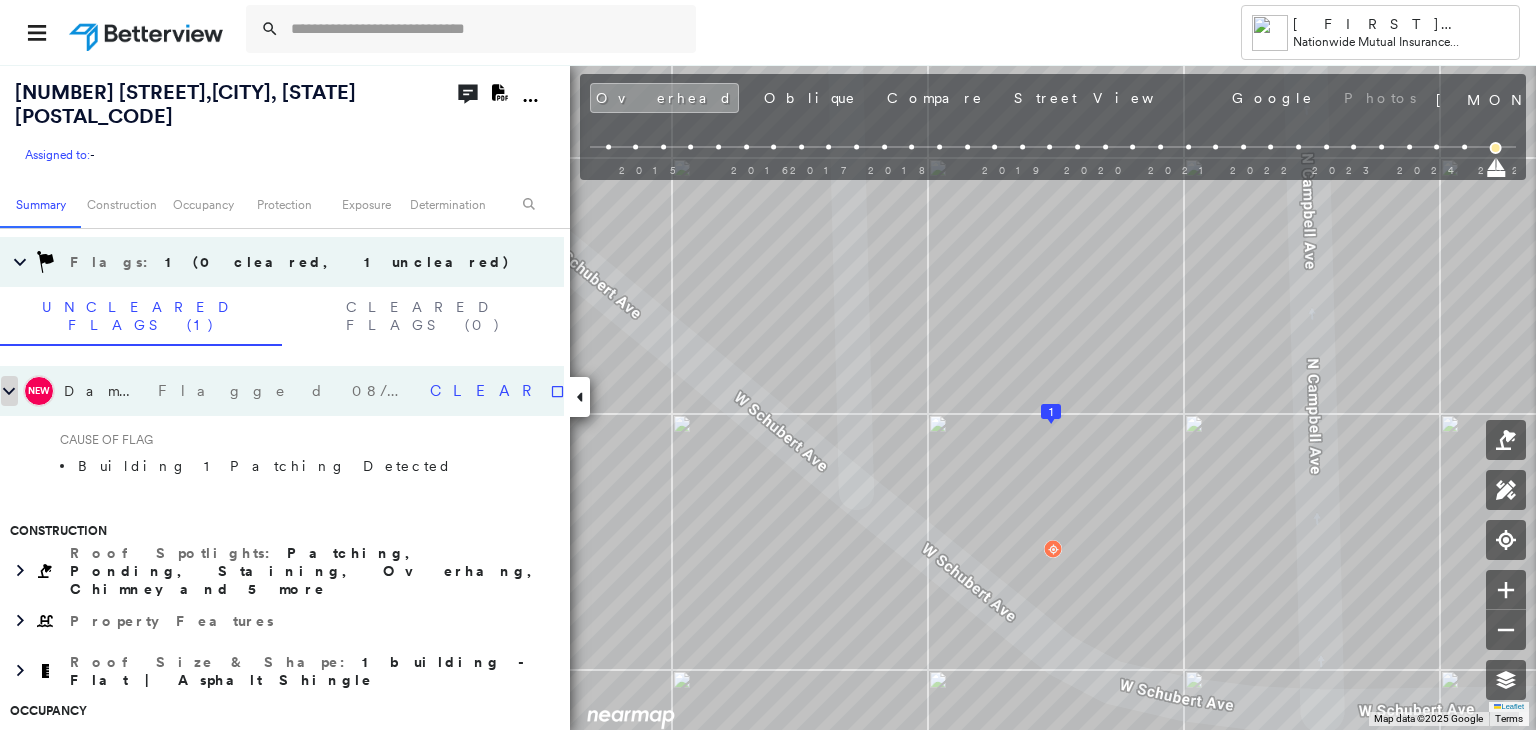 click 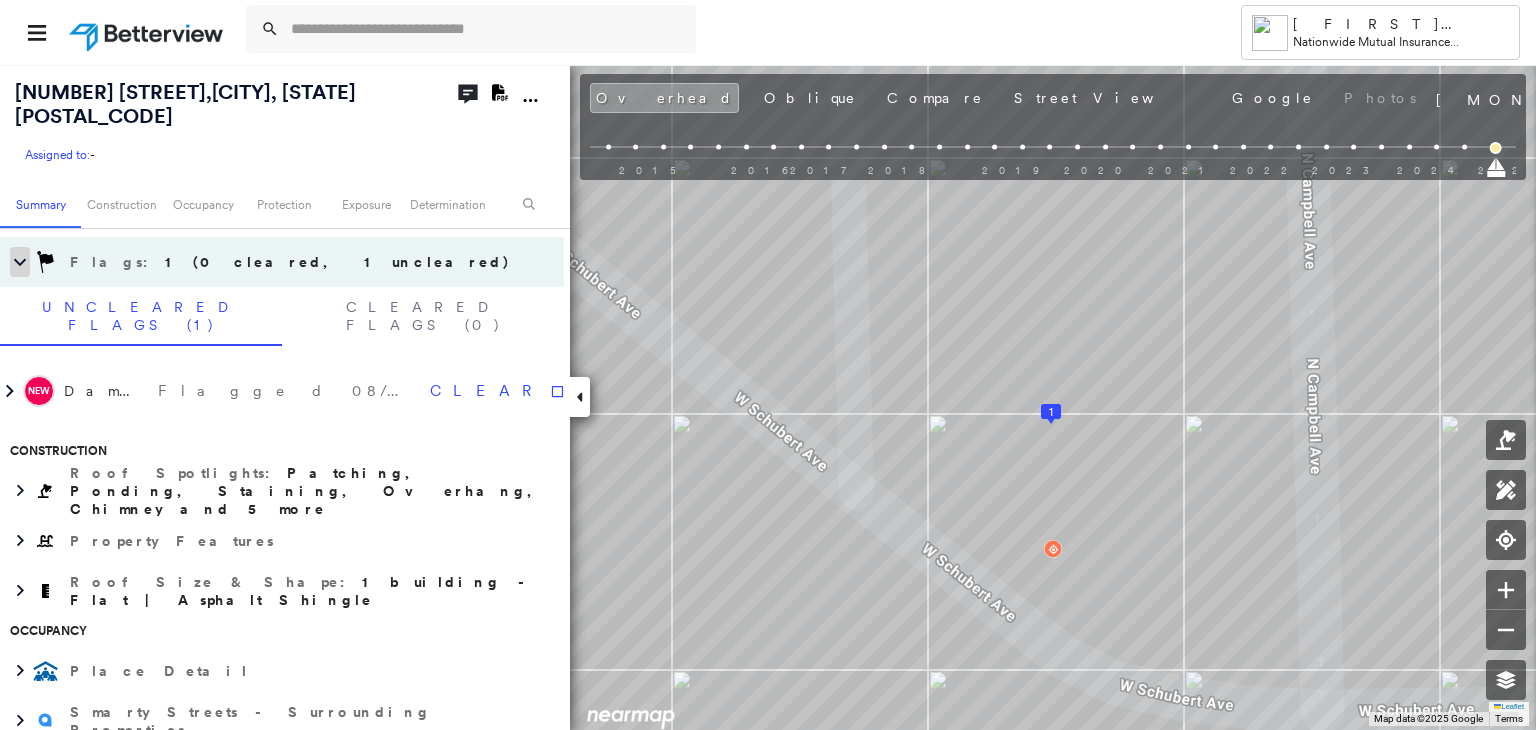 click 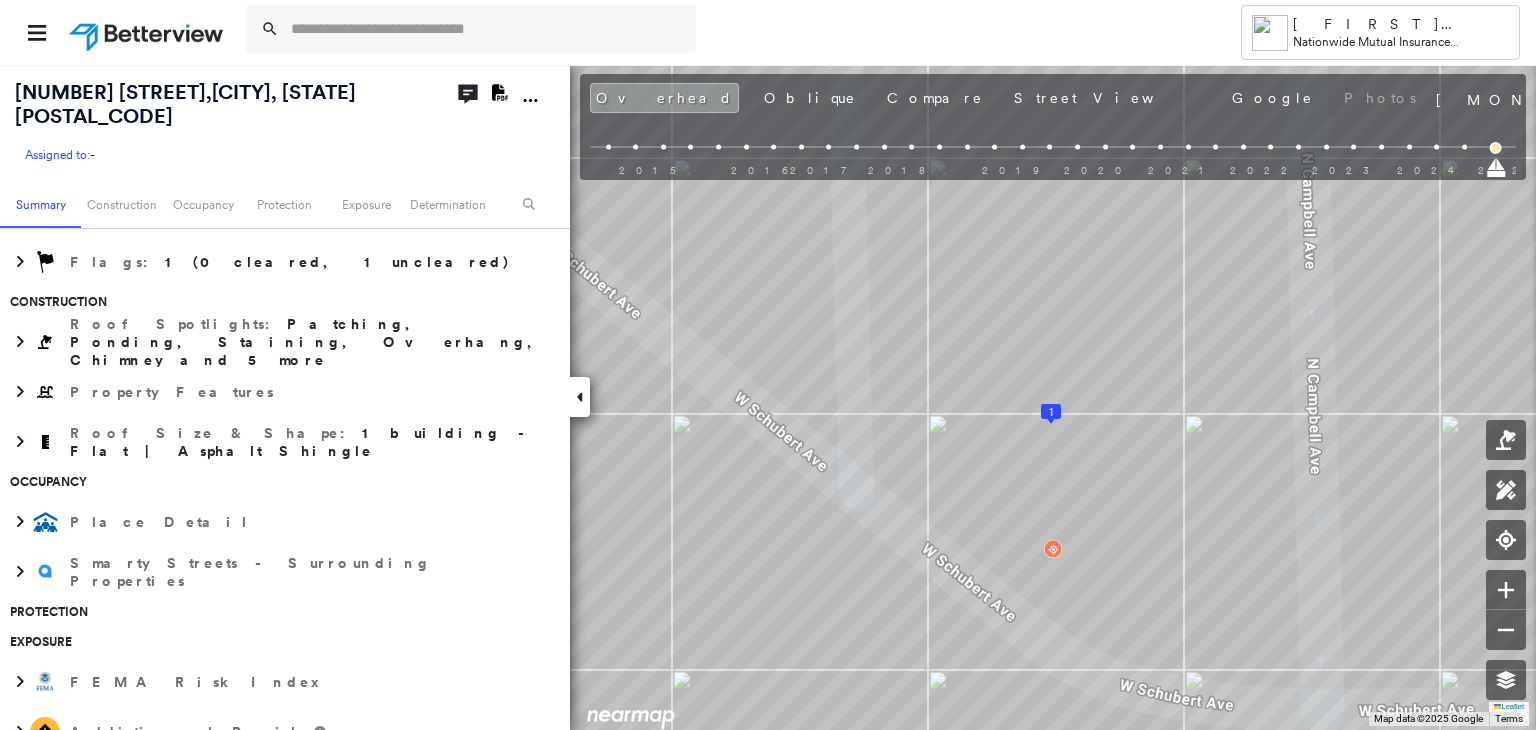 click 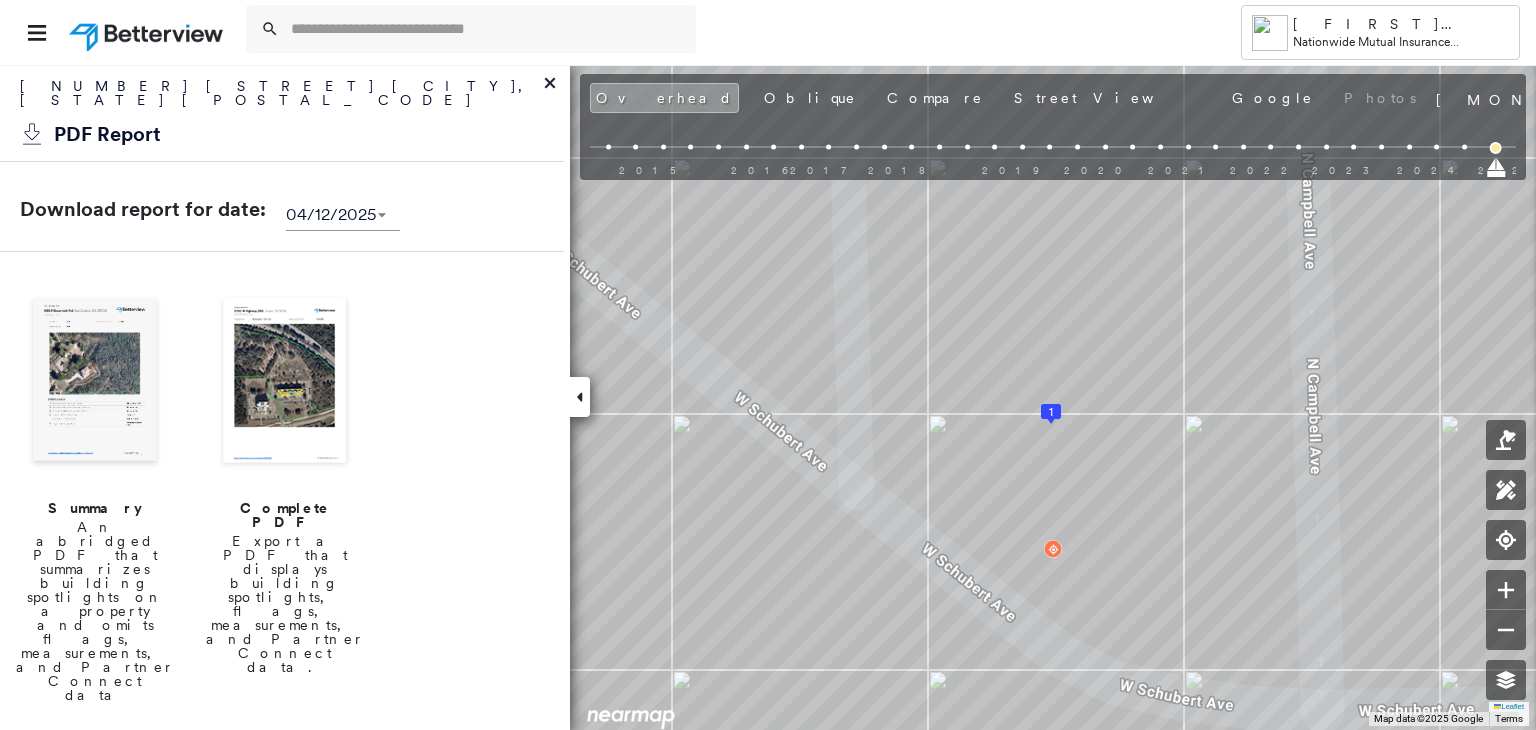 click at bounding box center [285, 382] 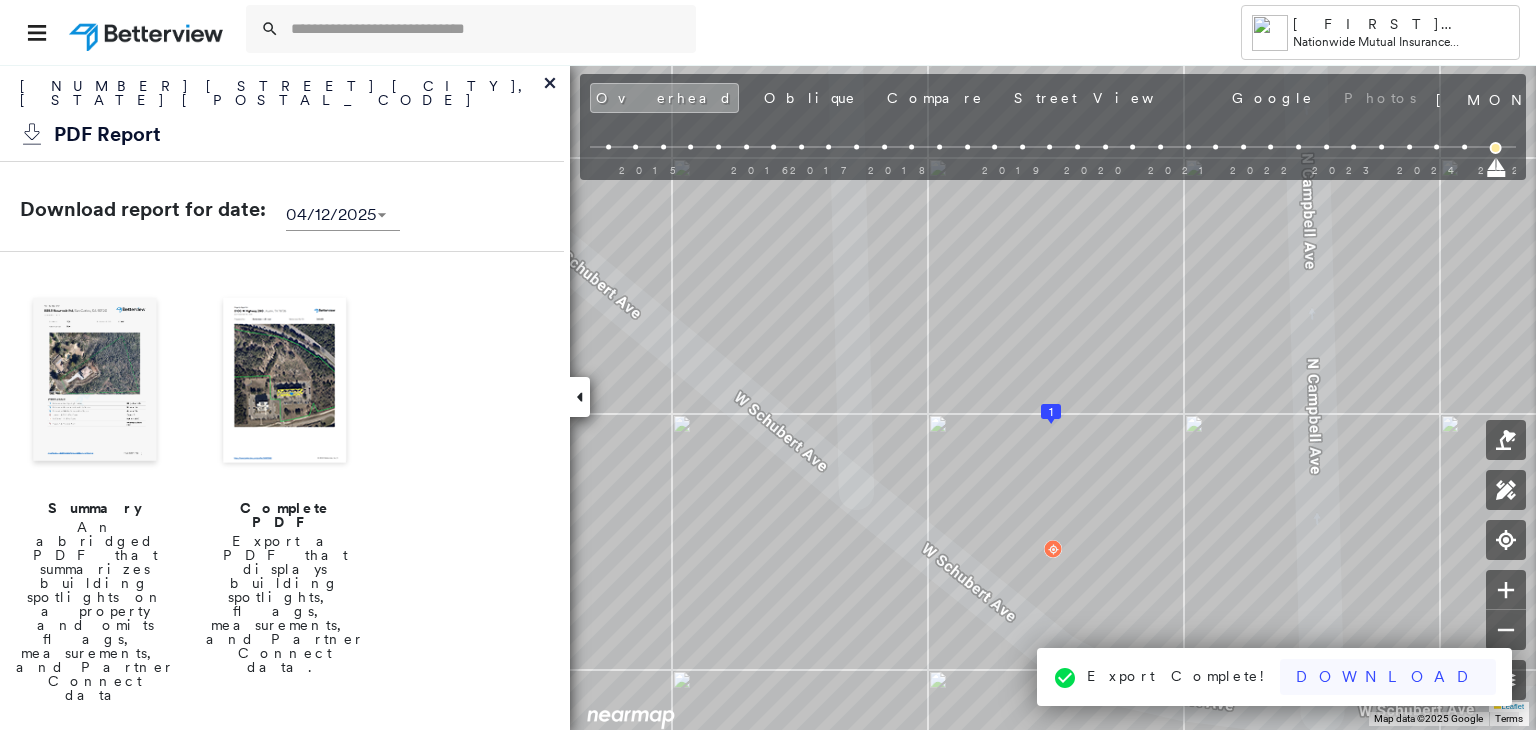 click on "Download" at bounding box center (1388, 677) 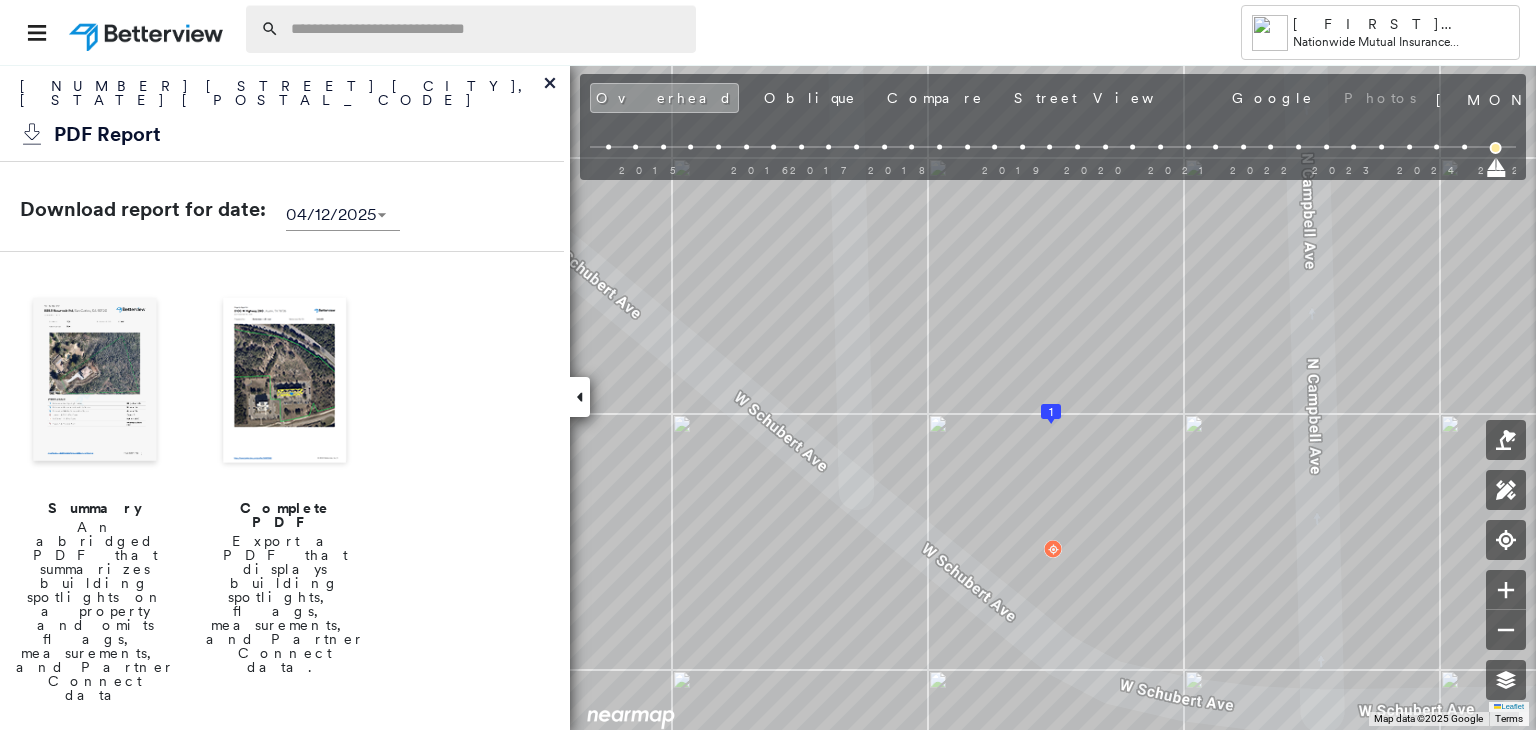 click at bounding box center (487, 29) 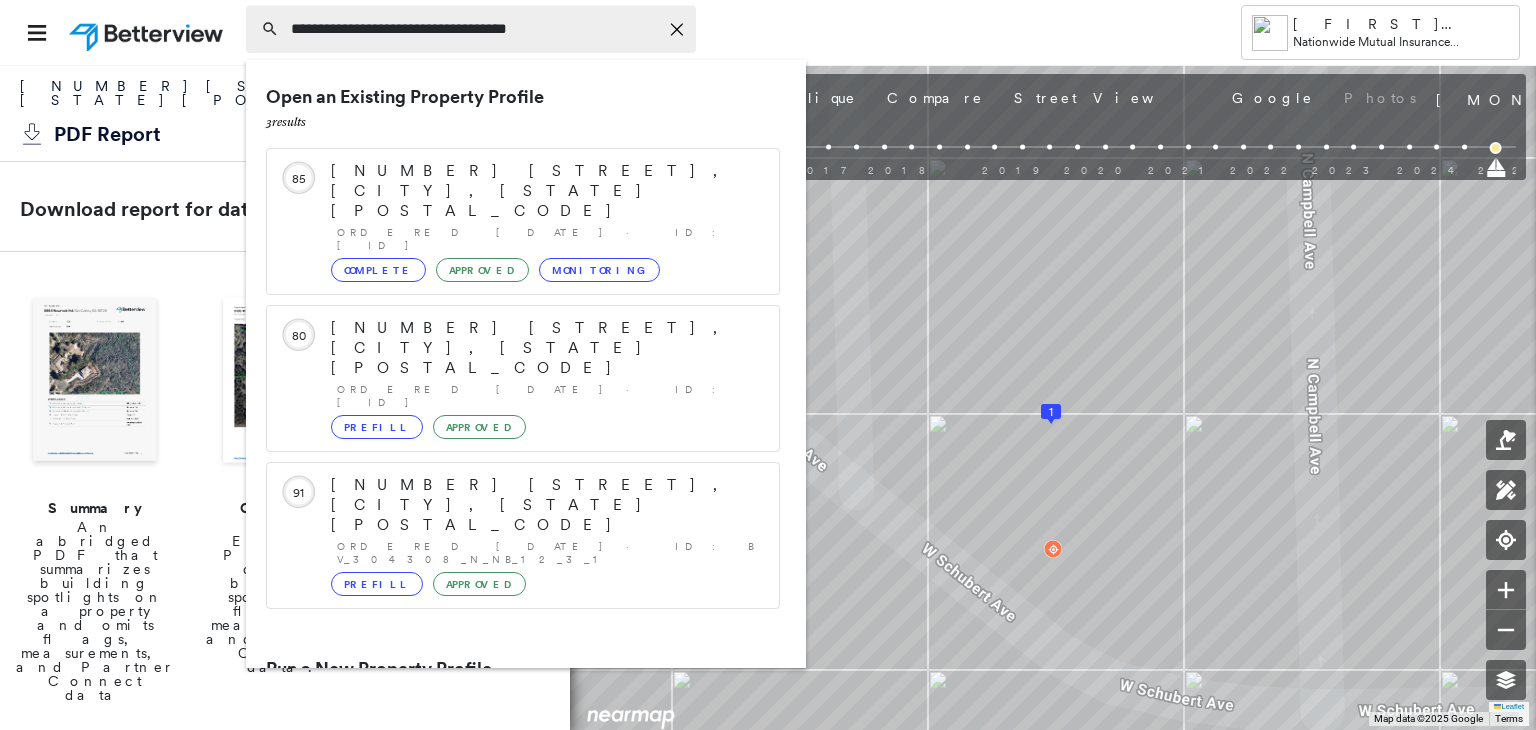 type on "**********" 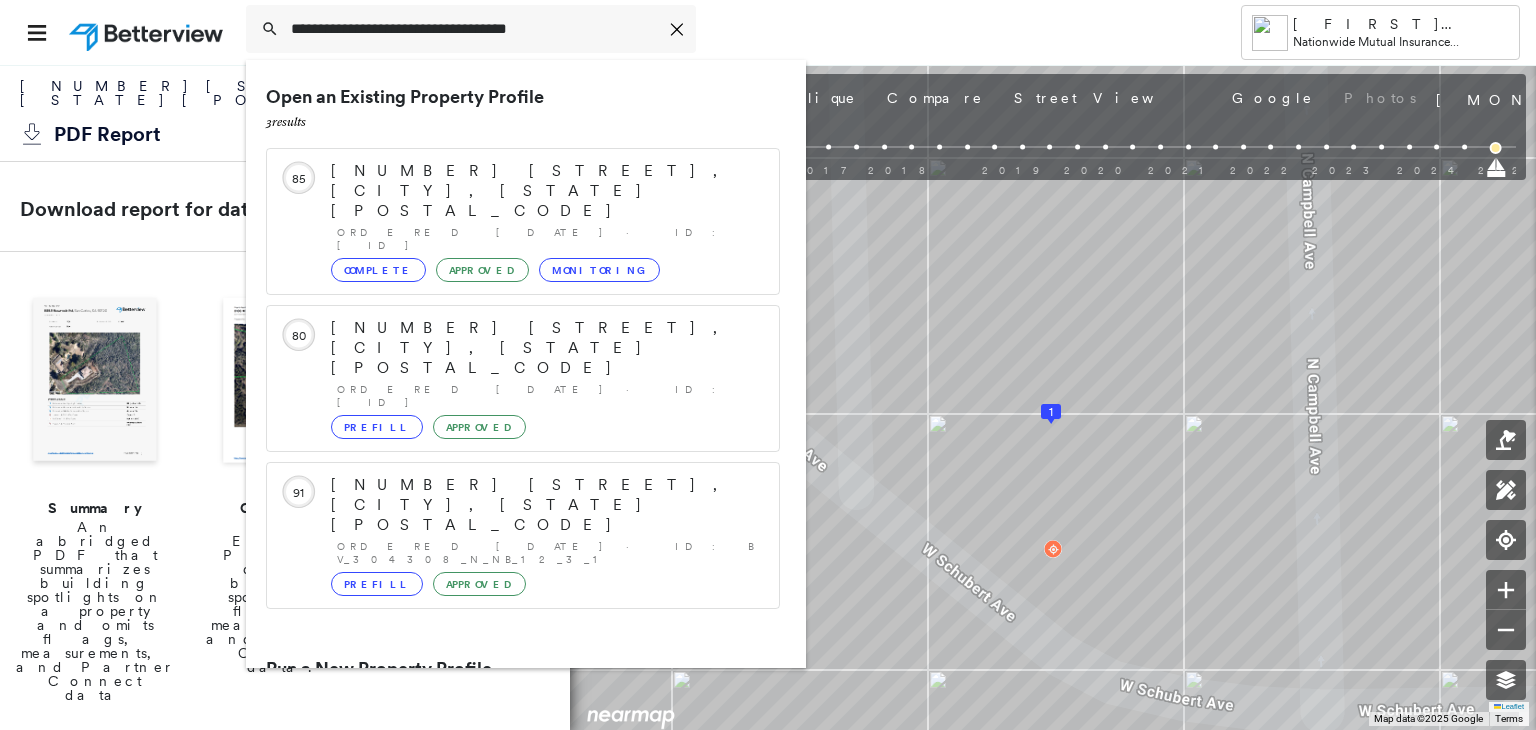 click 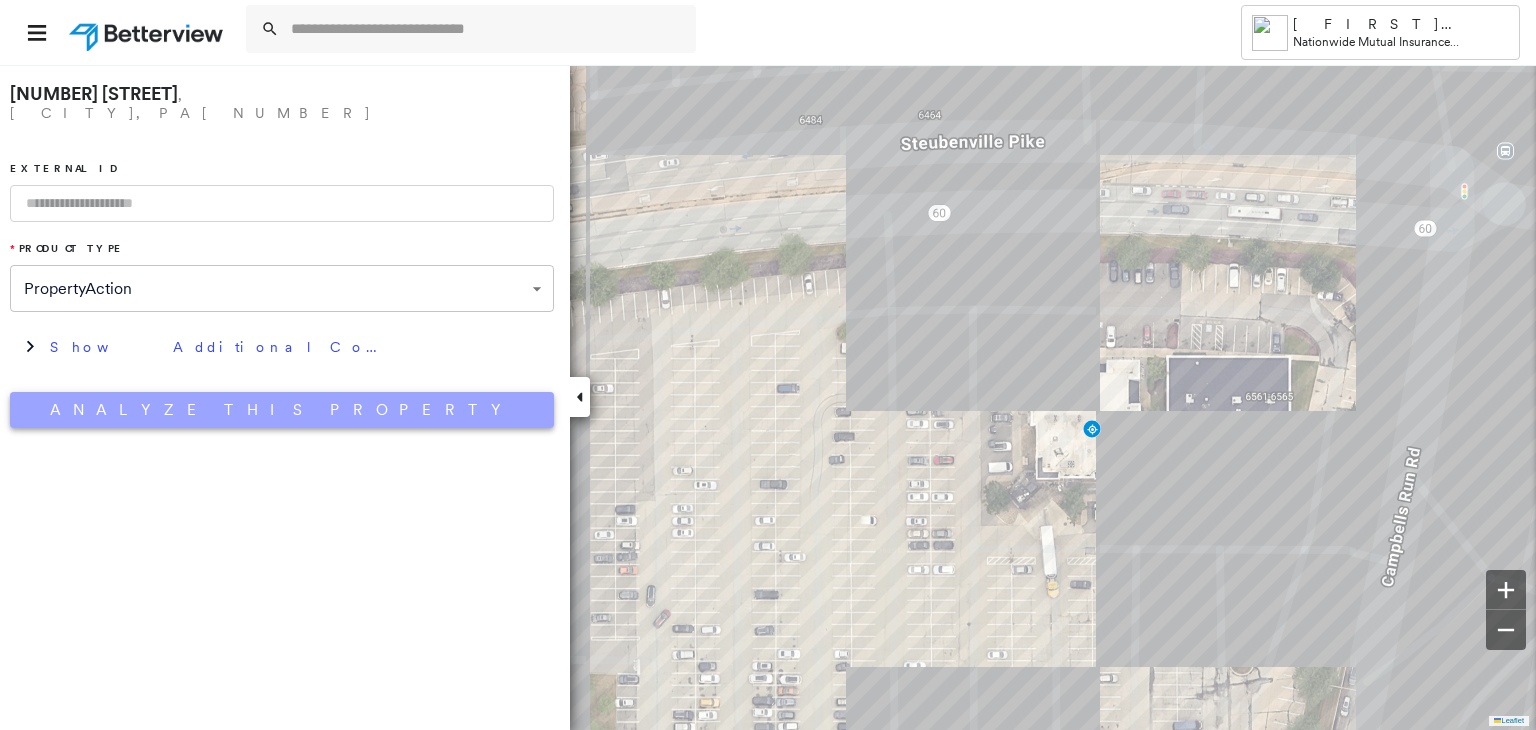 click on "Analyze This Property" at bounding box center (282, 410) 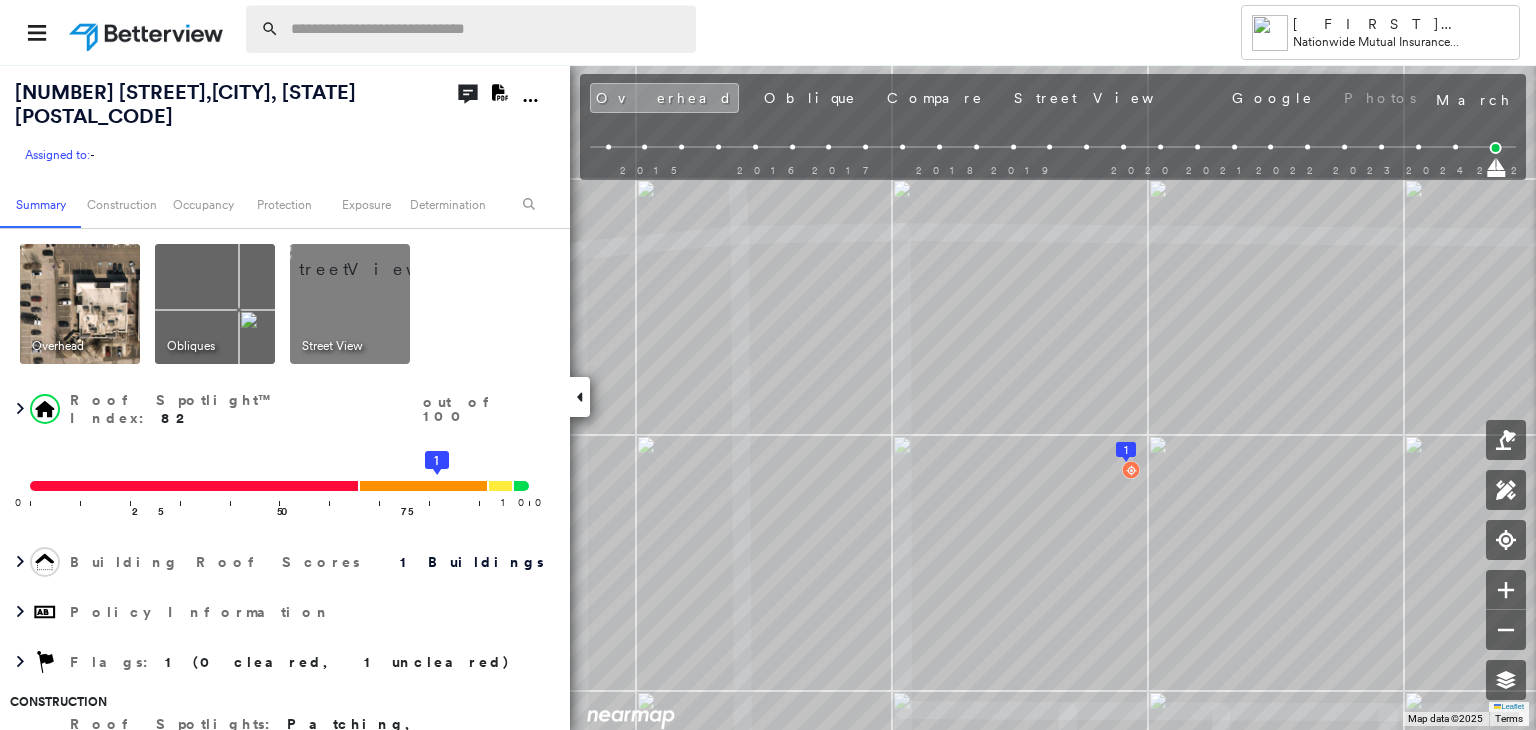 click at bounding box center [487, 29] 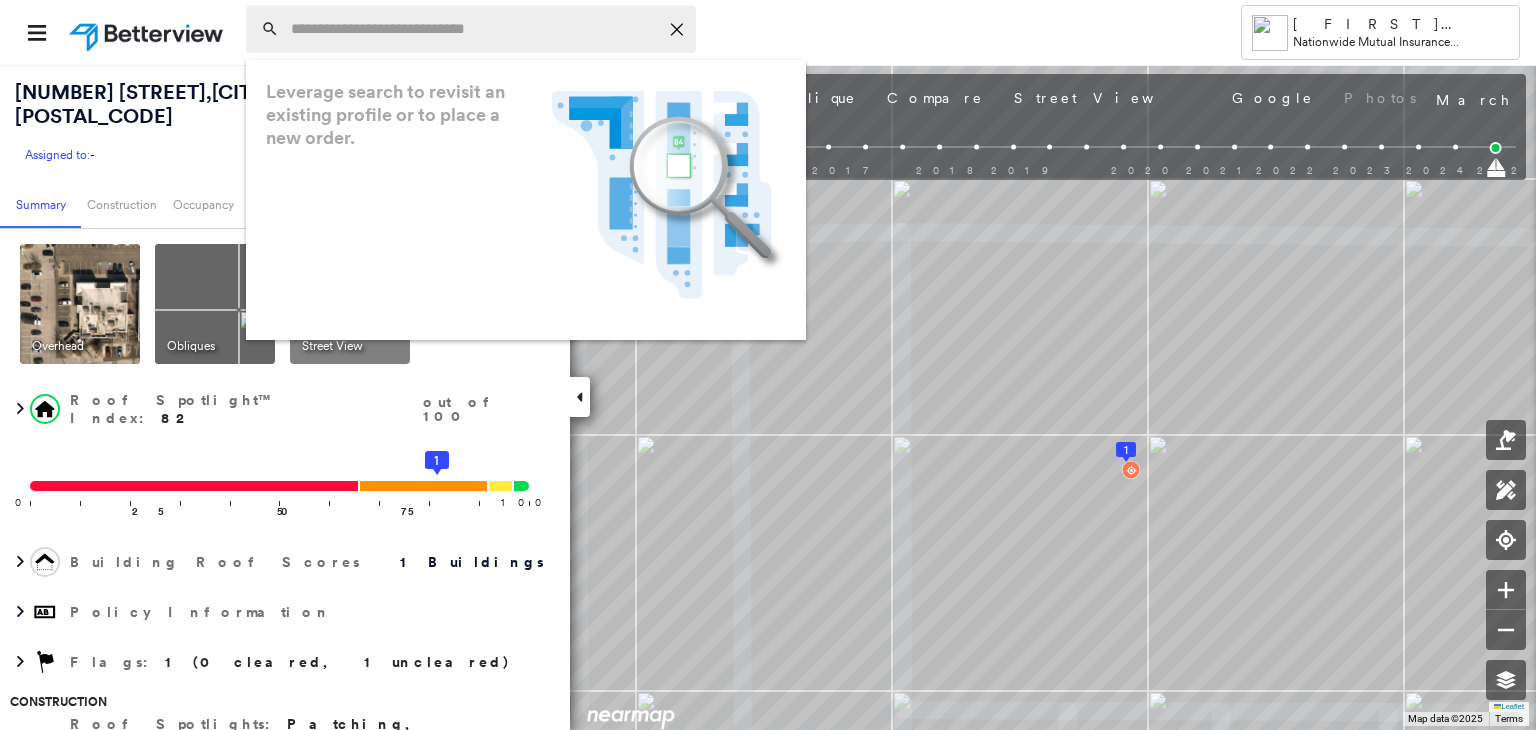 click at bounding box center (474, 29) 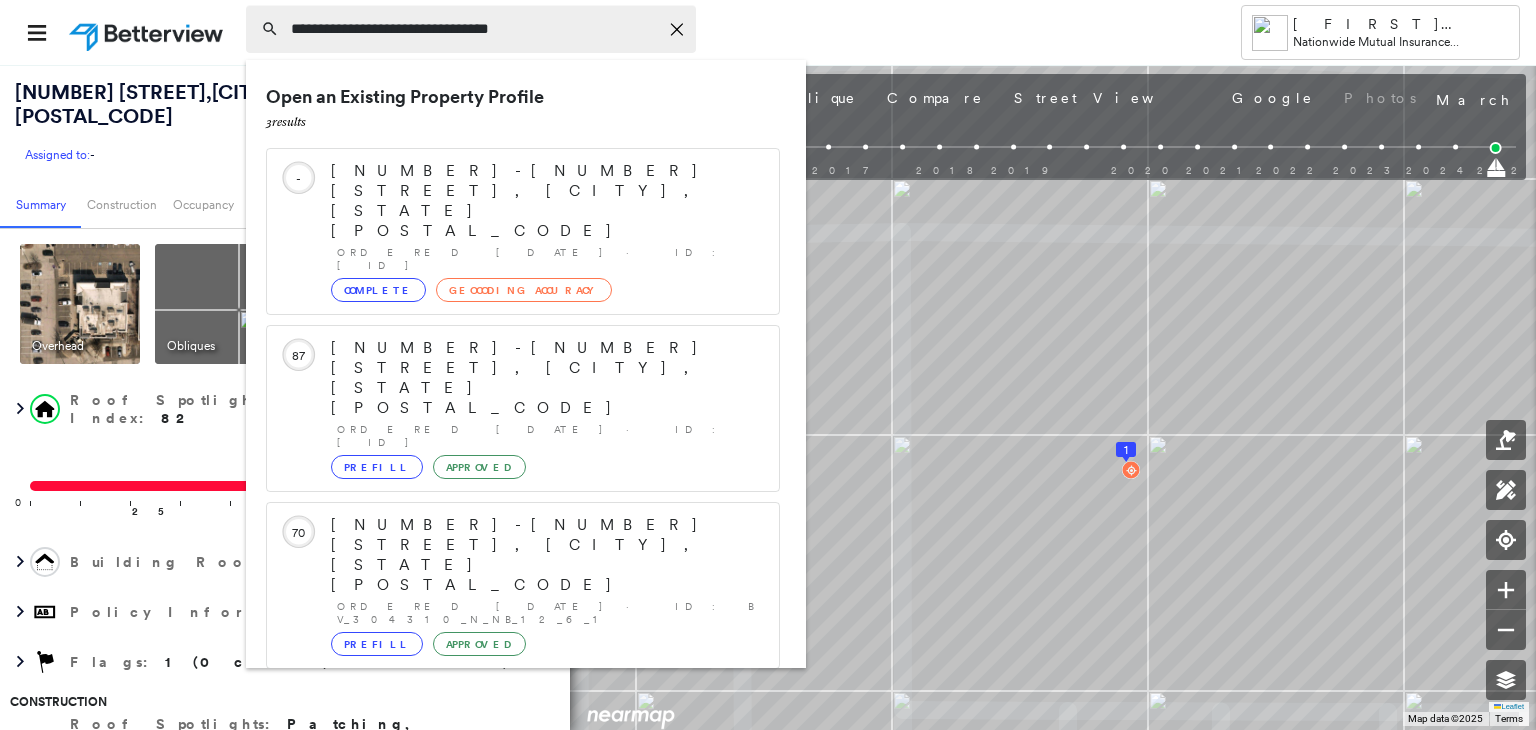 type on "**********" 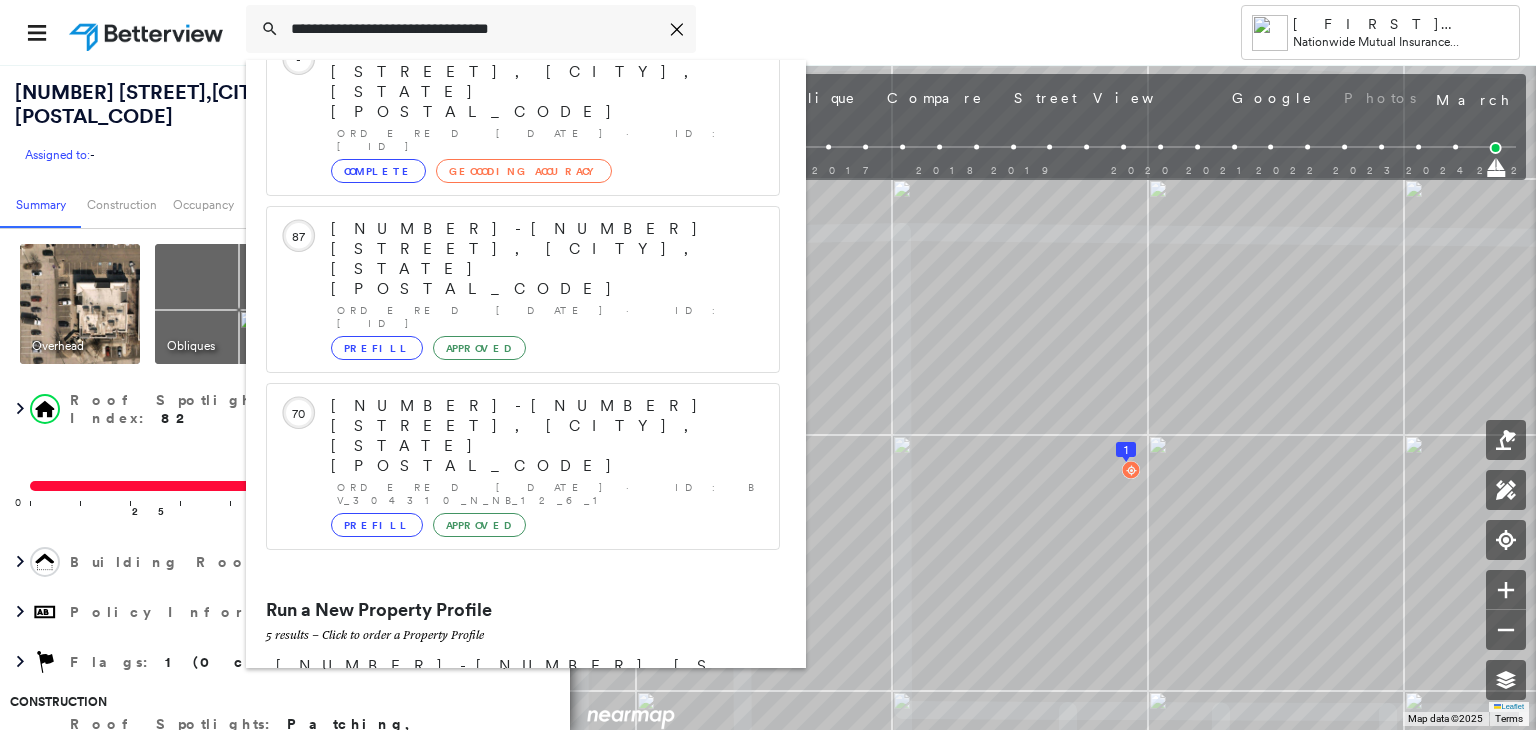 scroll, scrollTop: 129, scrollLeft: 0, axis: vertical 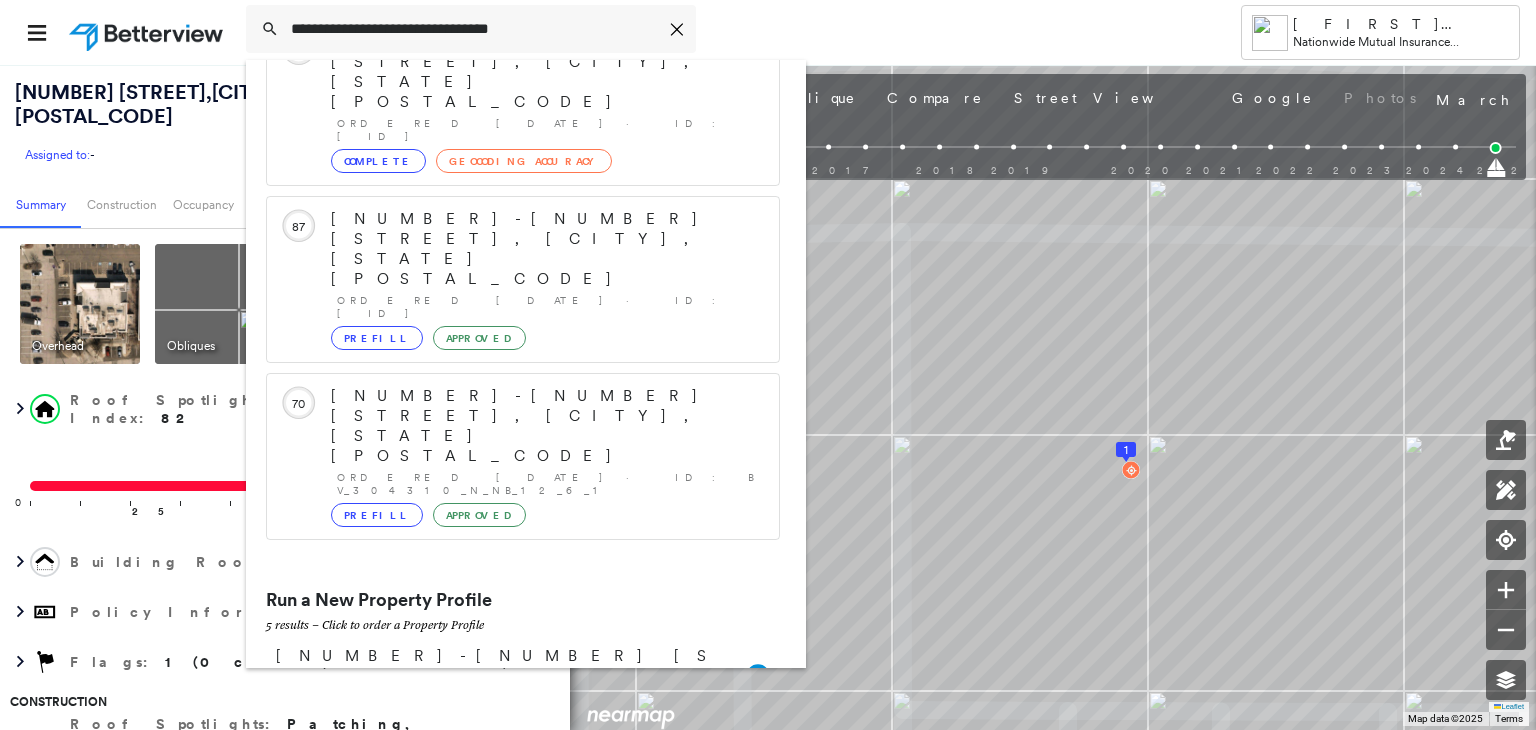 click 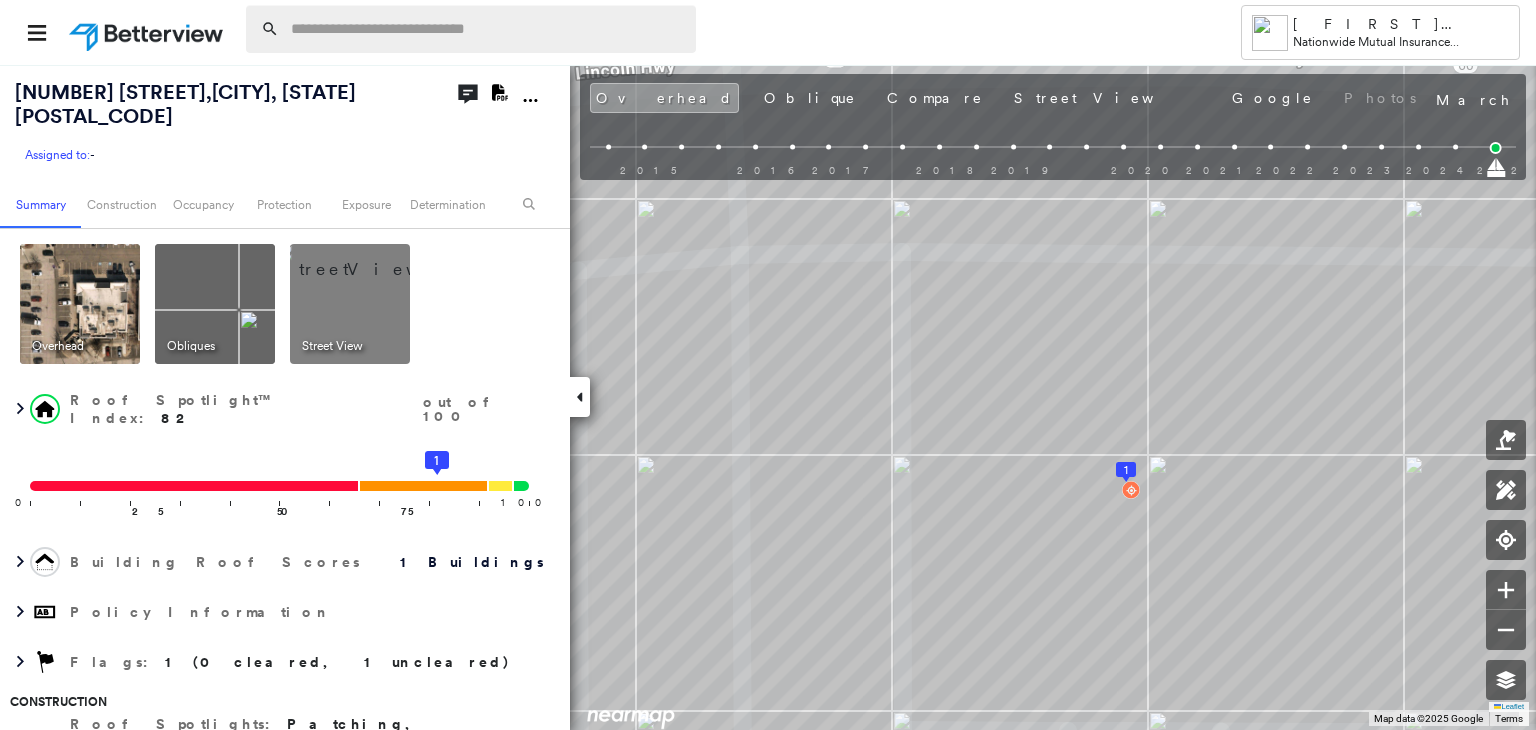 click at bounding box center (487, 29) 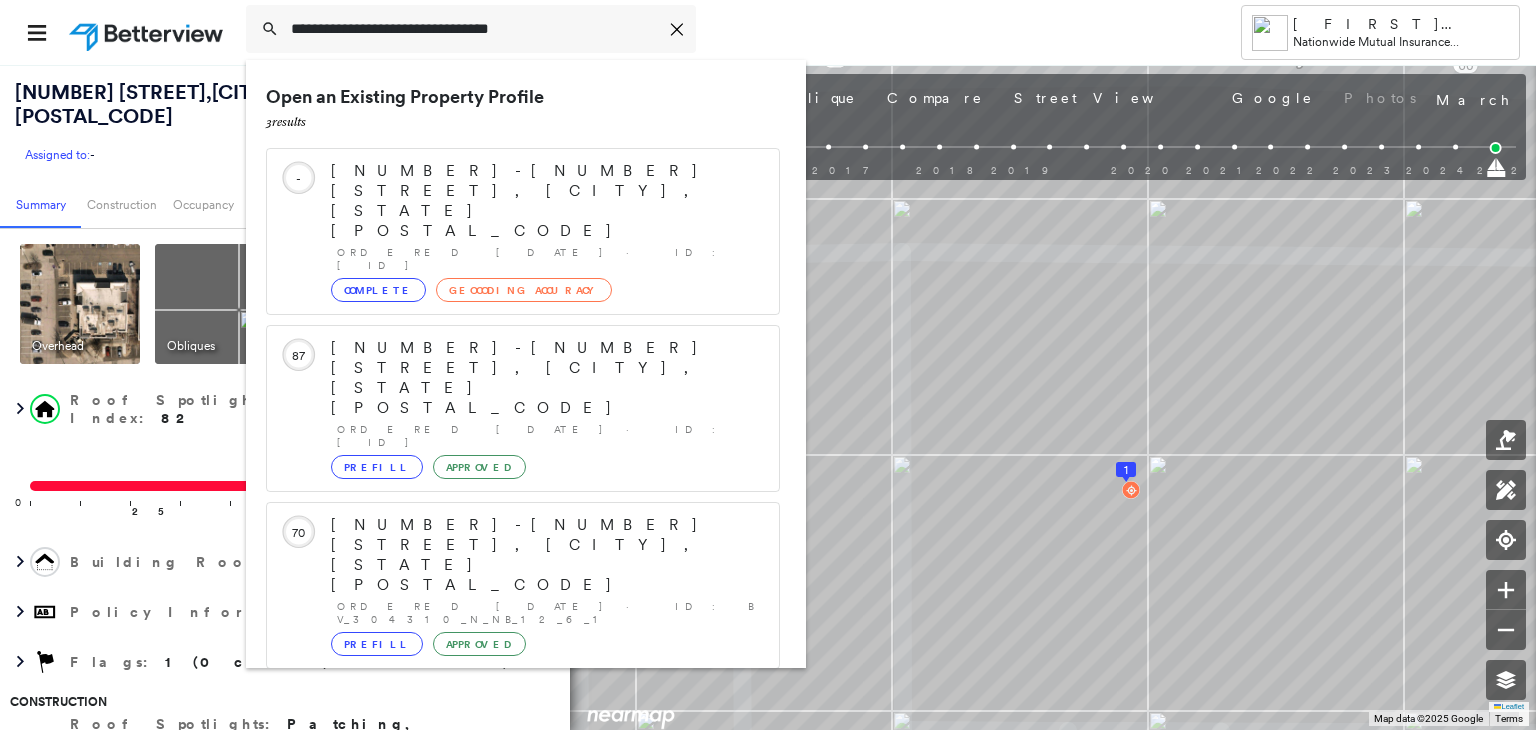 type on "**********" 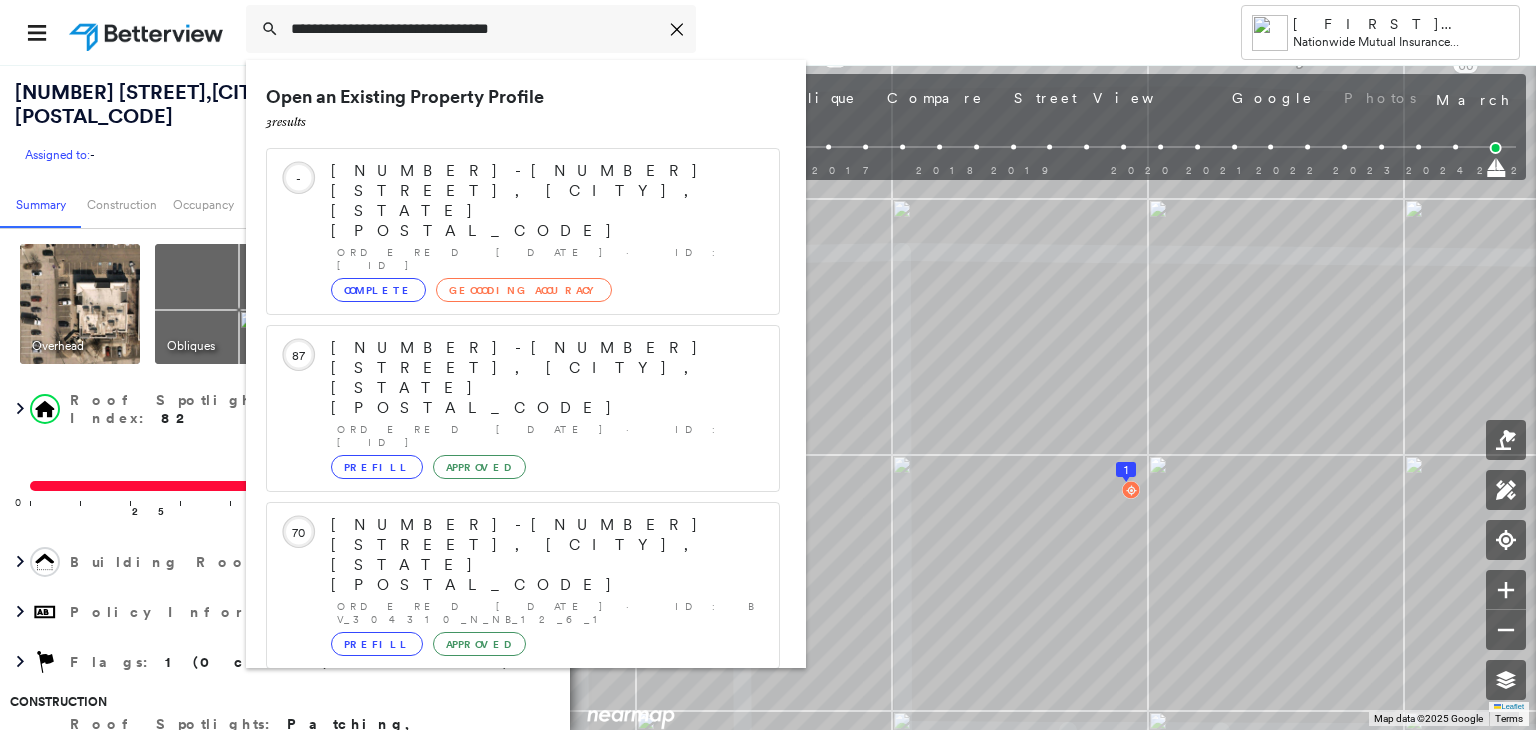 click 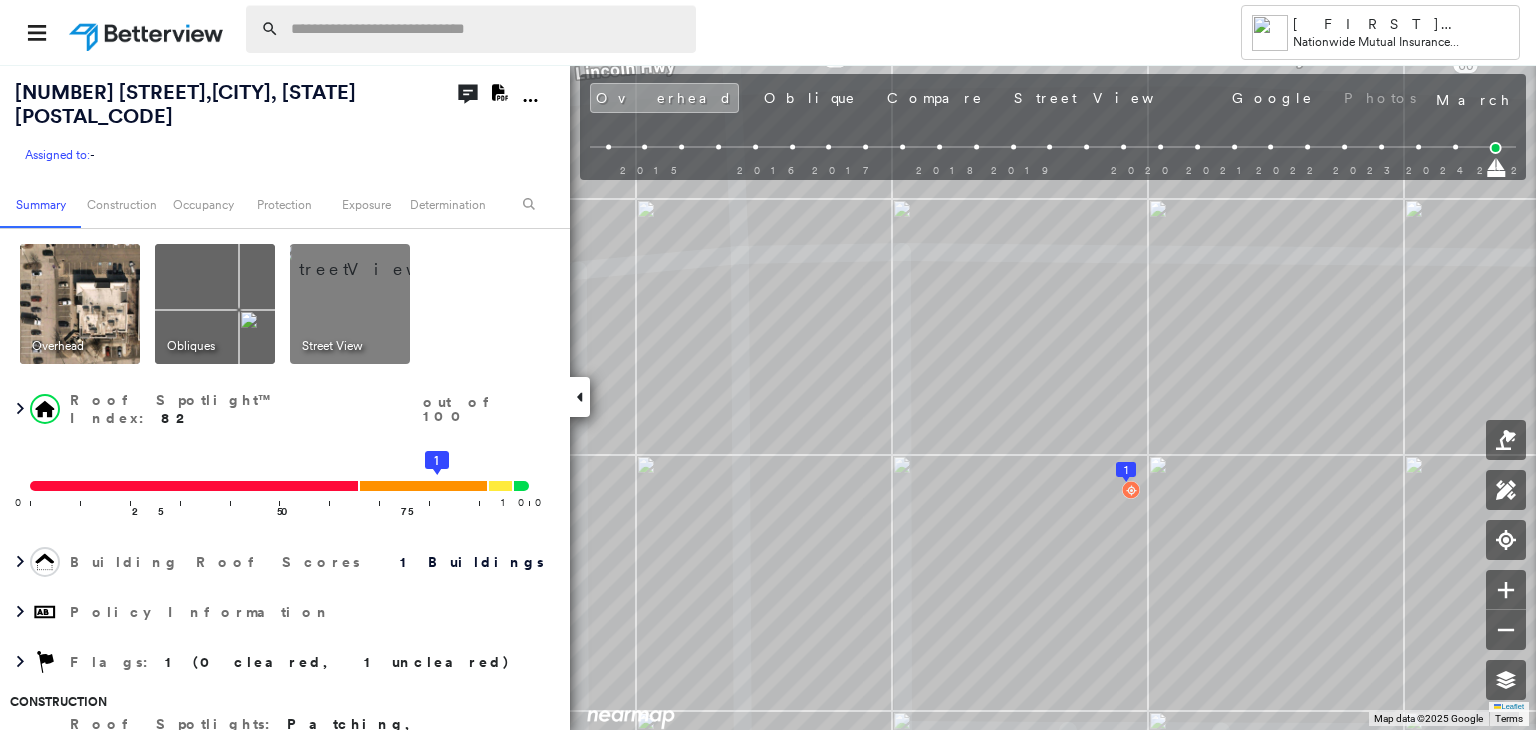 click at bounding box center (487, 29) 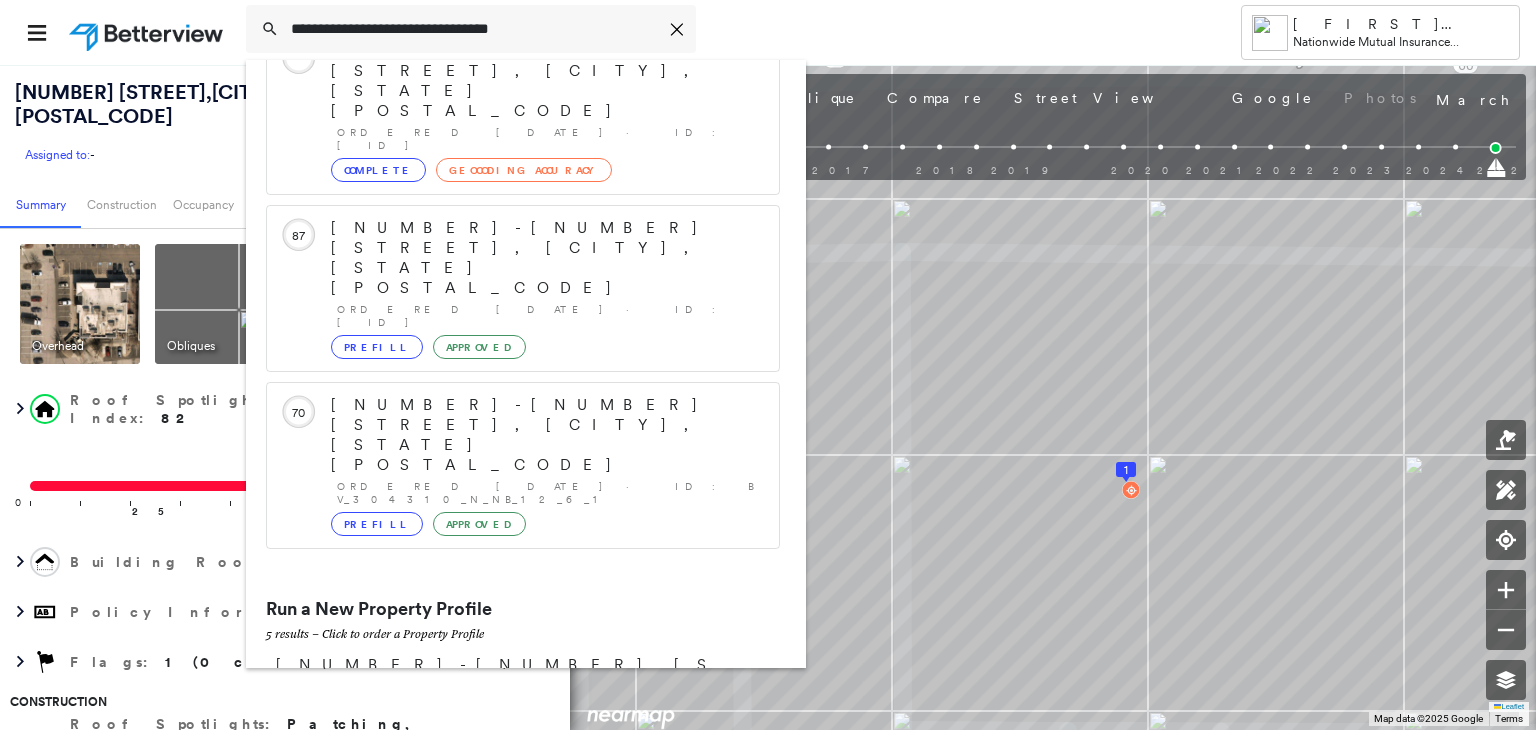 scroll, scrollTop: 129, scrollLeft: 0, axis: vertical 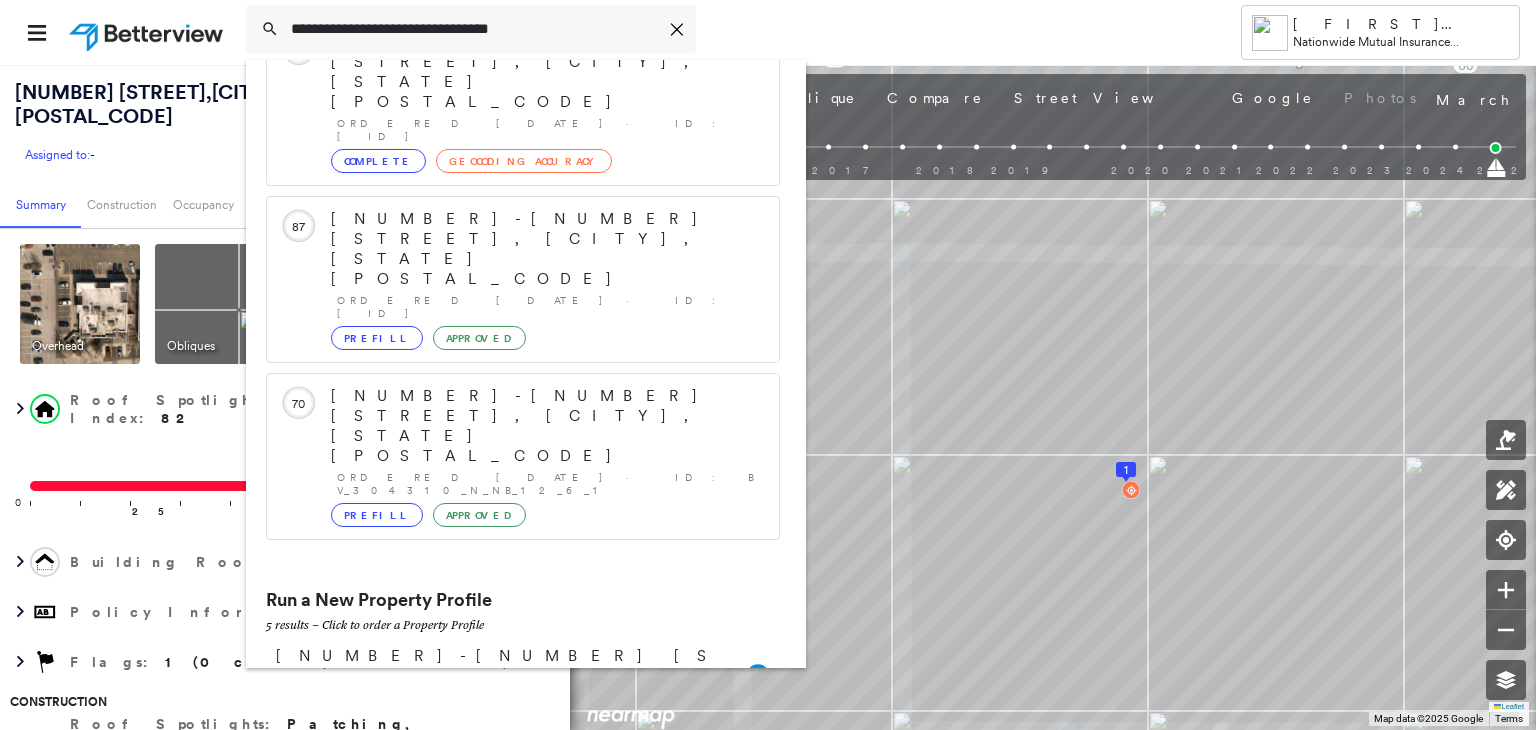 type on "**********" 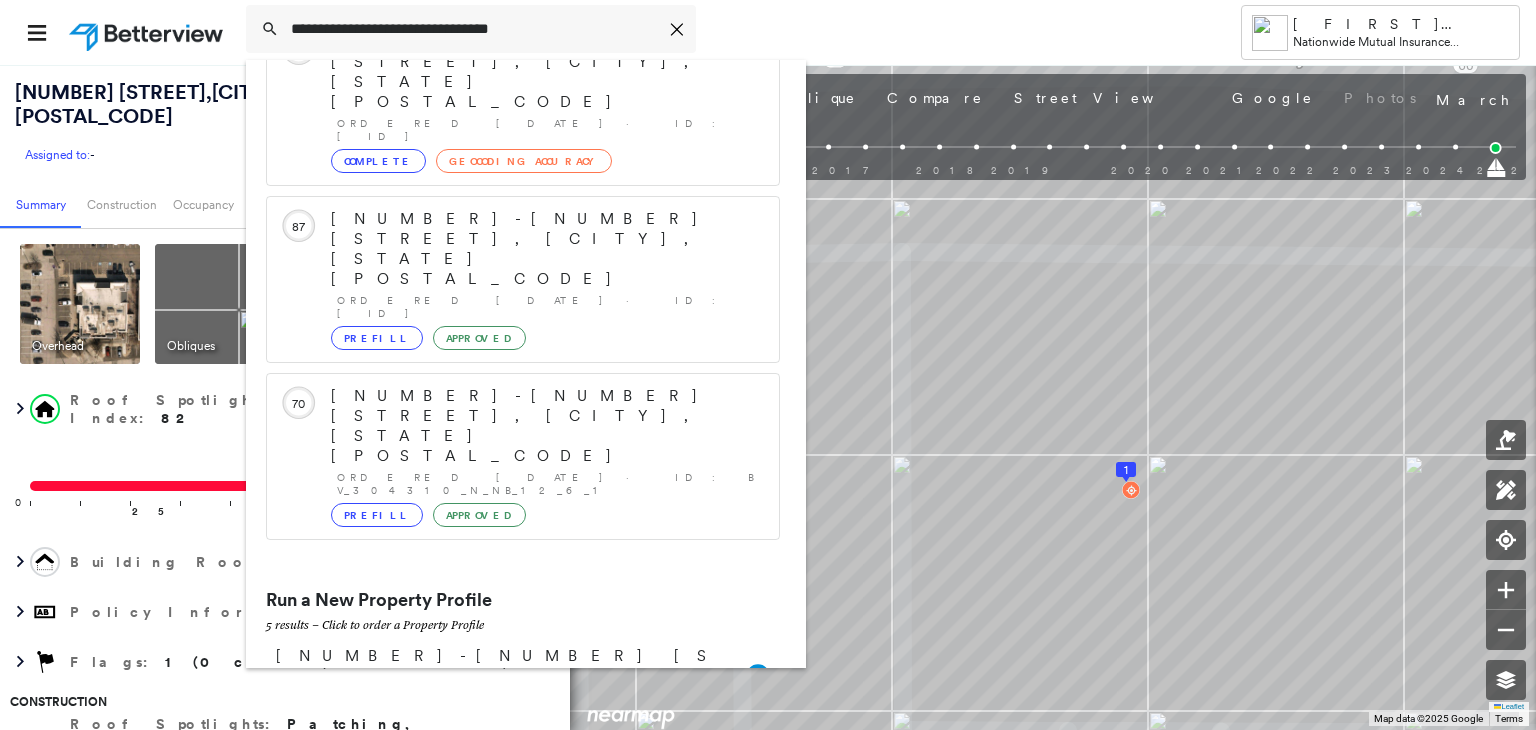click 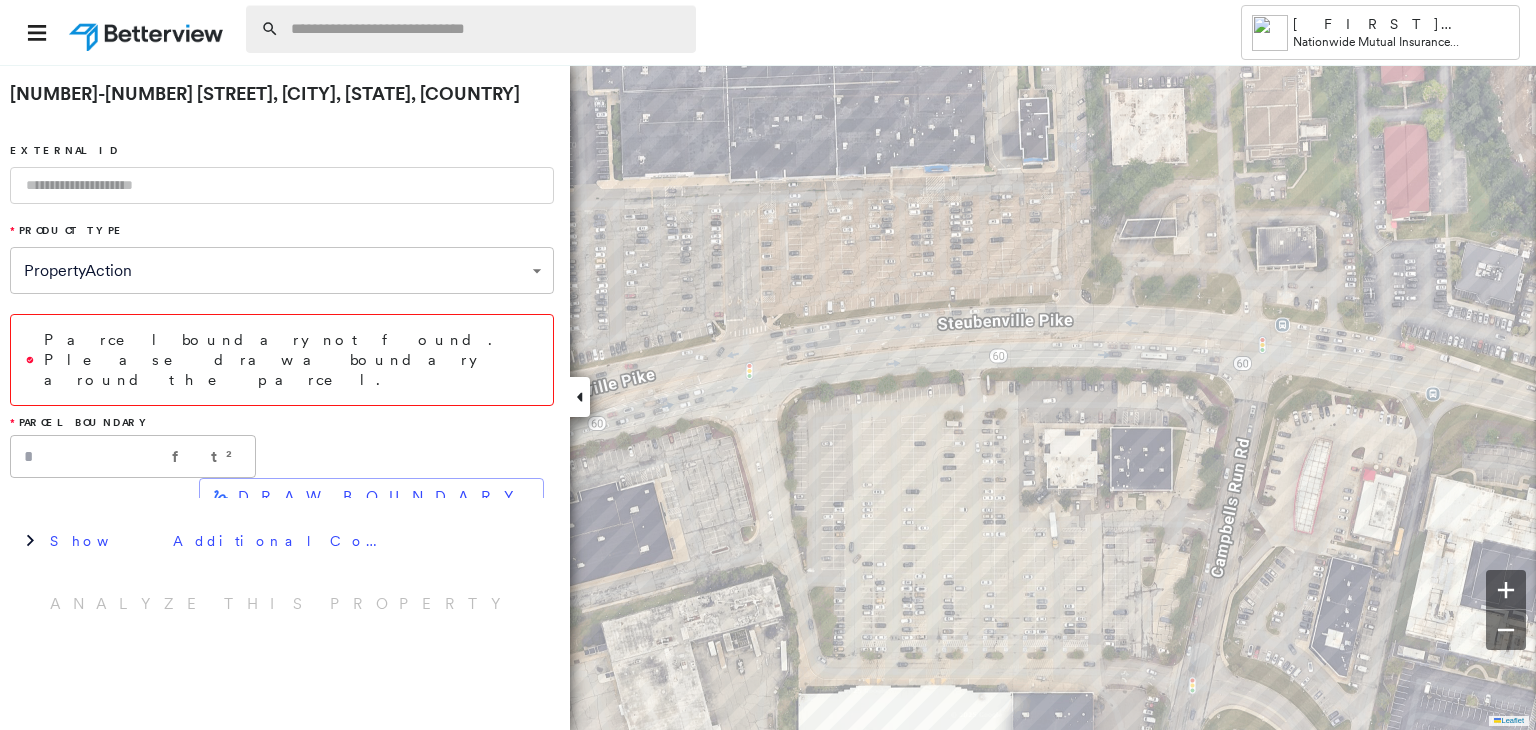 click at bounding box center (487, 29) 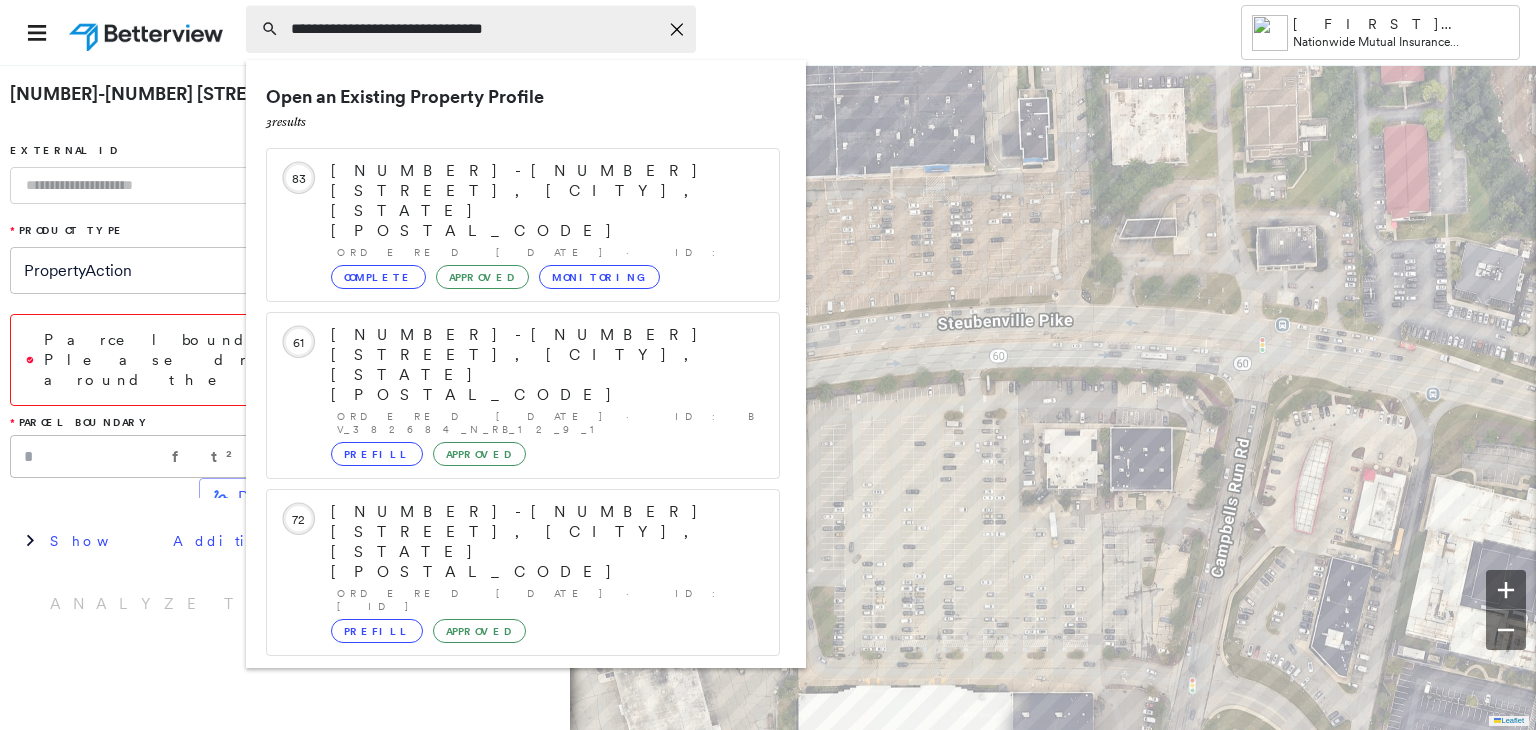 type on "**********" 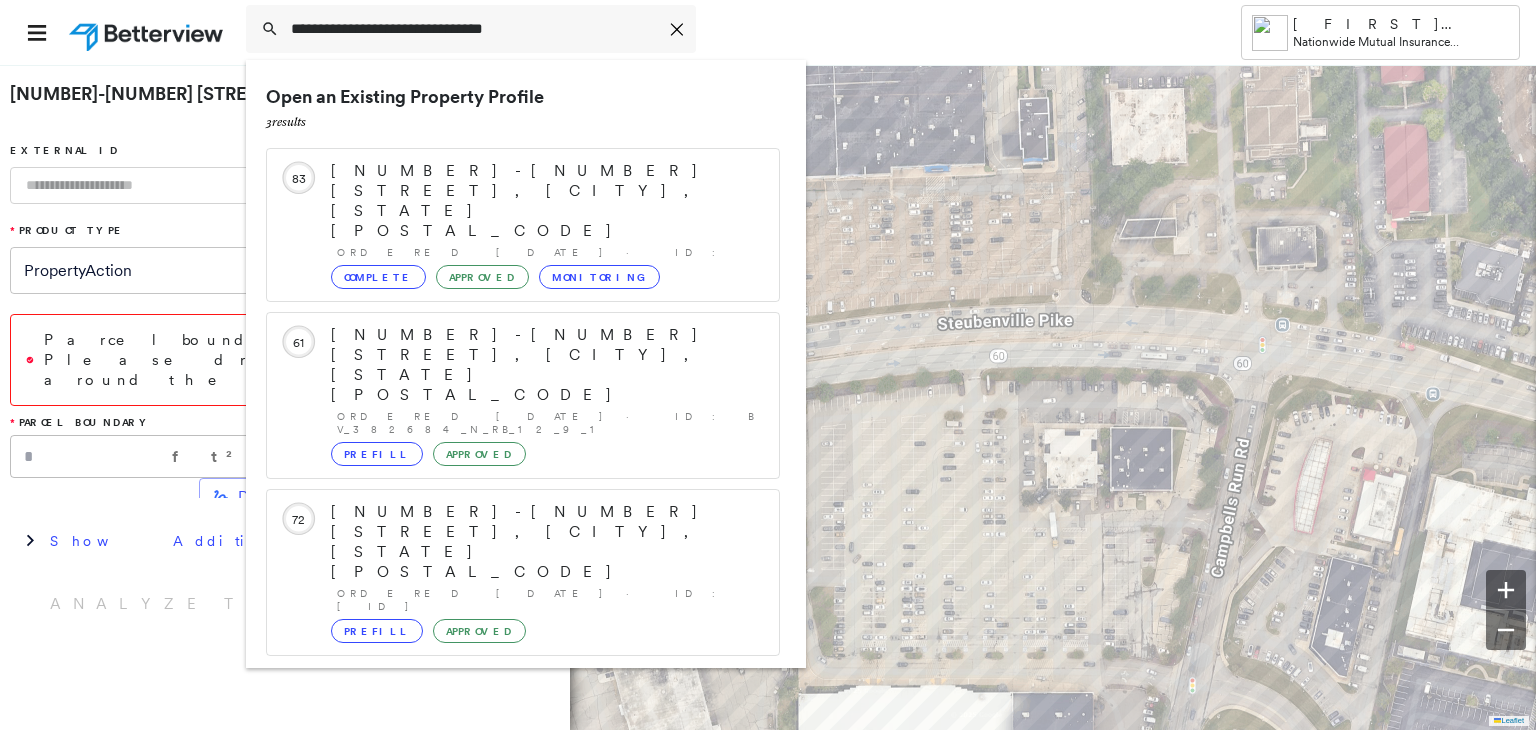 click on "Group Created with Sketch." 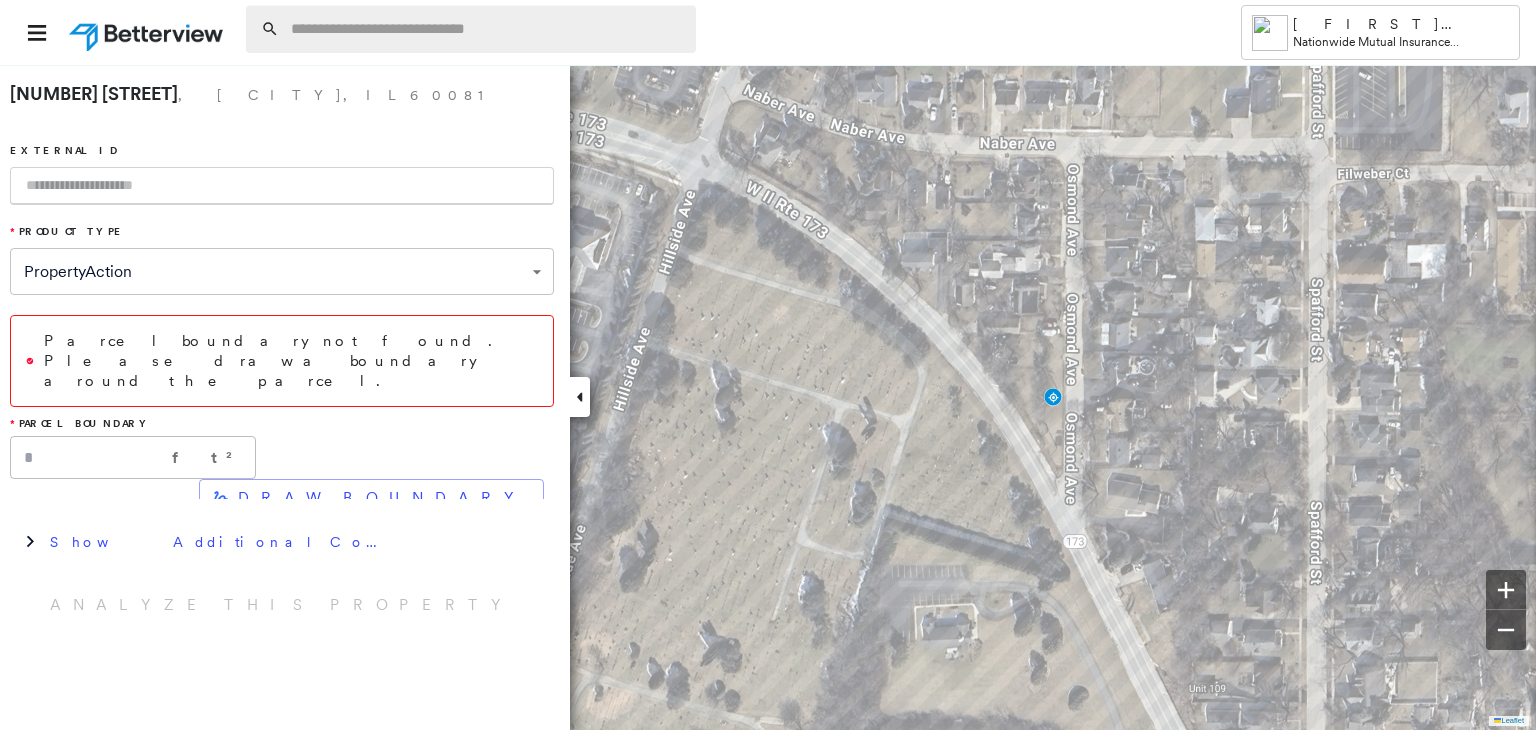 click at bounding box center [487, 29] 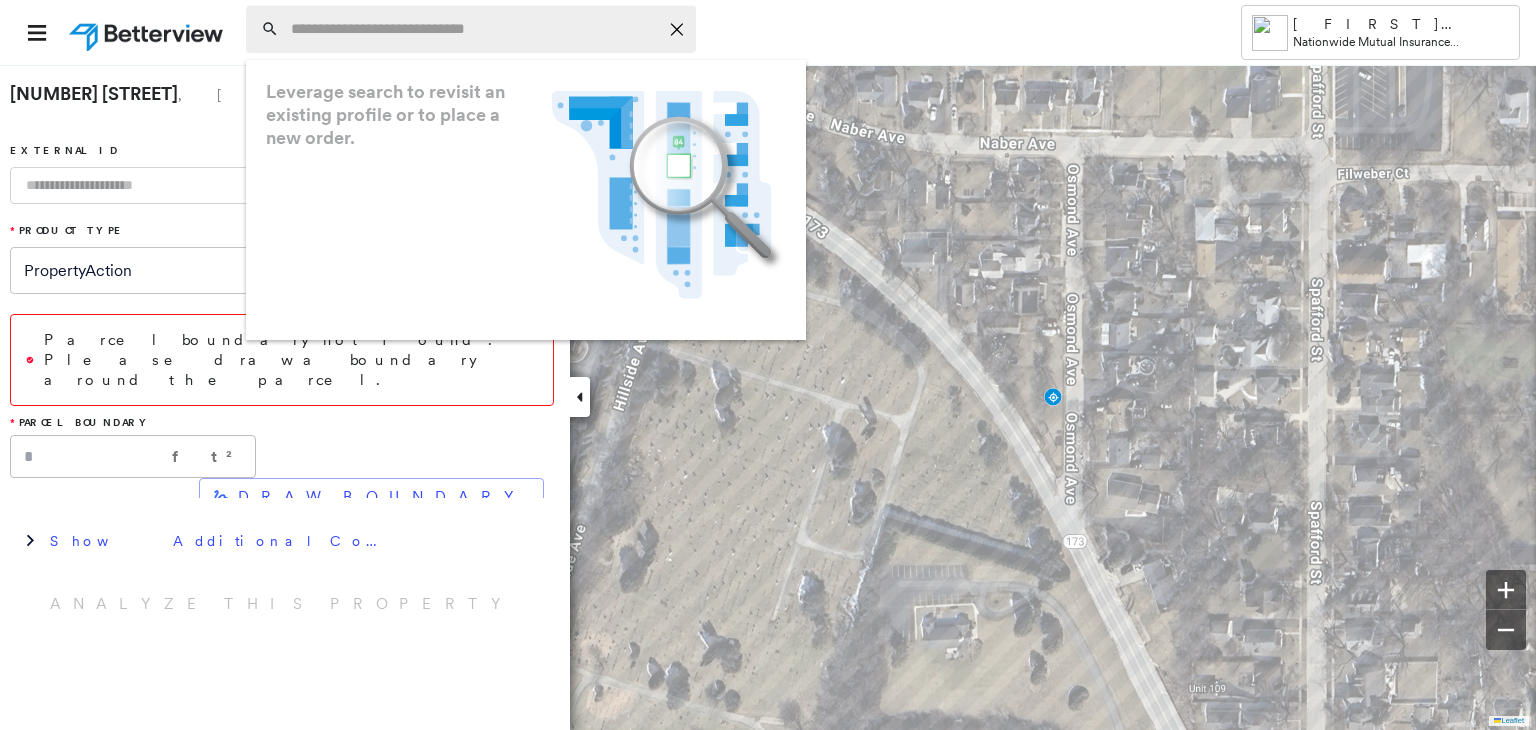 click at bounding box center (474, 29) 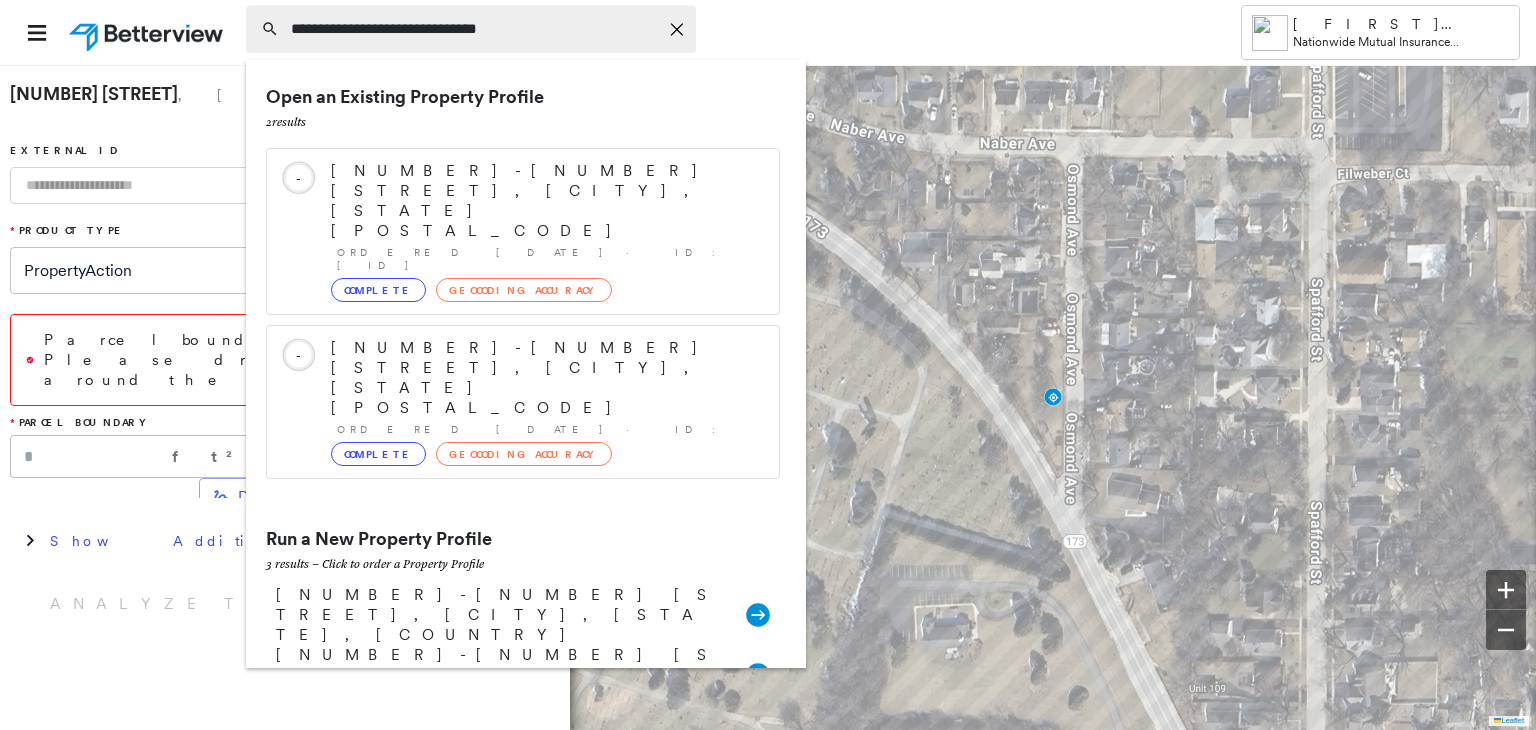 type on "**********" 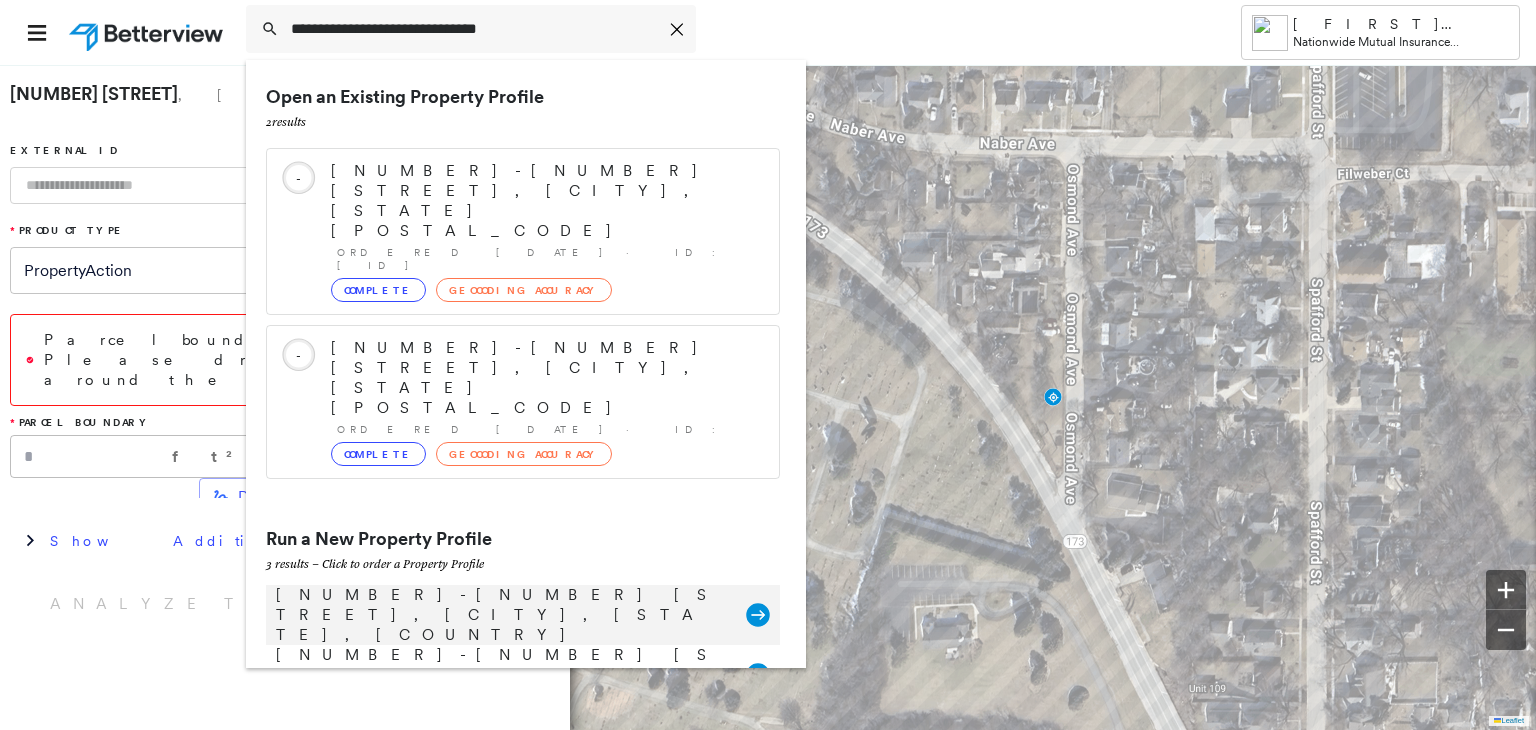click 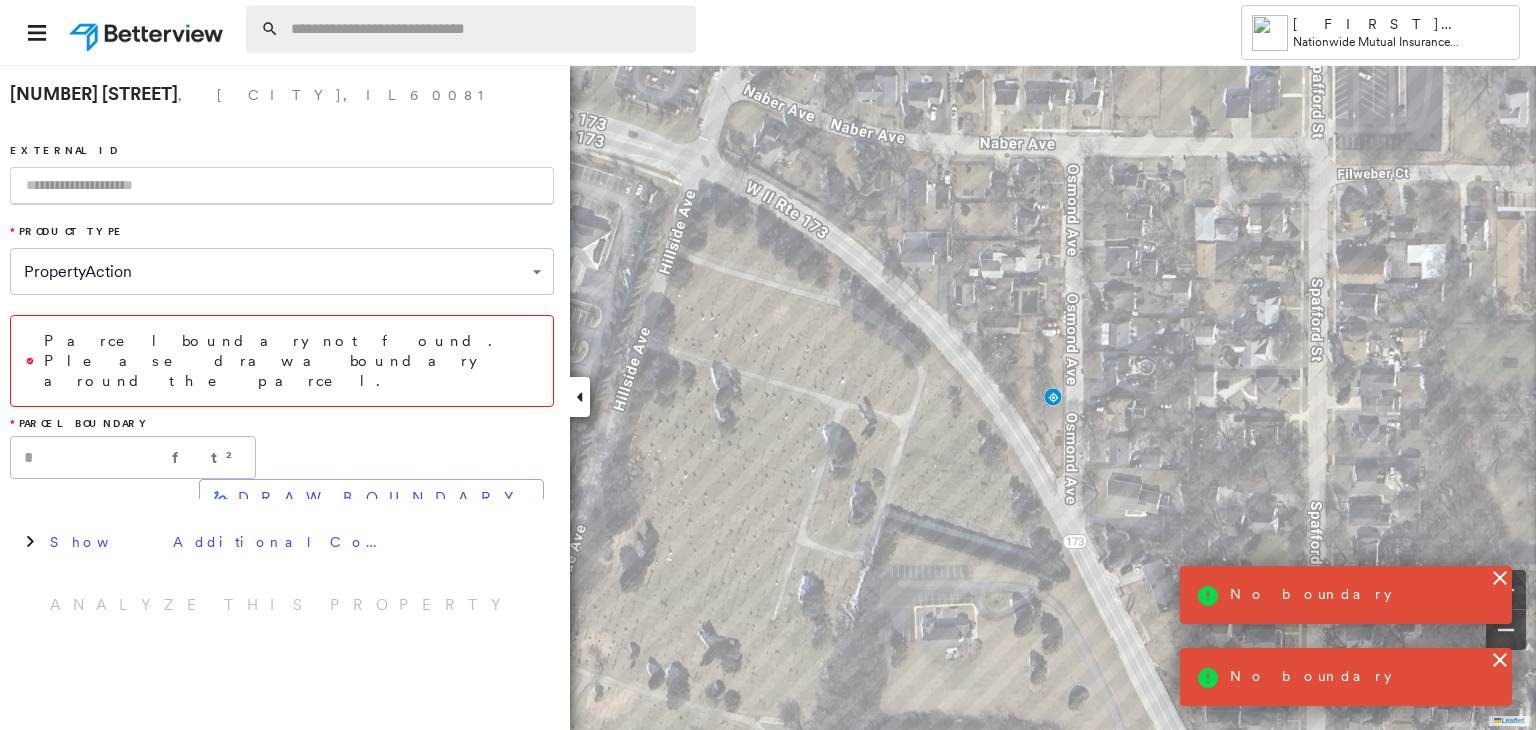 click at bounding box center [487, 29] 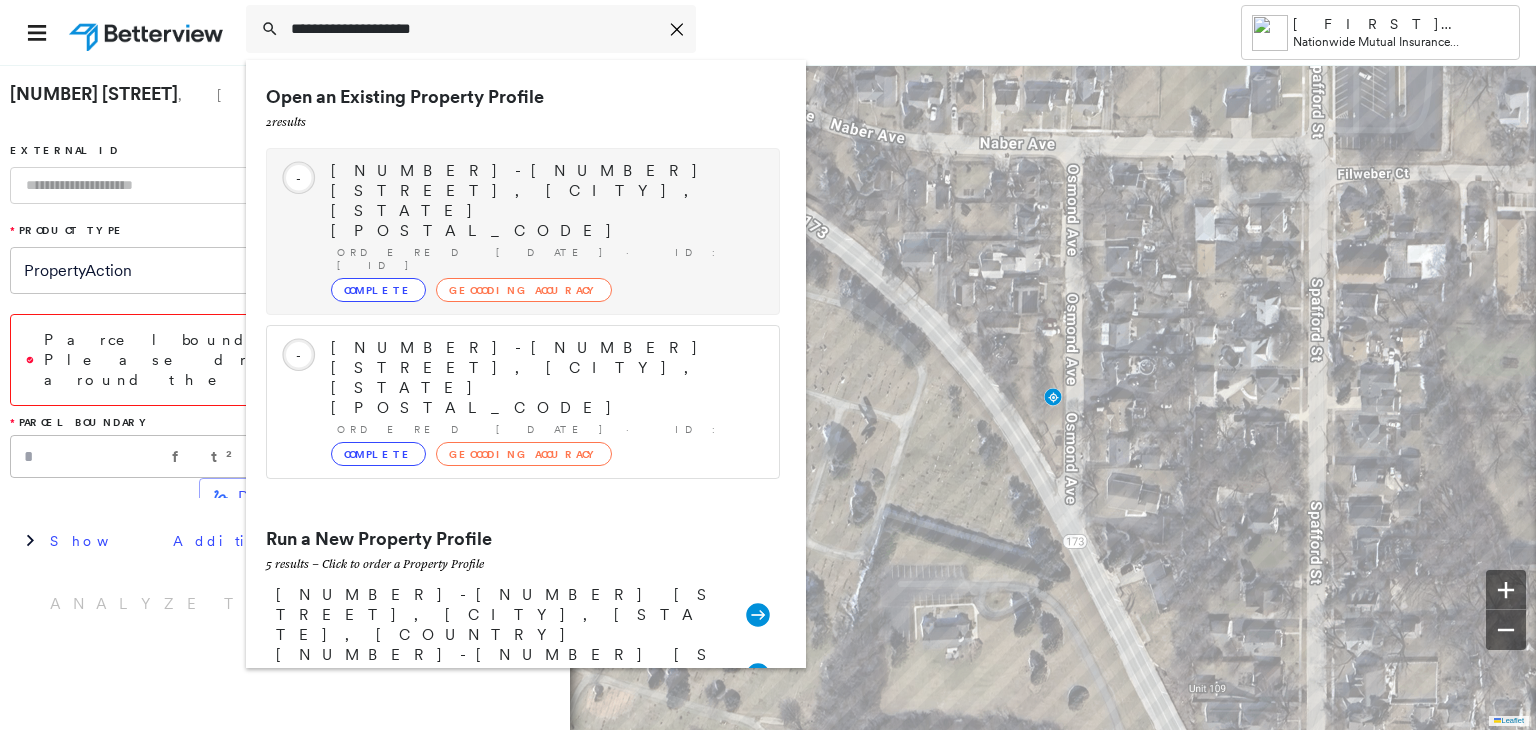 type on "**********" 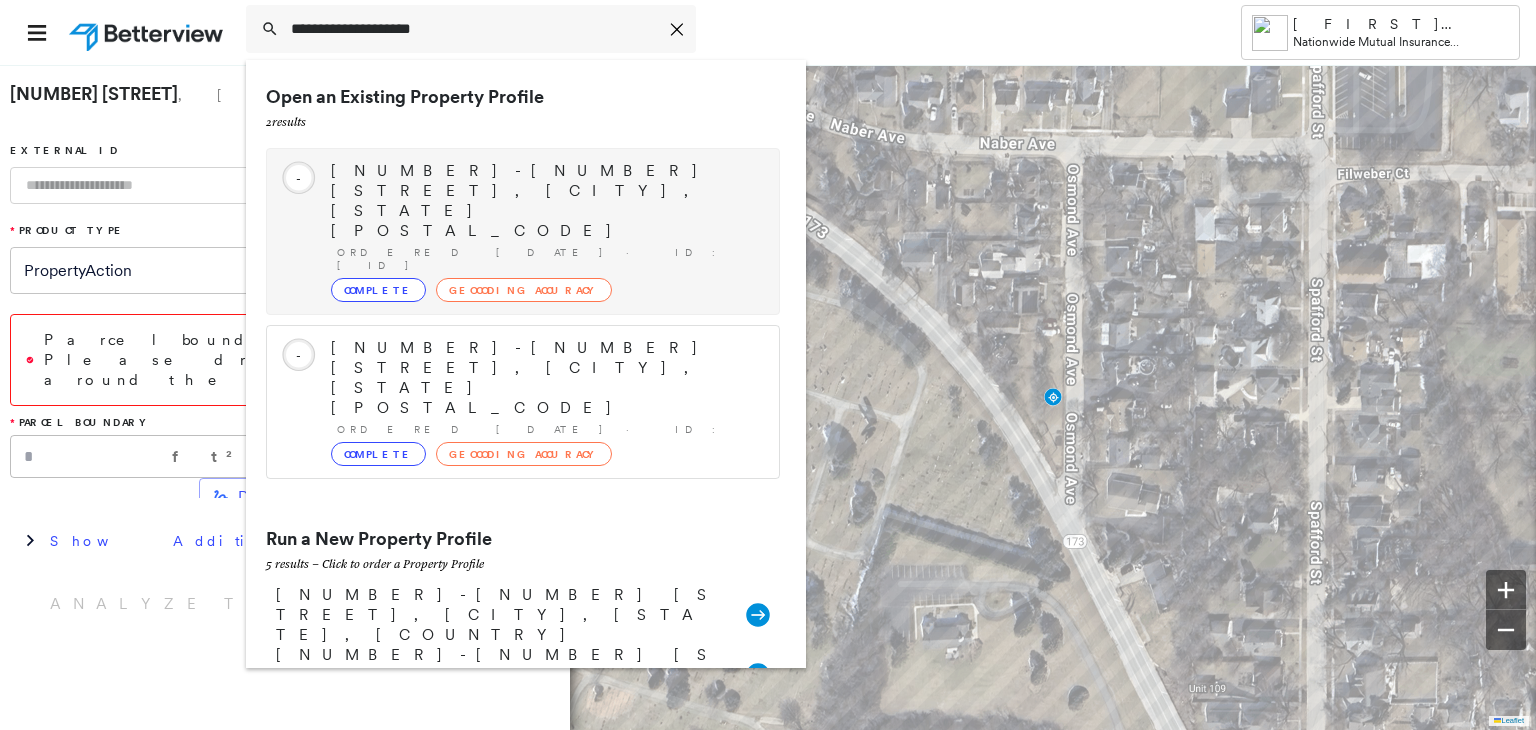 click on "[NUMBER]-[NUMBER] [STREET], [CITY], [STATE] [POSTAL_CODE]" at bounding box center (545, 201) 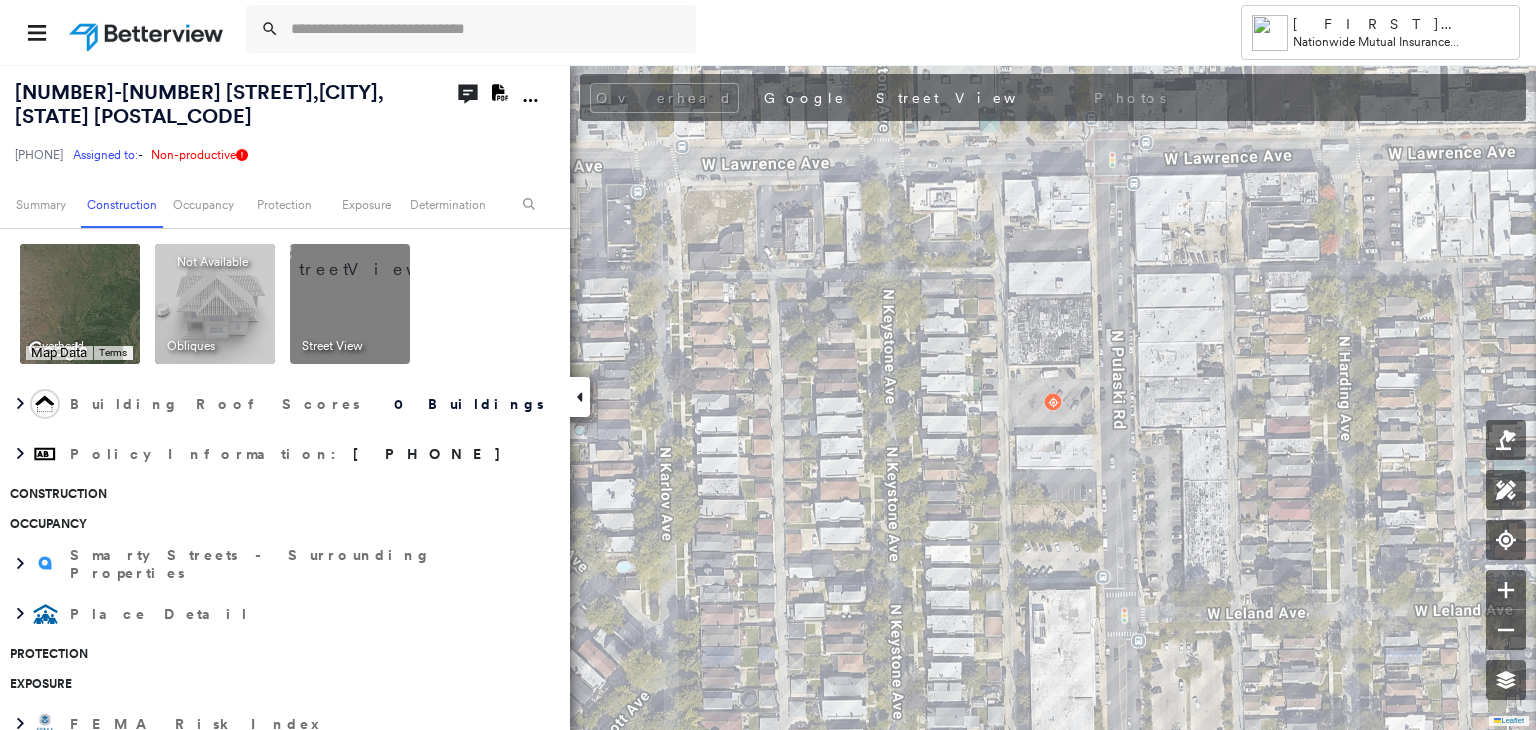 scroll, scrollTop: 0, scrollLeft: 0, axis: both 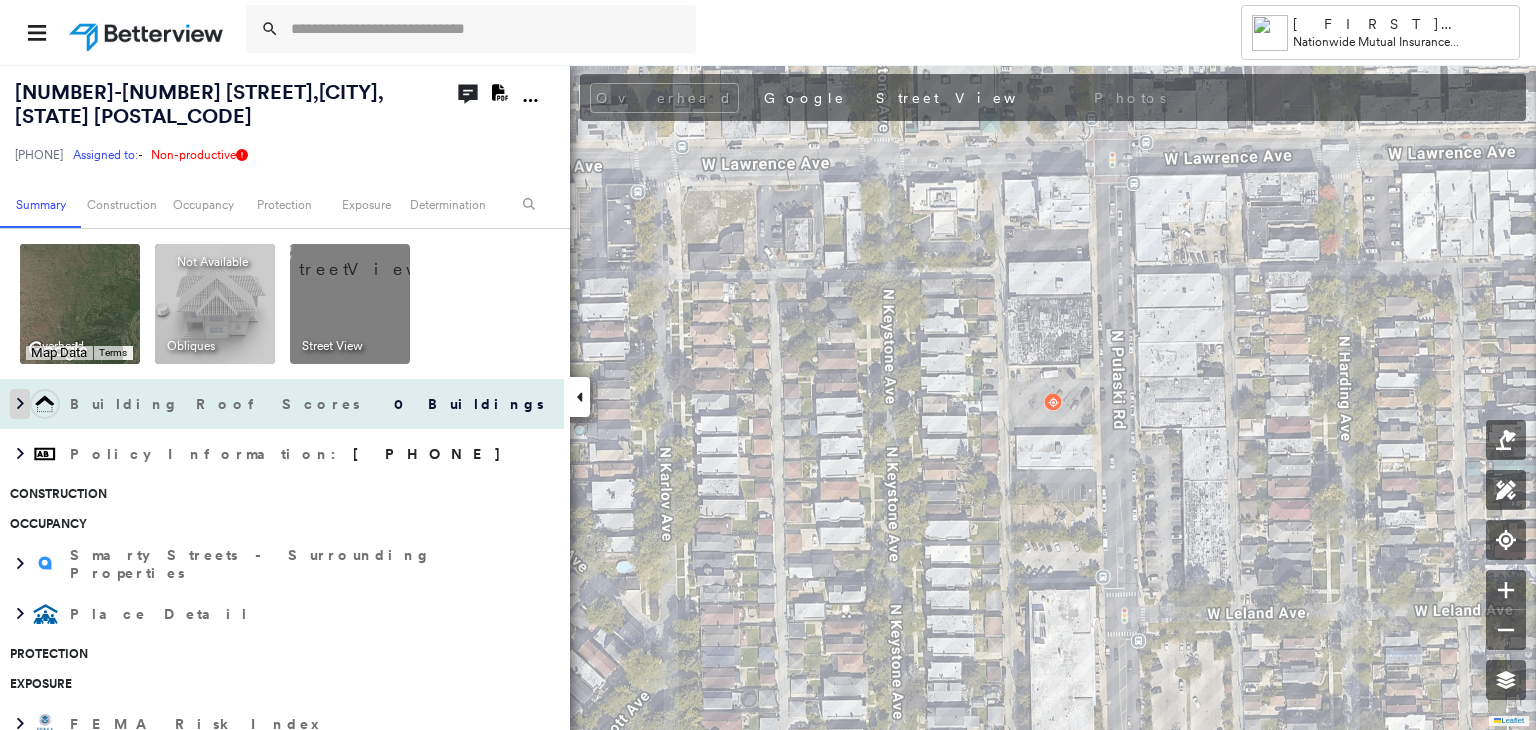 click 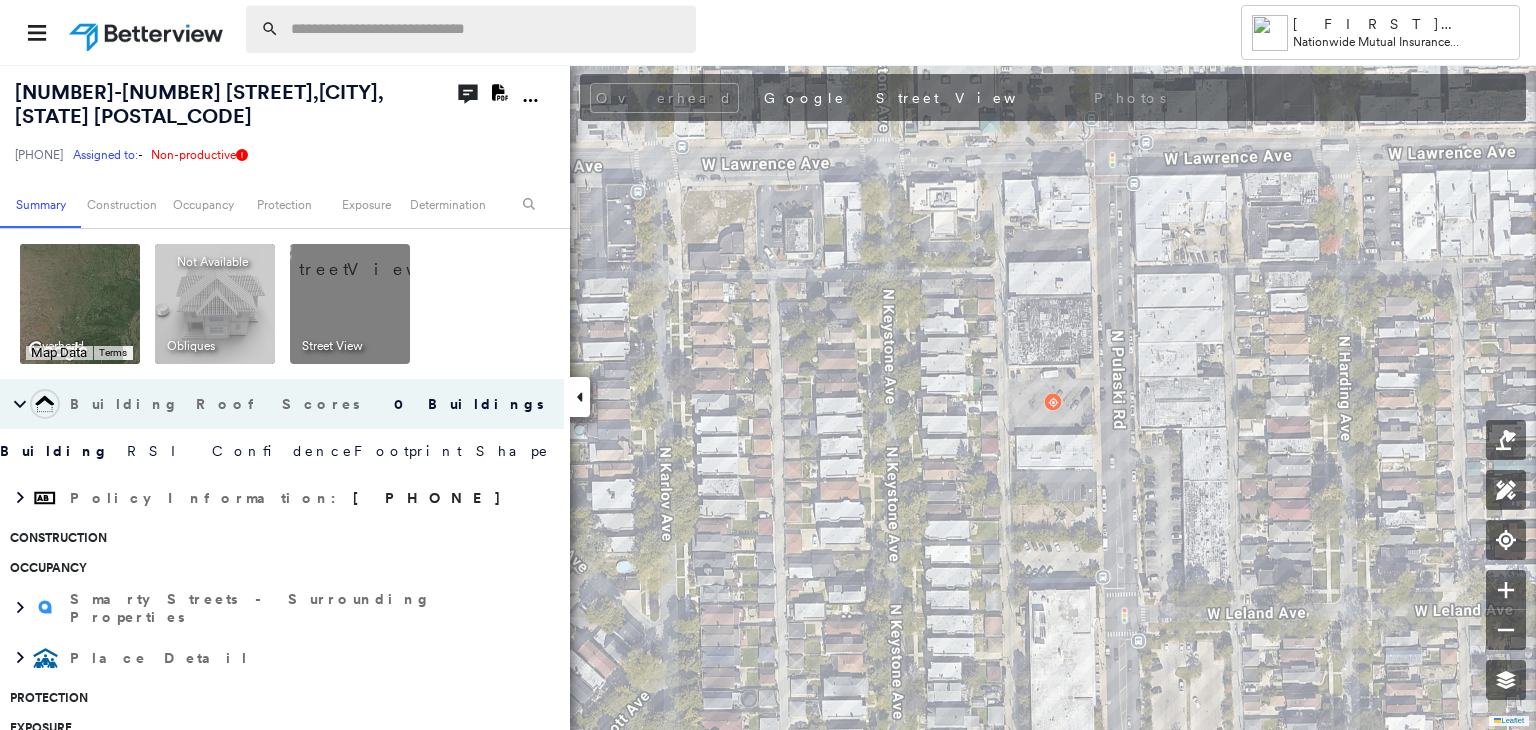 click at bounding box center [487, 29] 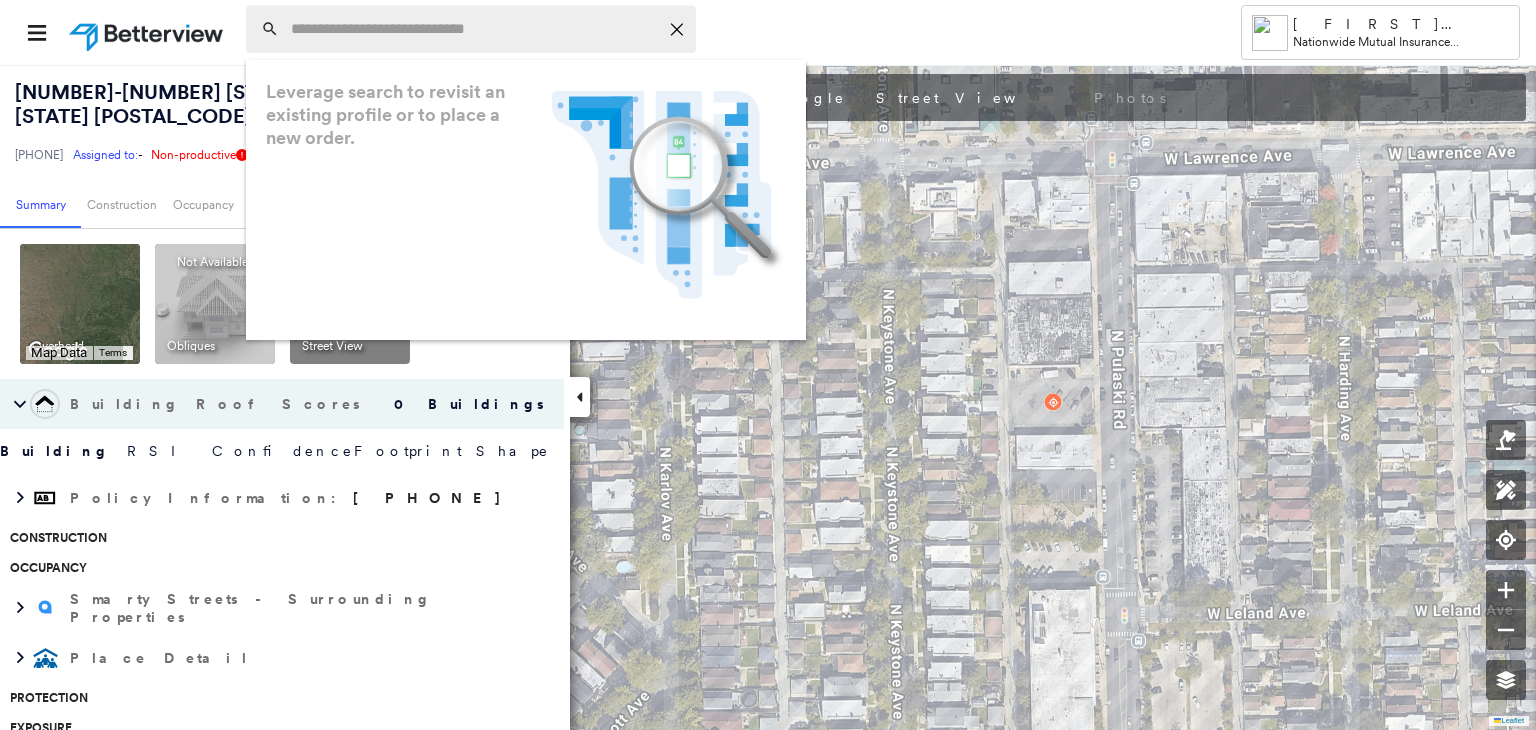 type on "*" 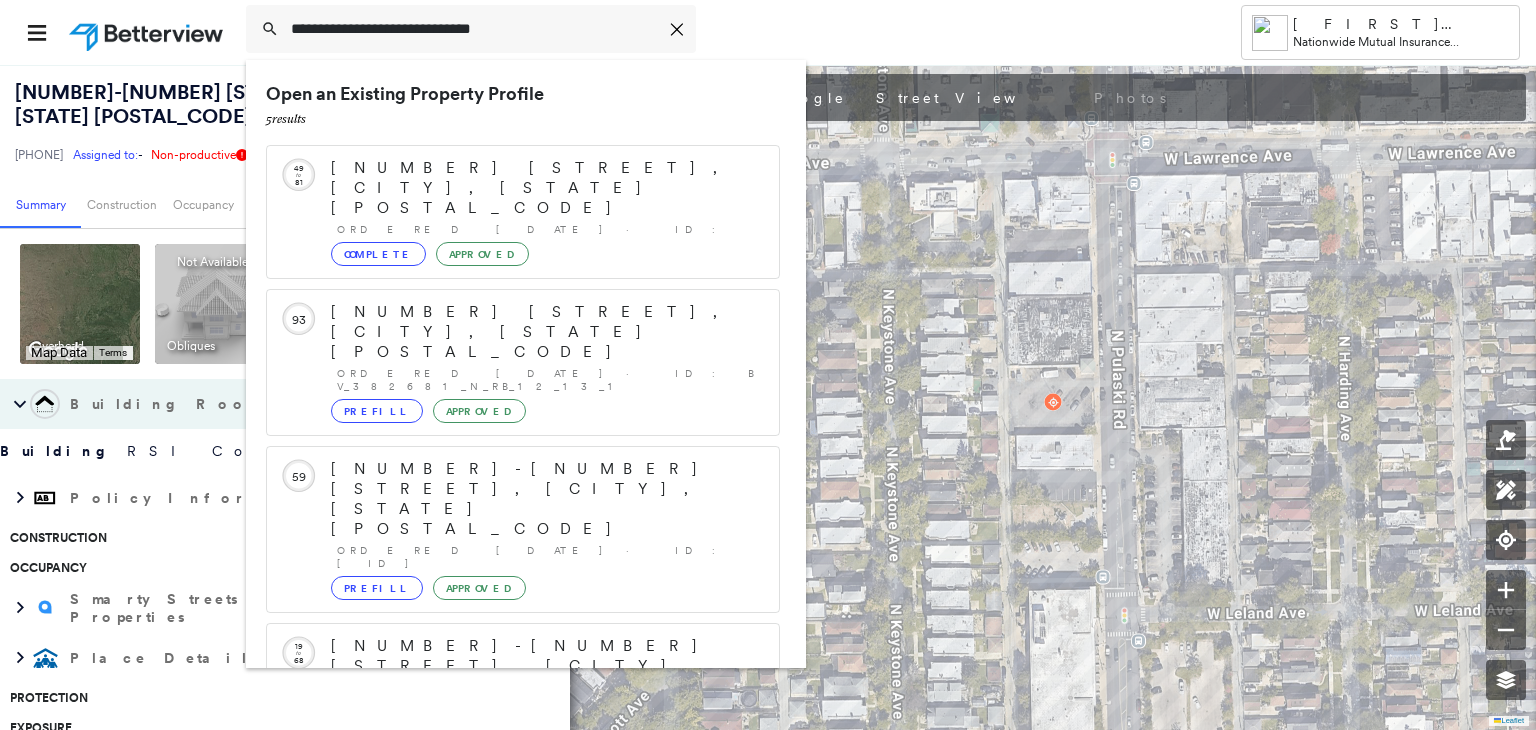 scroll, scrollTop: 0, scrollLeft: 0, axis: both 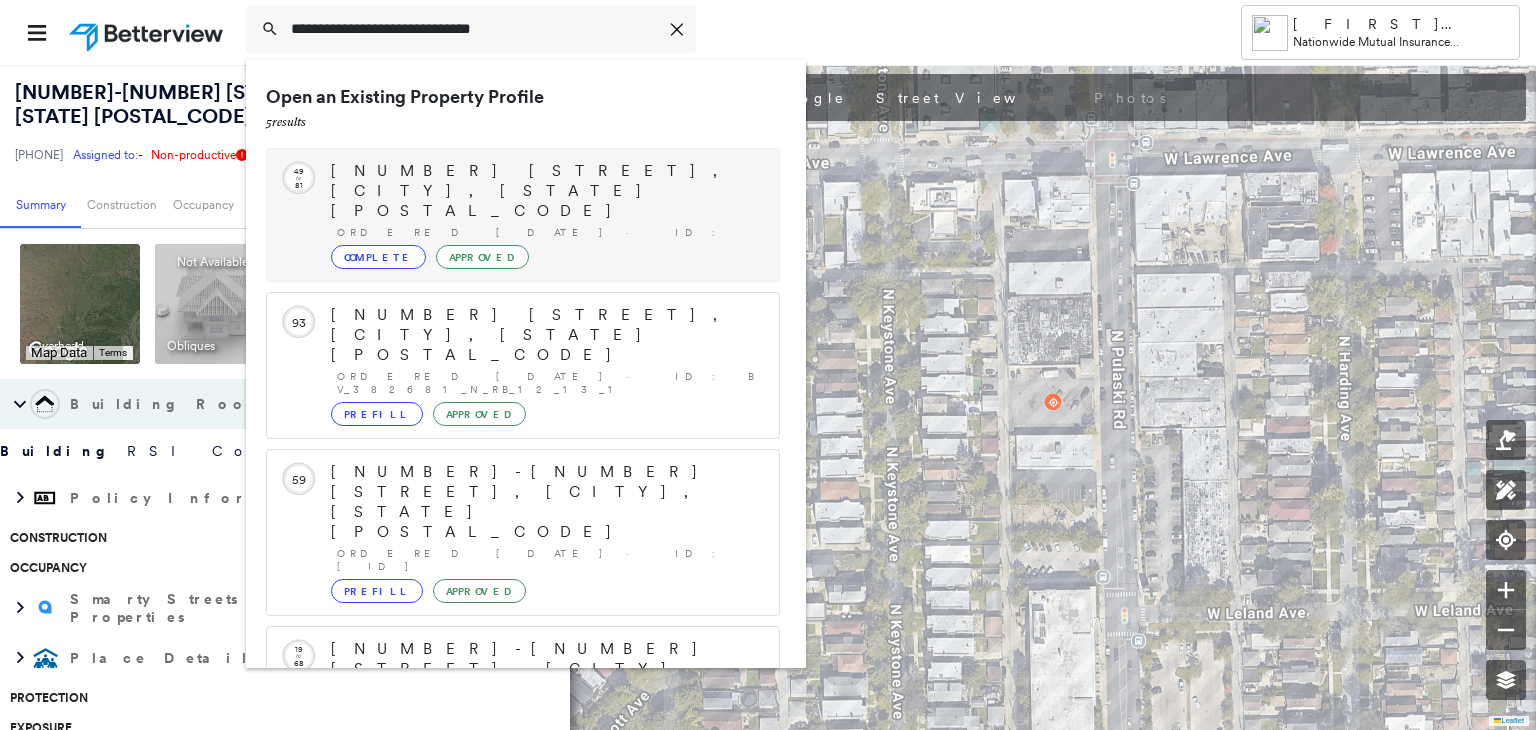 type on "**********" 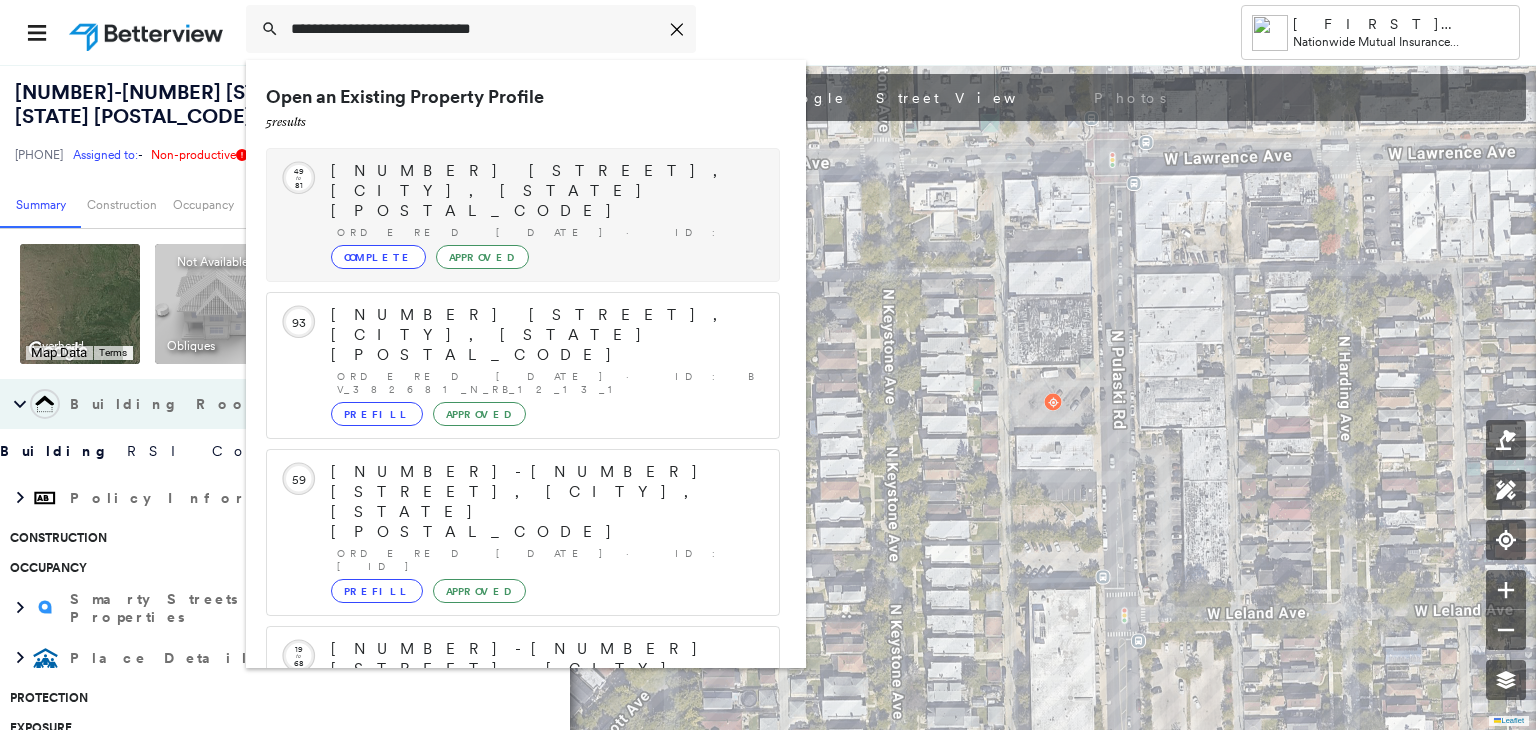 click on "[NUMBER] [STREET], [CITY], [STATE] [POSTAL_CODE]" at bounding box center [545, 191] 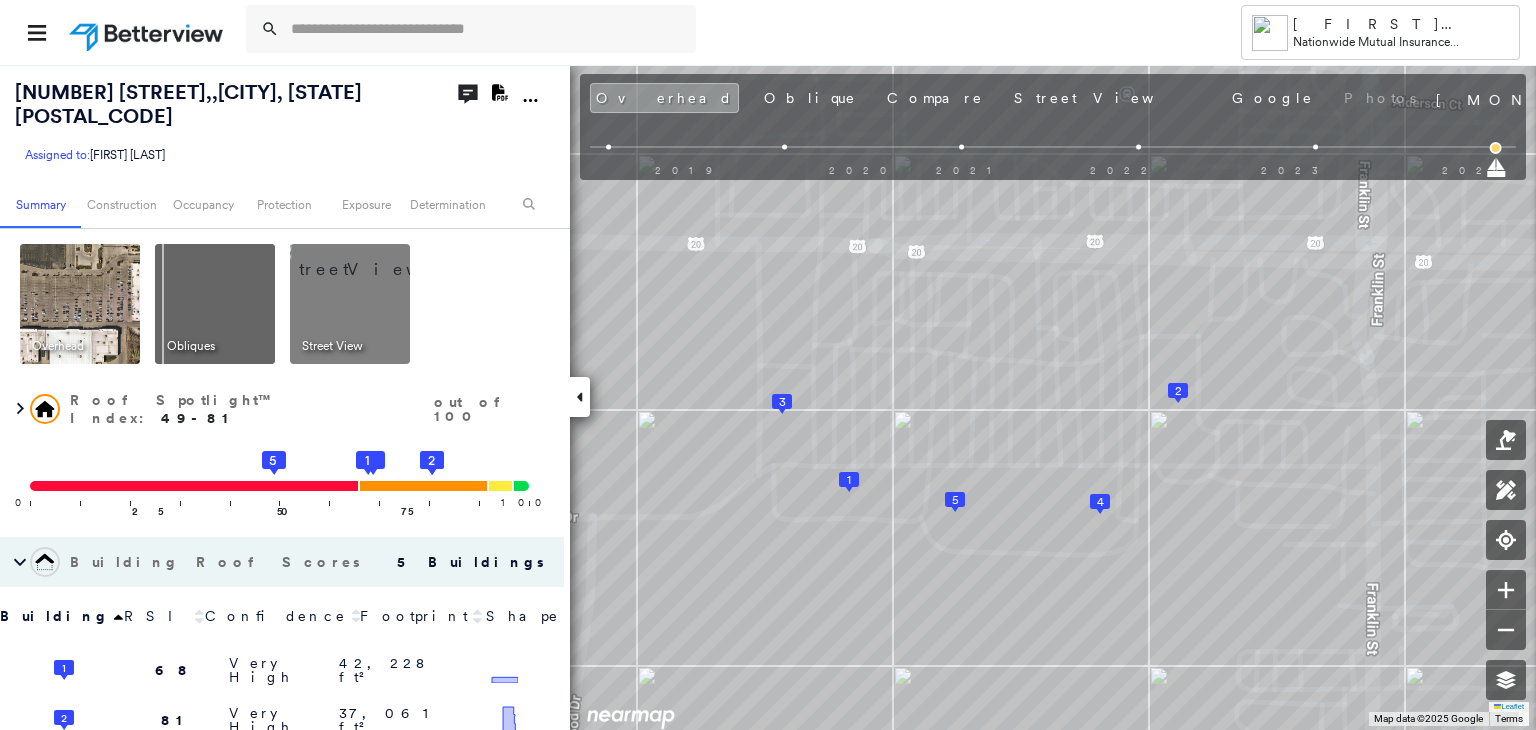 click 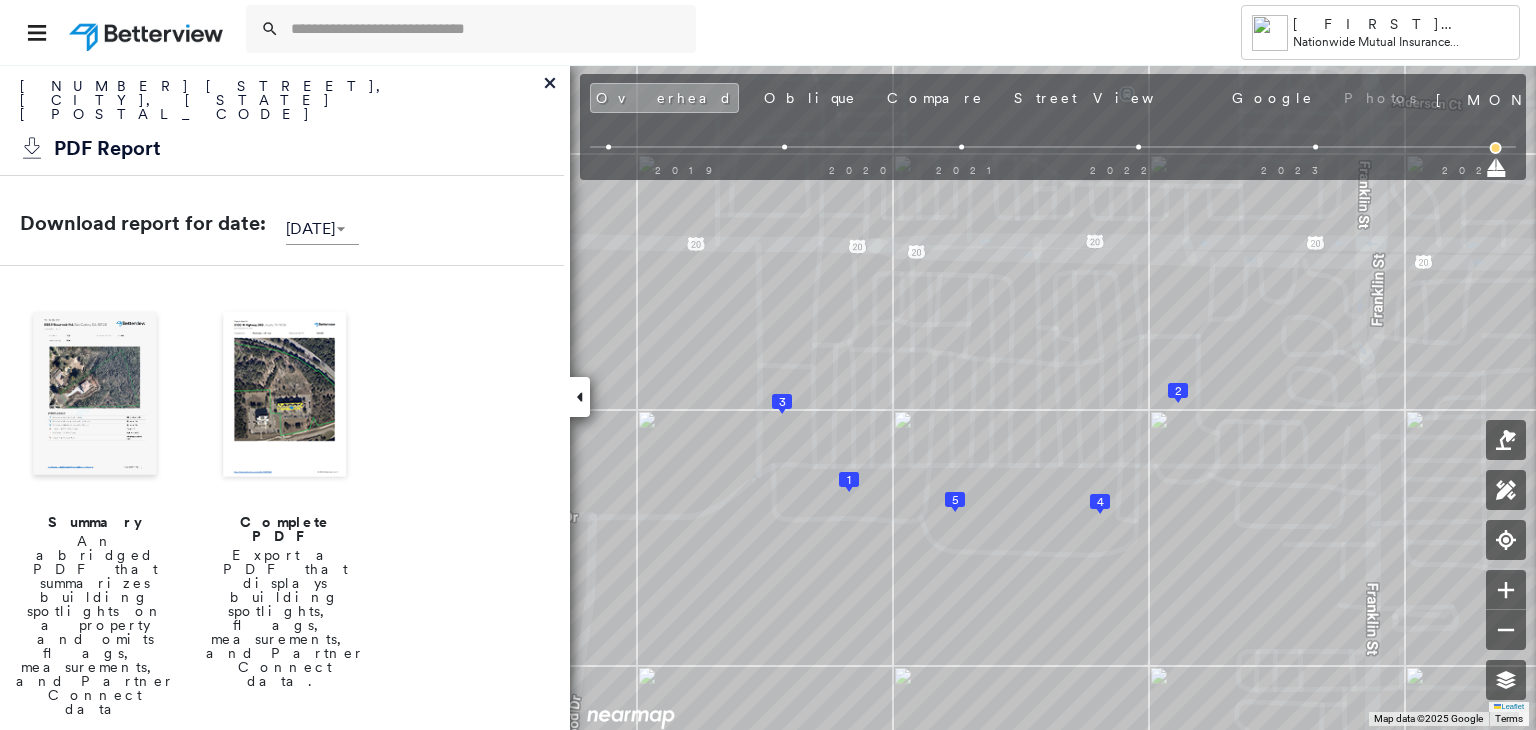 click at bounding box center [285, 396] 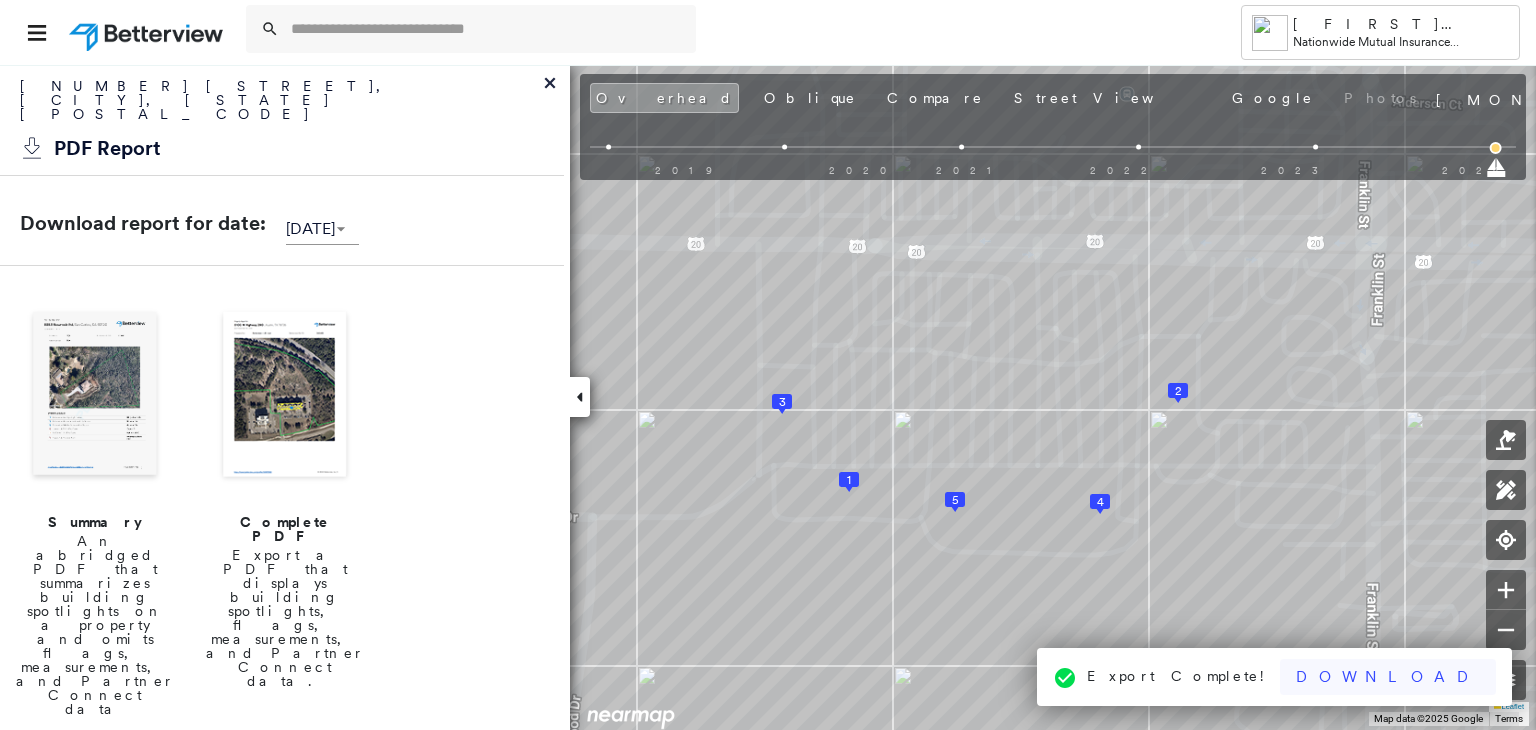 click on "Download" at bounding box center [1388, 677] 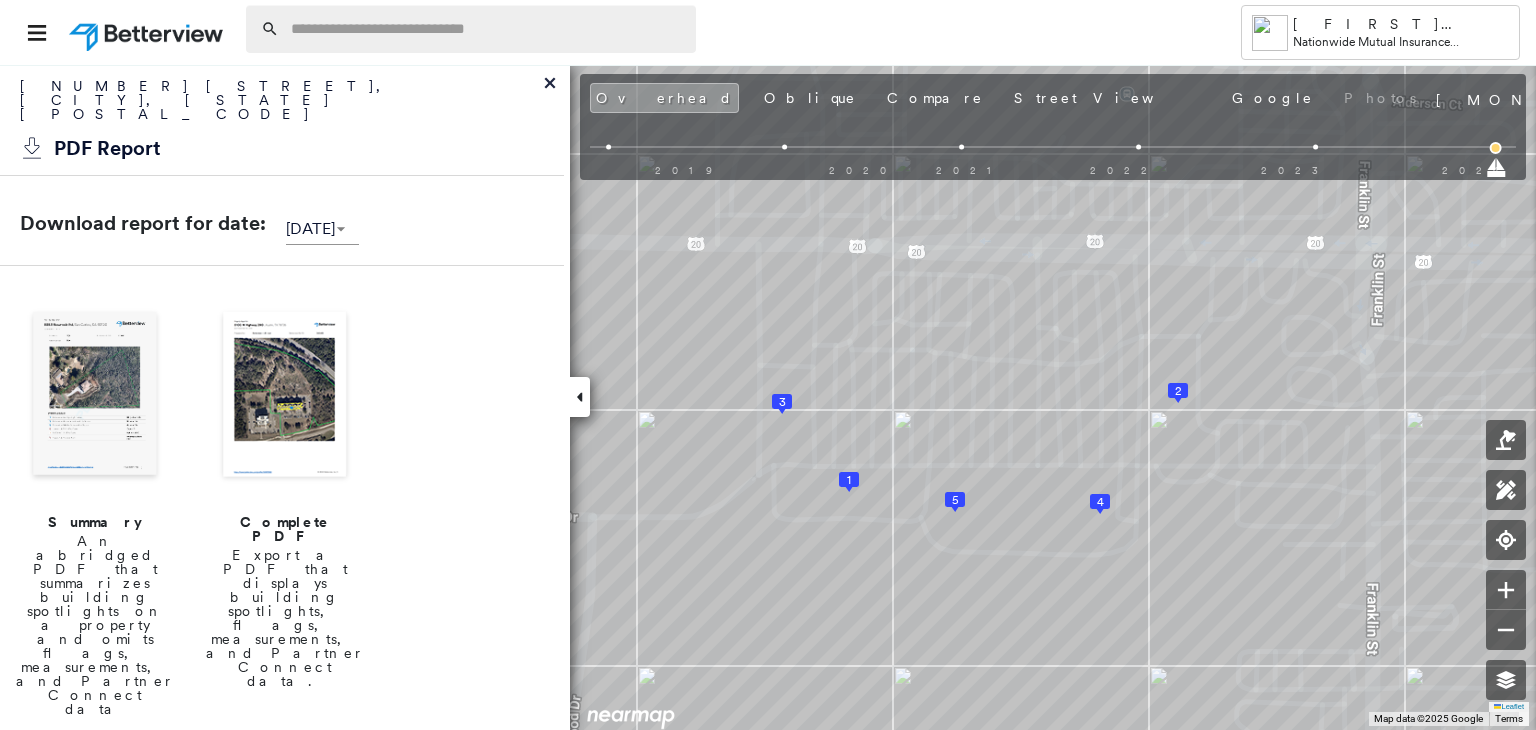 click at bounding box center [487, 29] 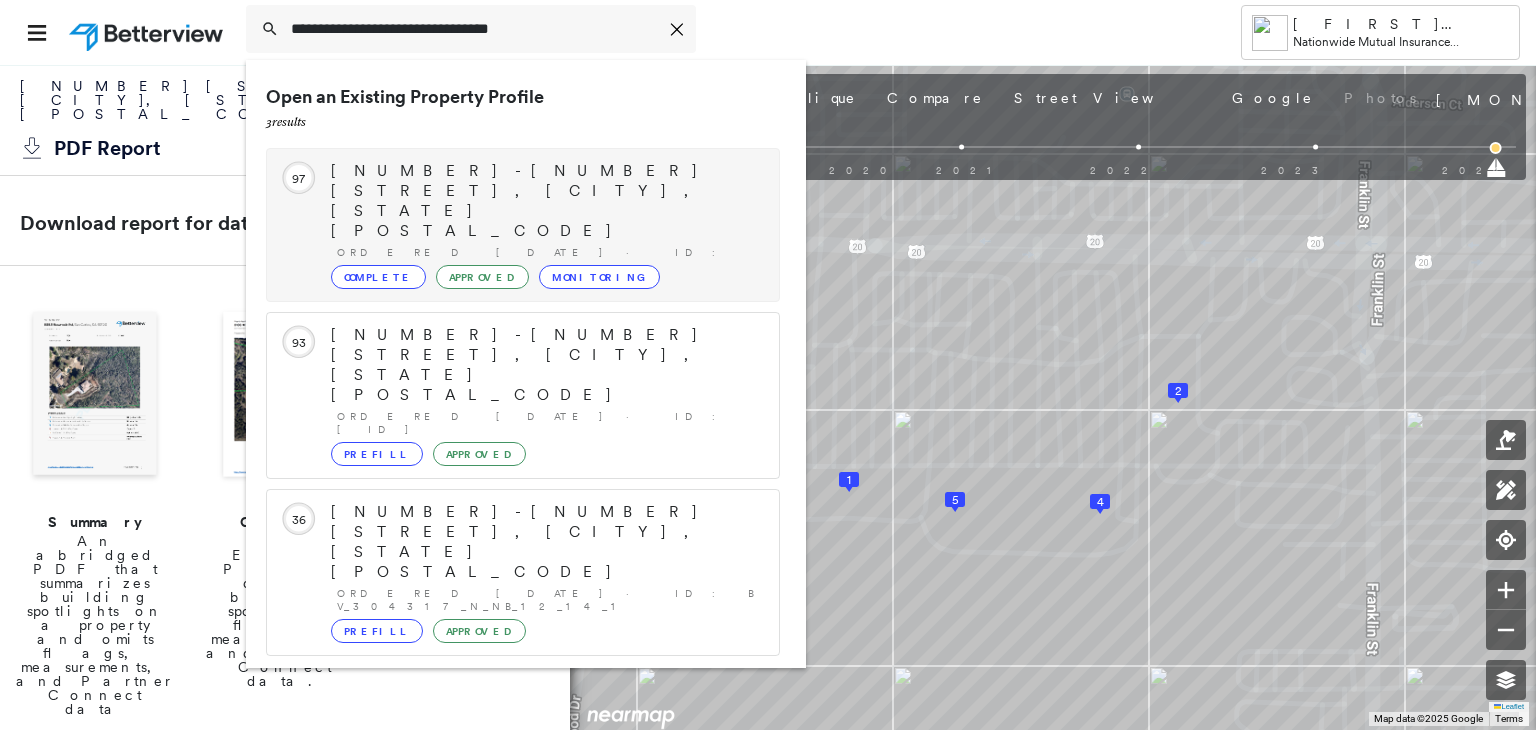 type on "**********" 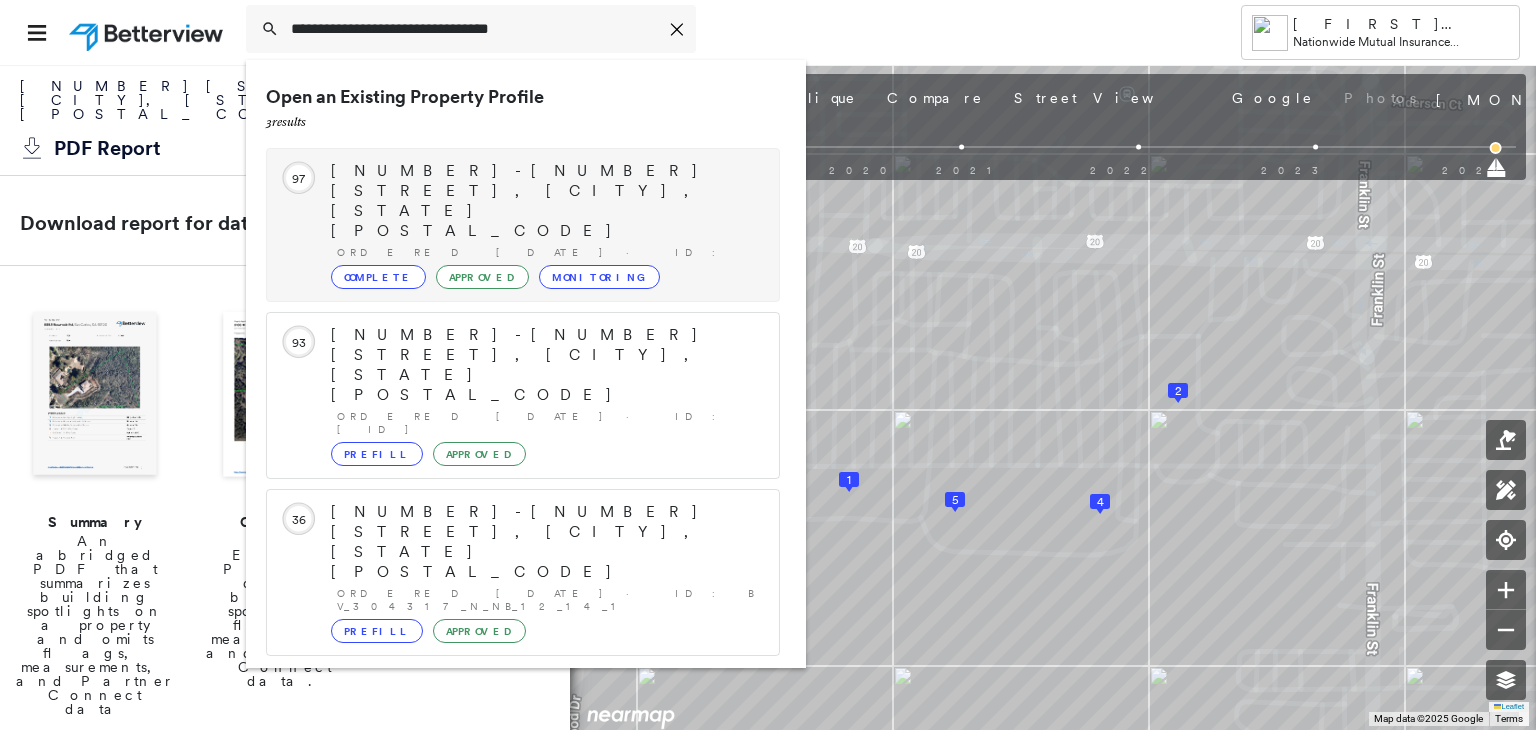 click on "[NUMBER]-[NUMBER] [STREET], [CITY], [STATE] [POSTAL_CODE]" at bounding box center [545, 201] 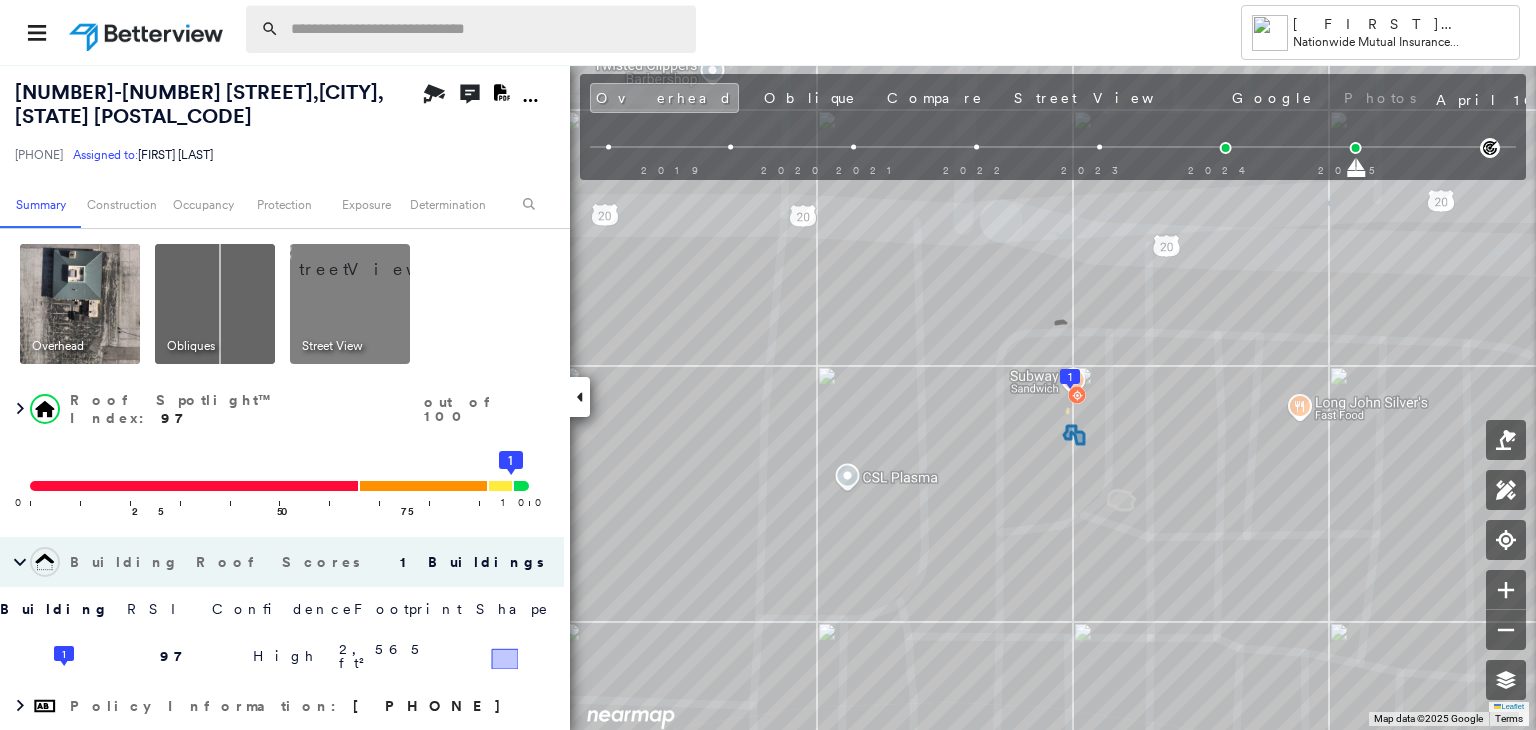 click at bounding box center (487, 29) 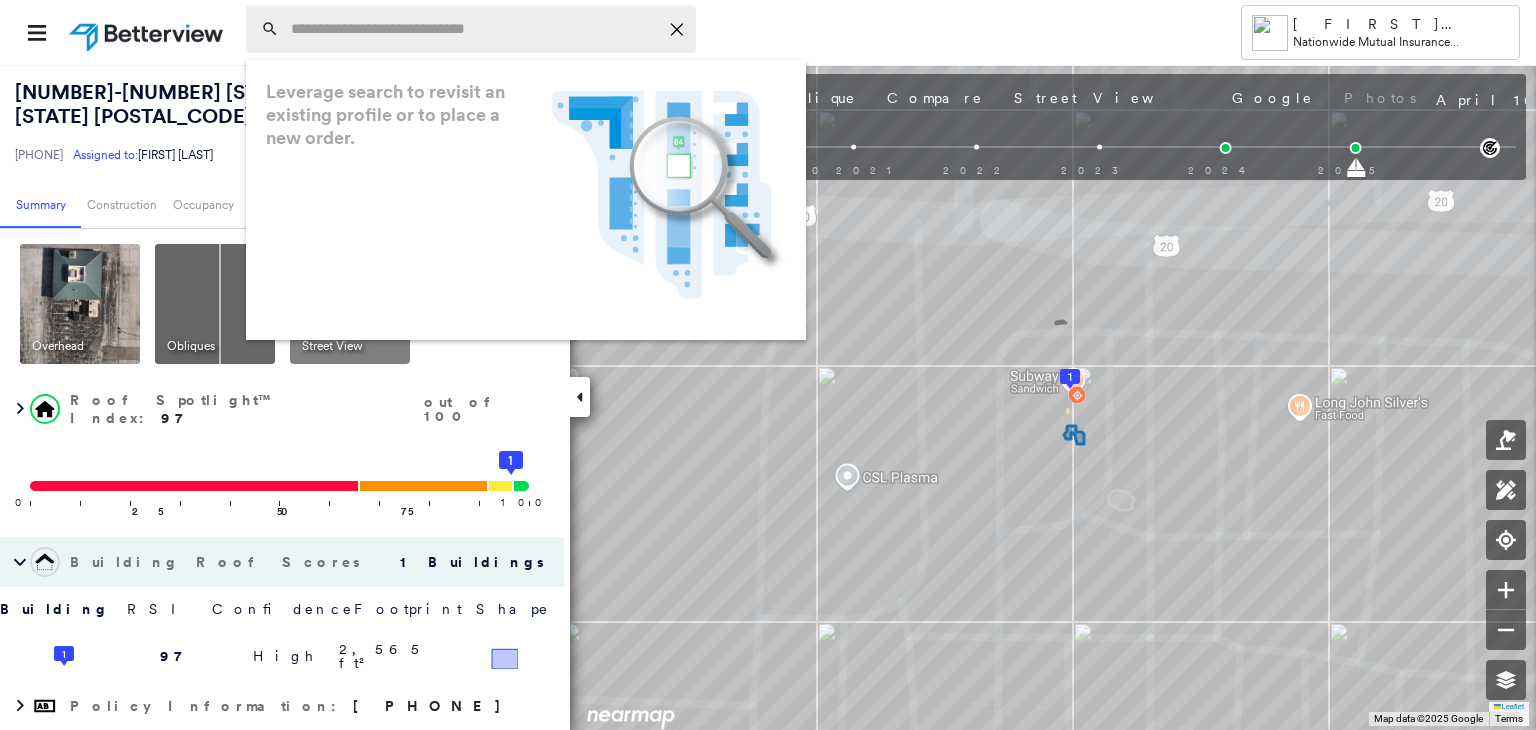 click at bounding box center [474, 29] 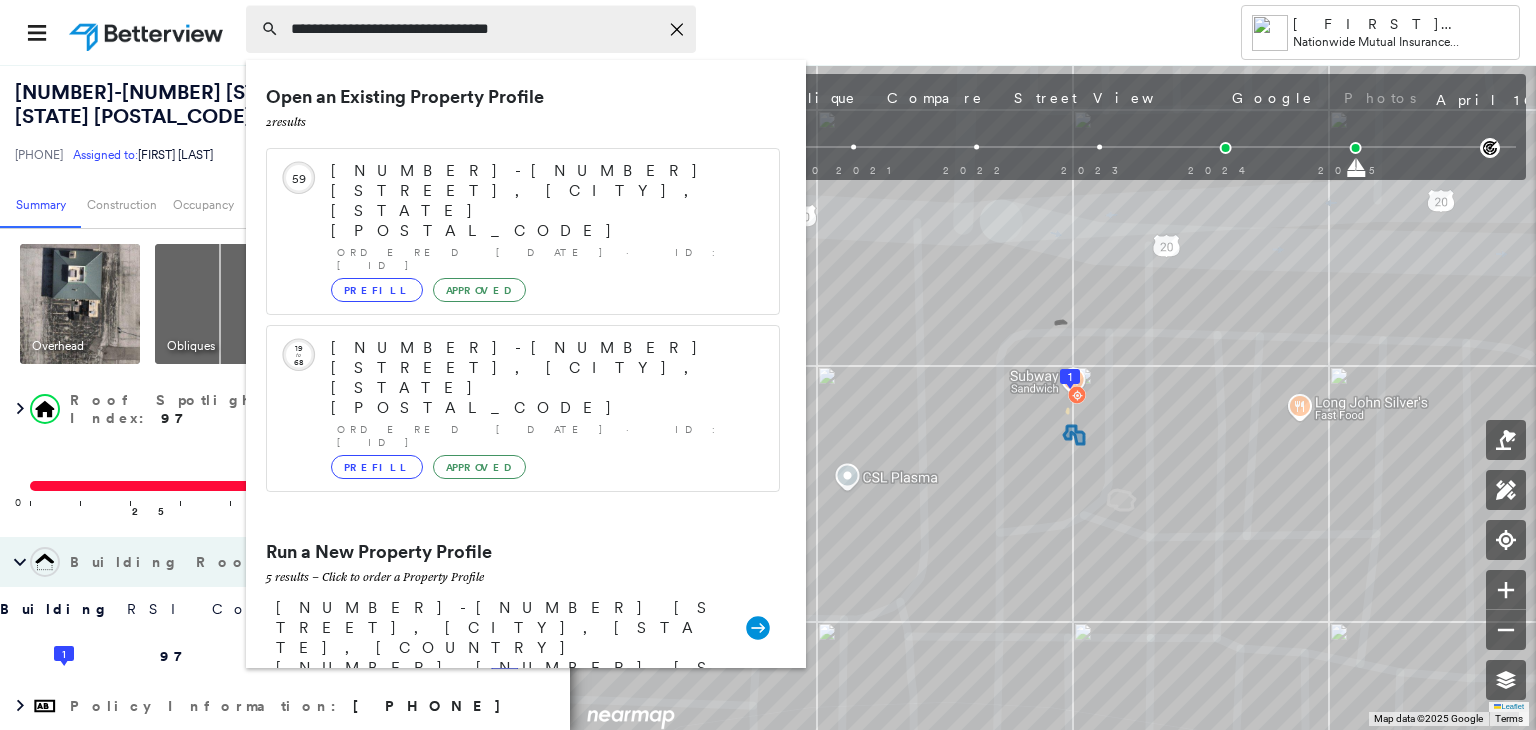 type on "**********" 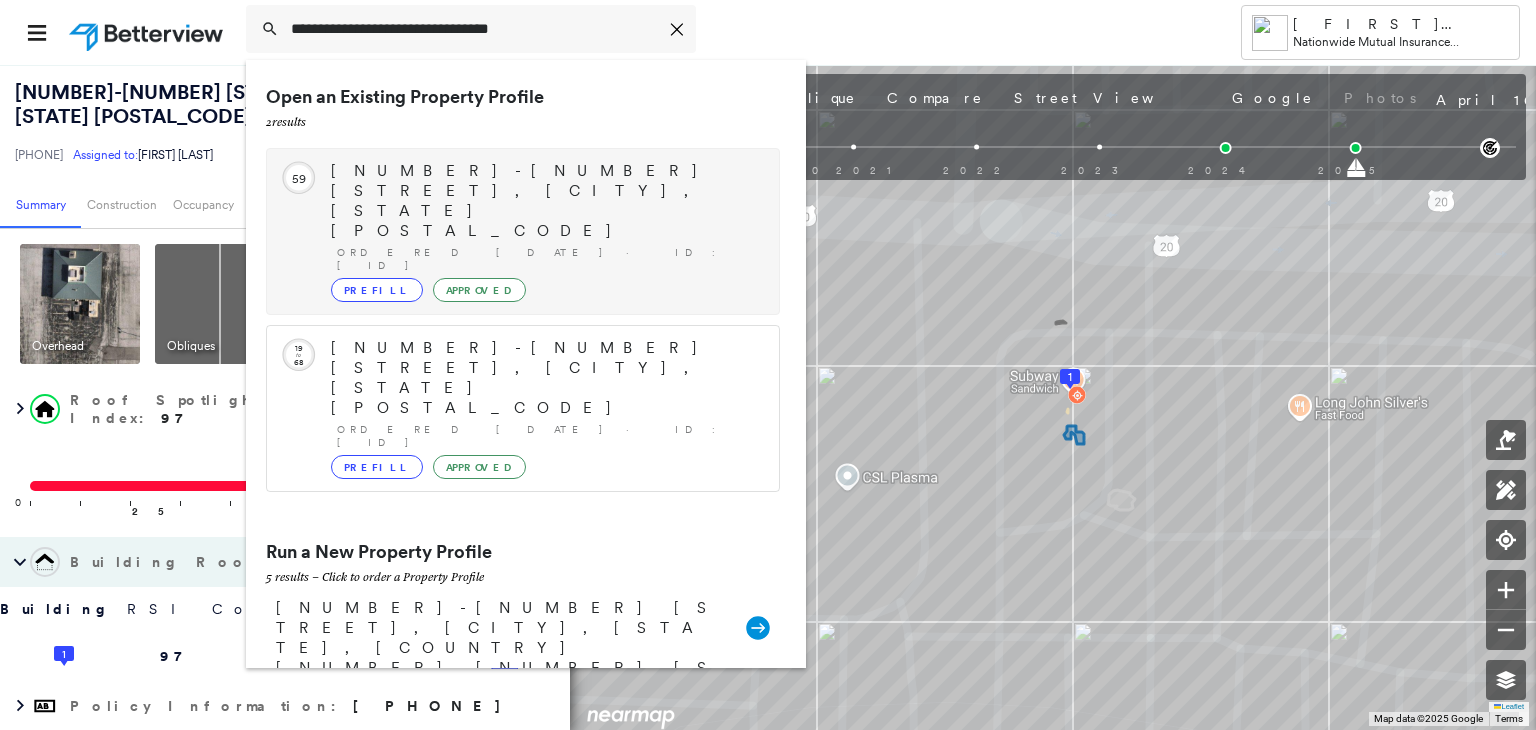 click on "[NUMBER]-[NUMBER] [STREET], [CITY], [STATE] [POSTAL_CODE]" at bounding box center (545, 201) 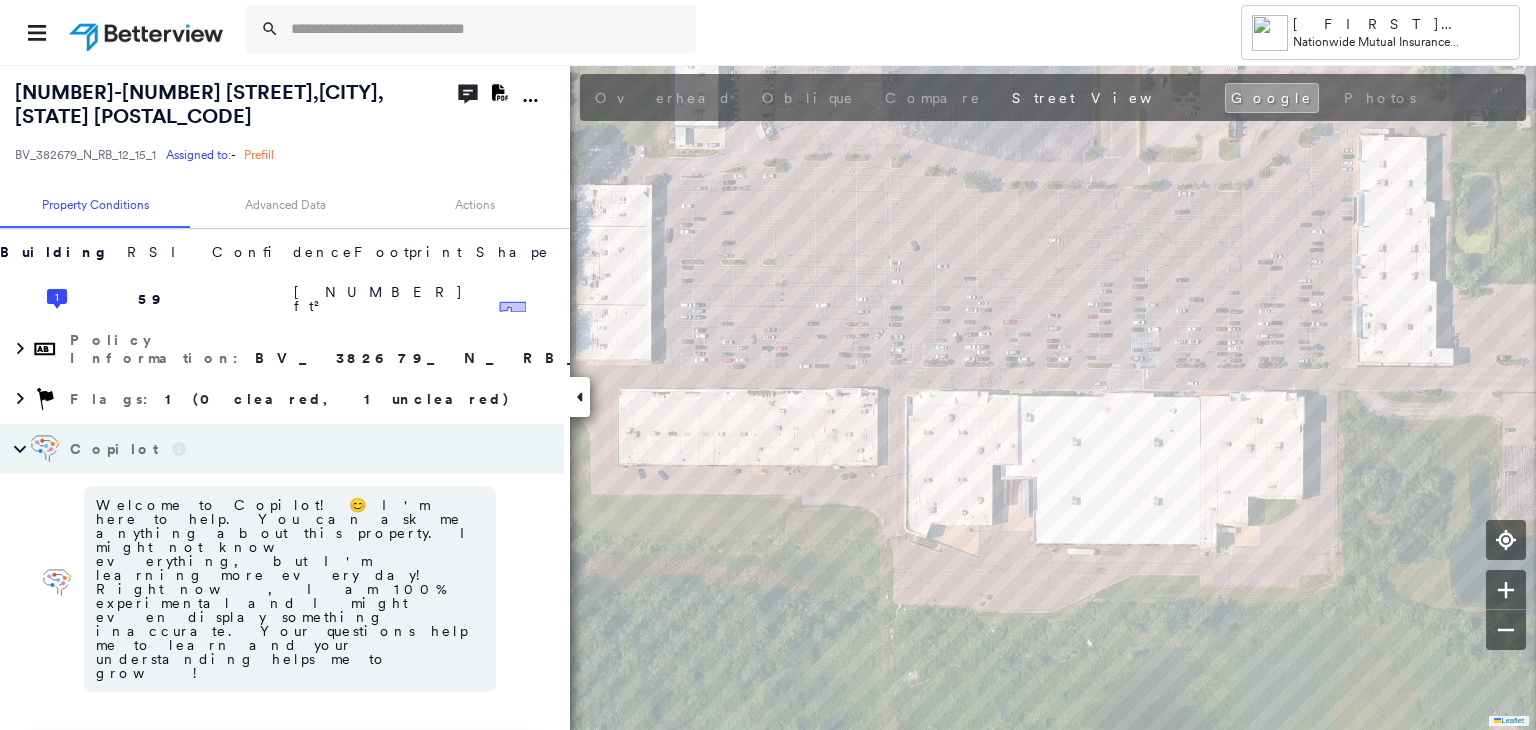 scroll, scrollTop: 500, scrollLeft: 0, axis: vertical 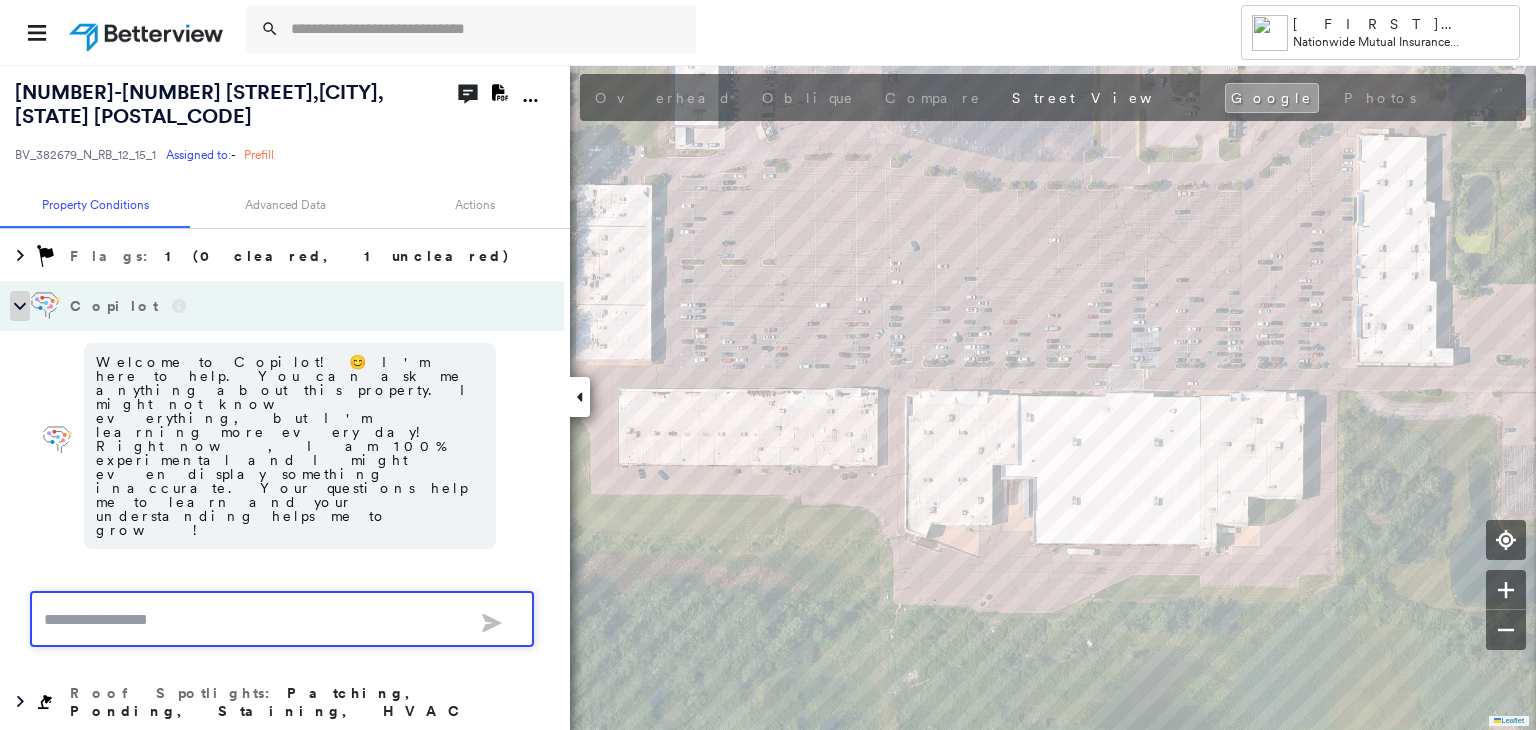 click 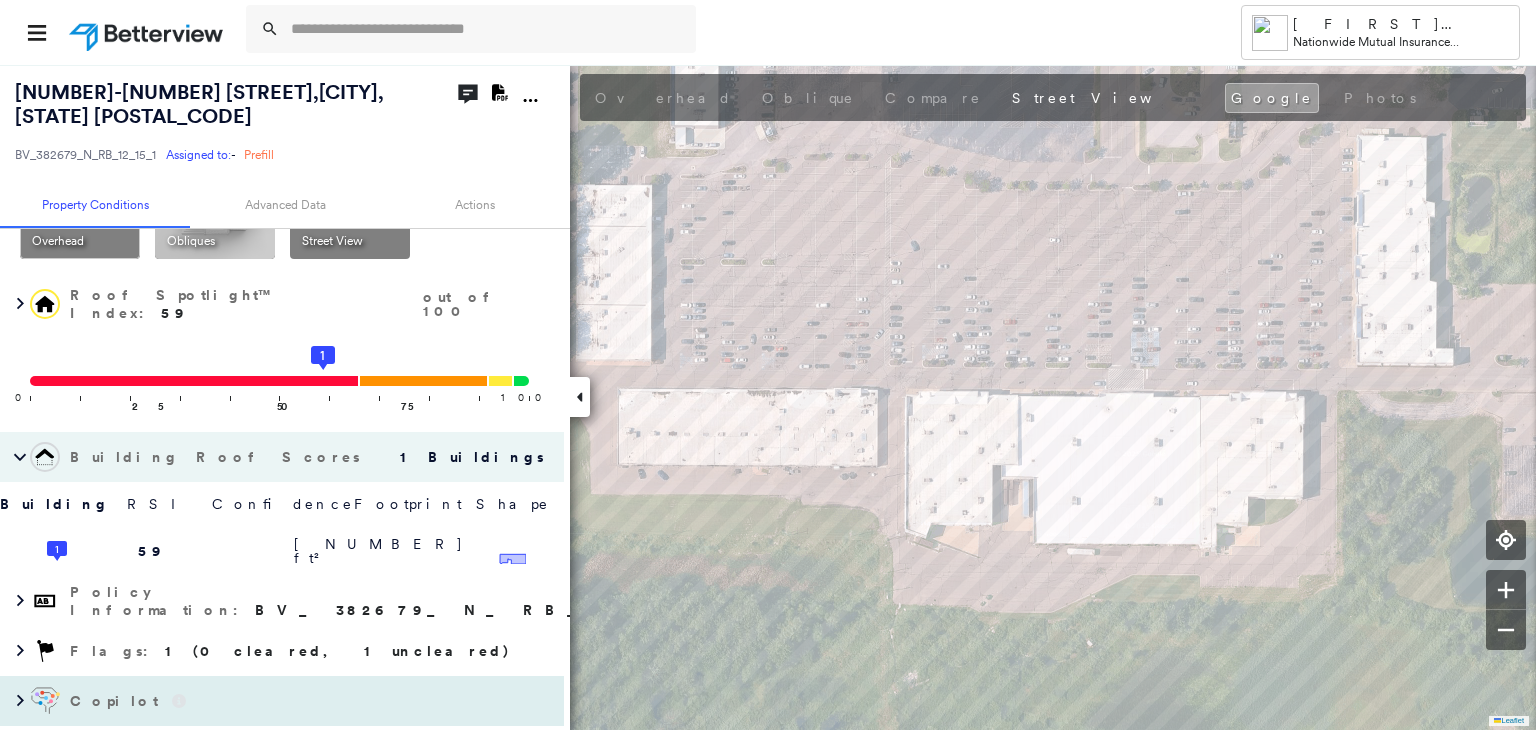 scroll, scrollTop: 100, scrollLeft: 0, axis: vertical 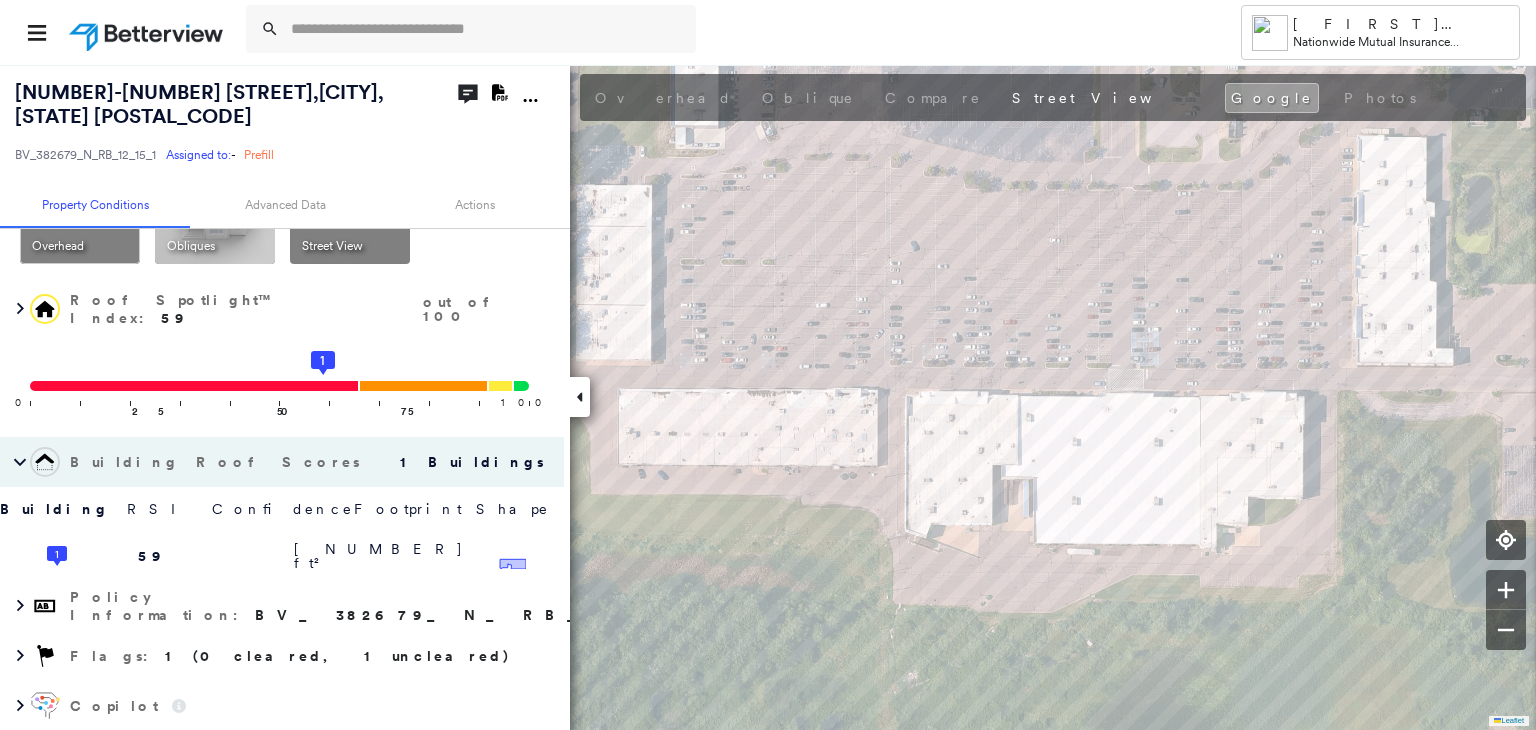 click on "Download PDF Report" 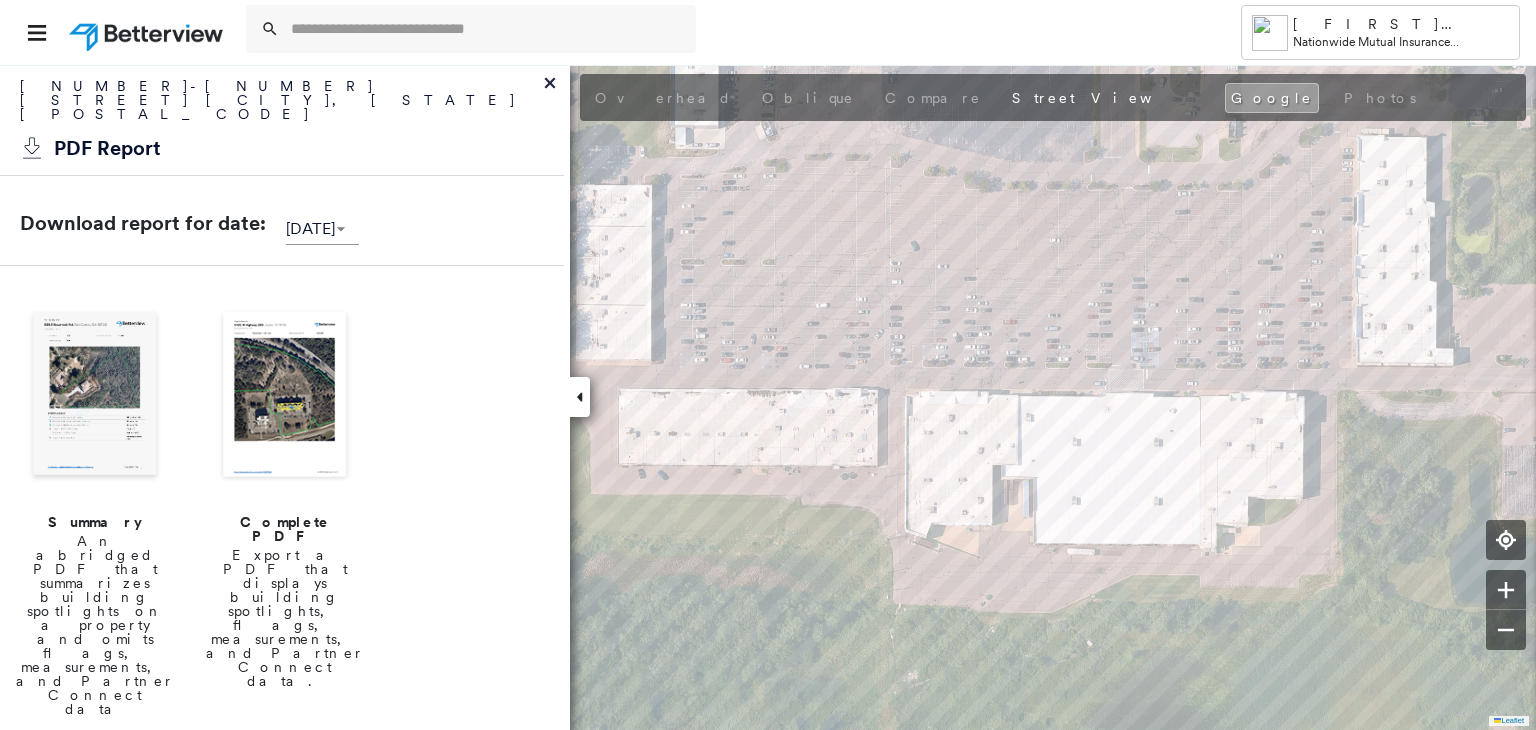 click at bounding box center (285, 396) 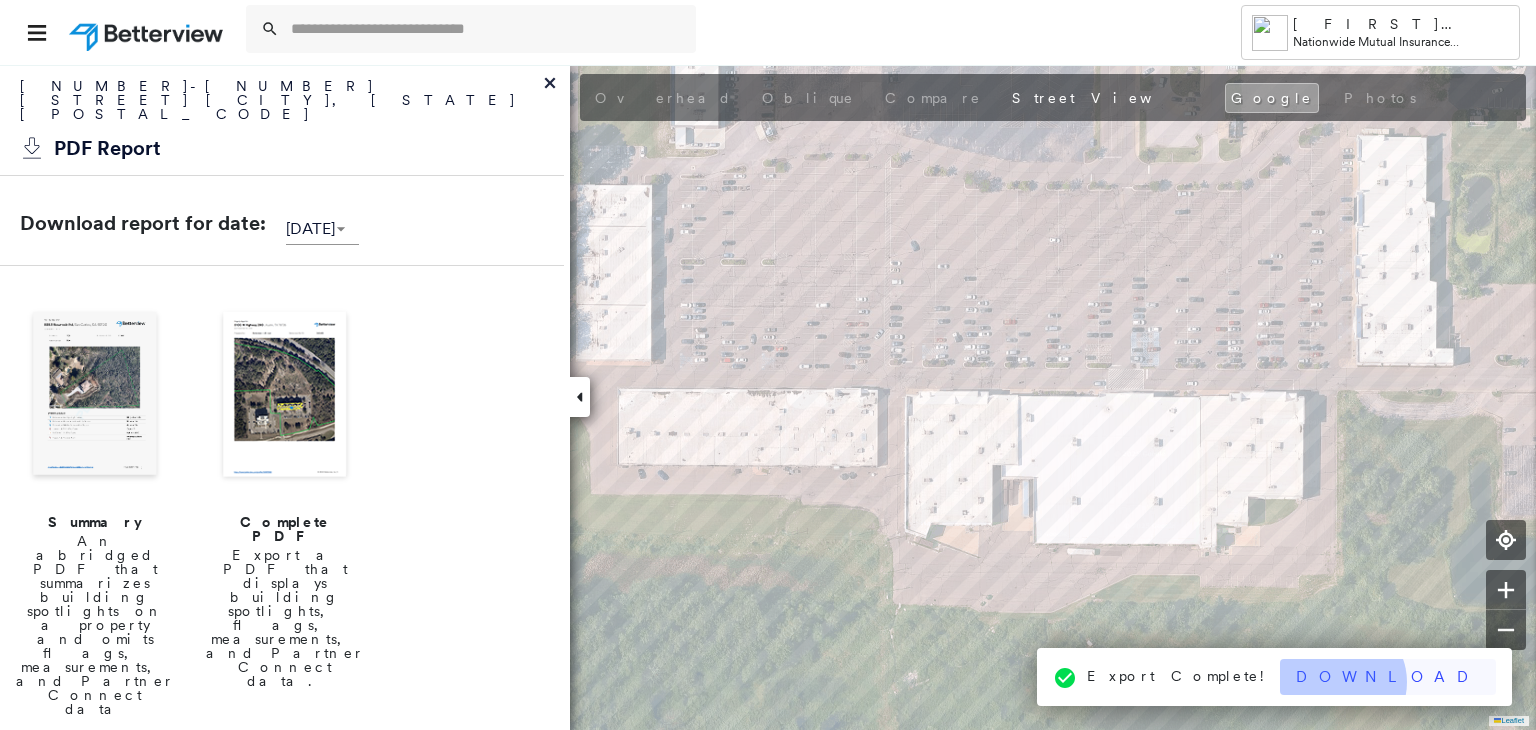 click on "Download" at bounding box center [1388, 677] 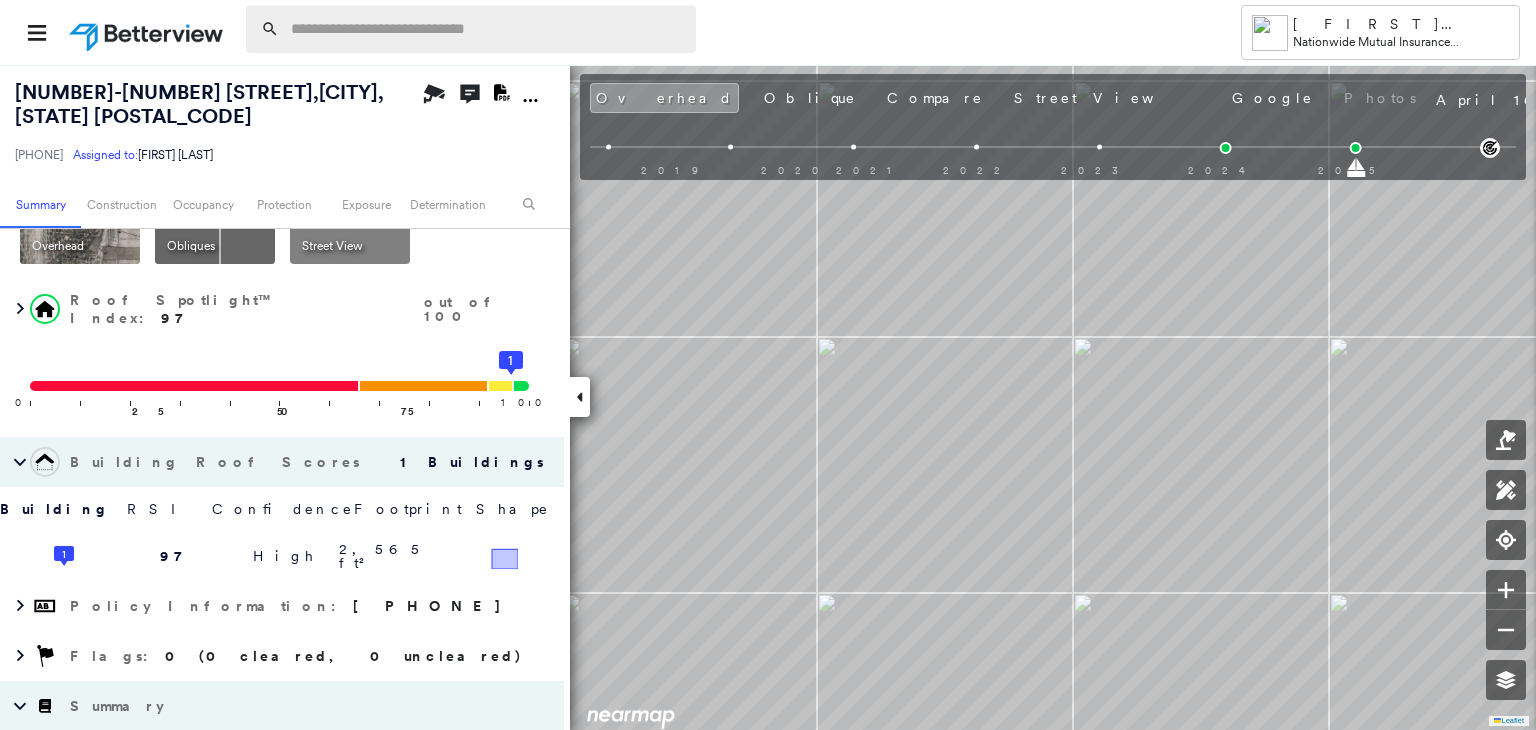 click at bounding box center (487, 29) 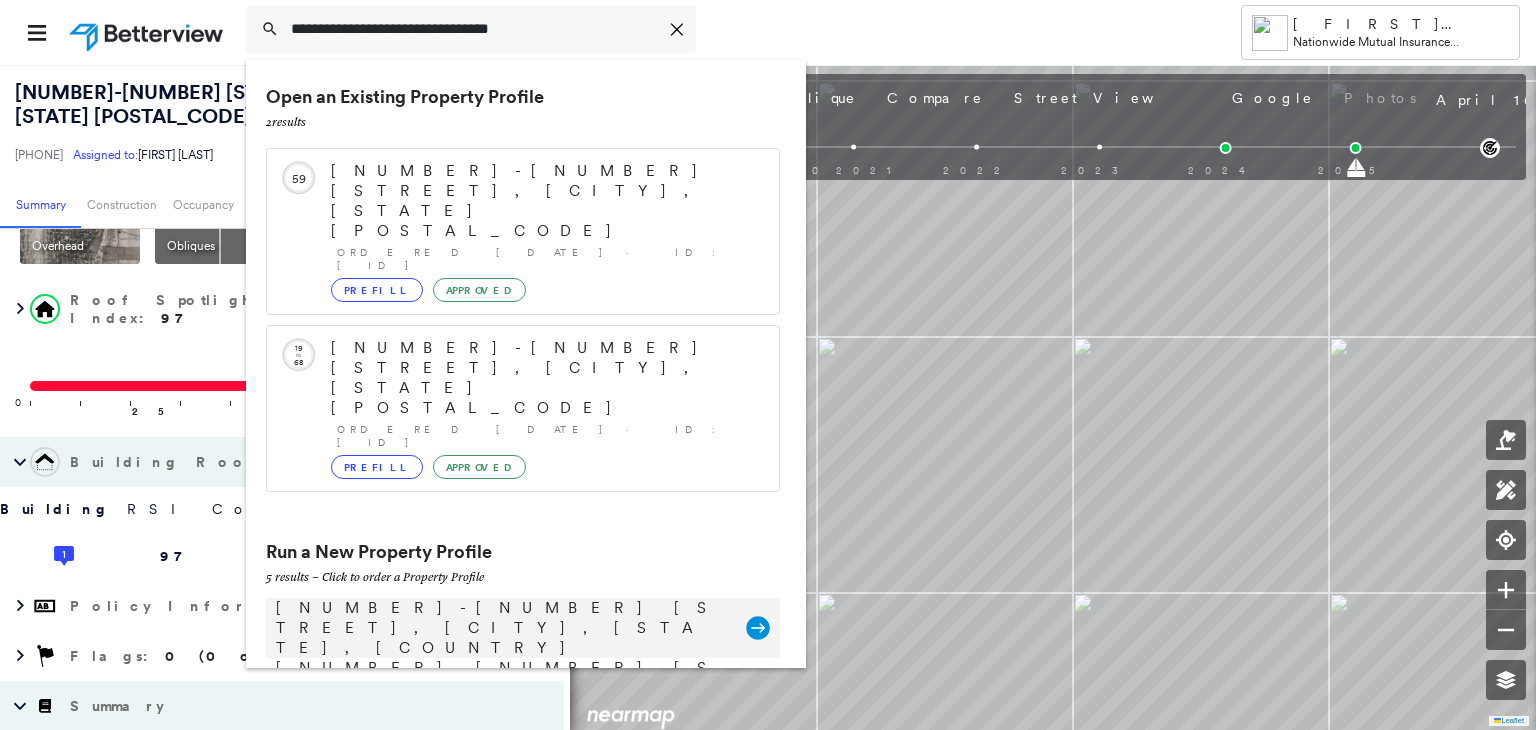 type on "**********" 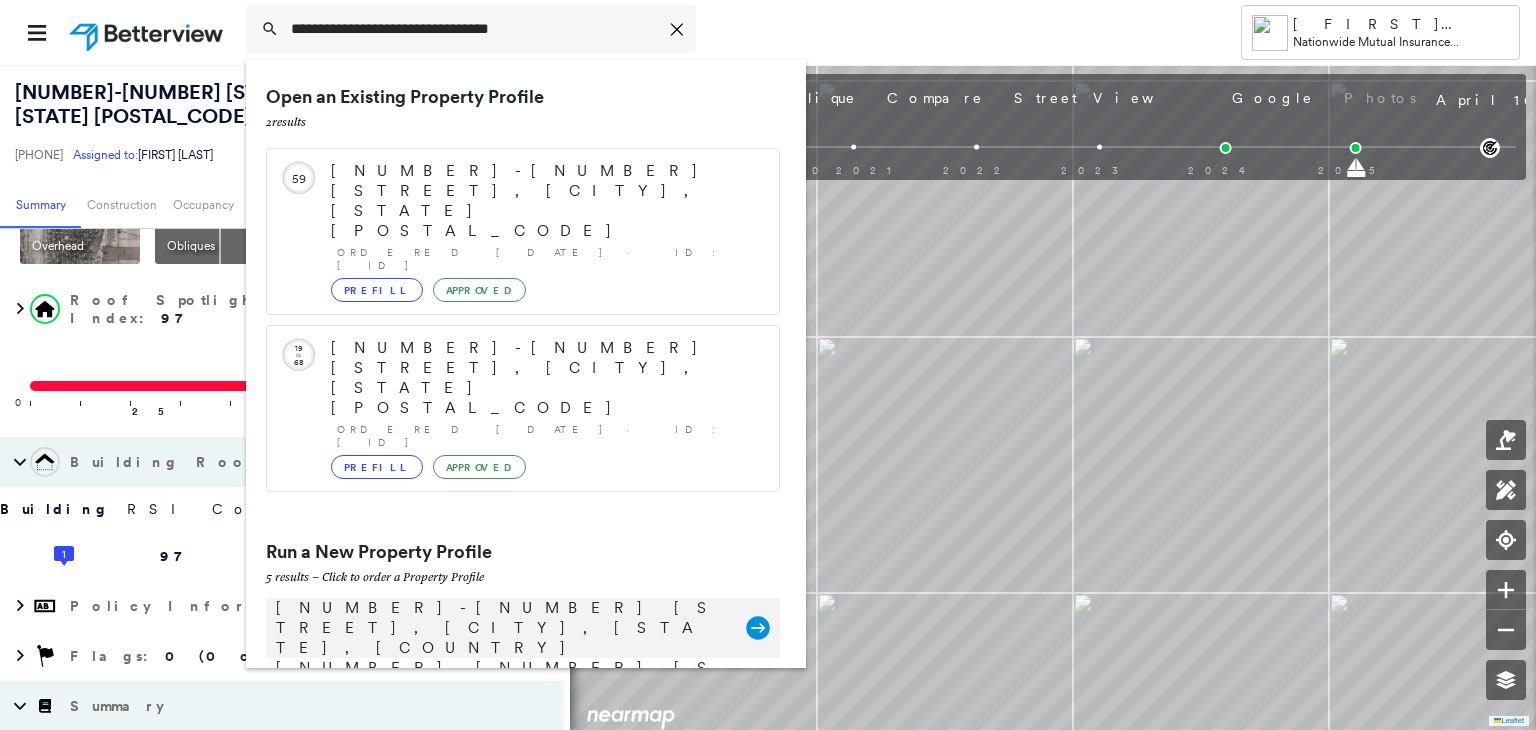click 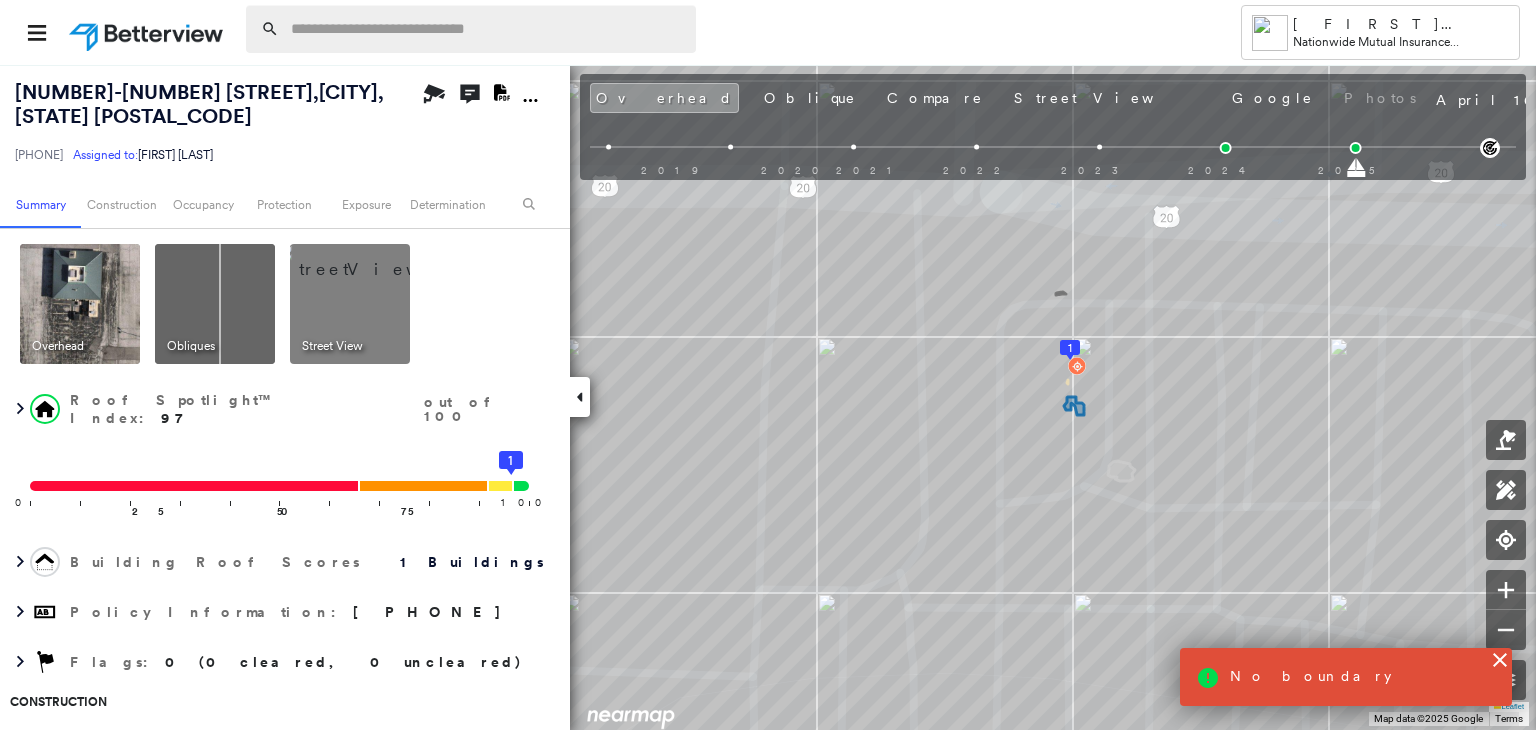 click at bounding box center [487, 29] 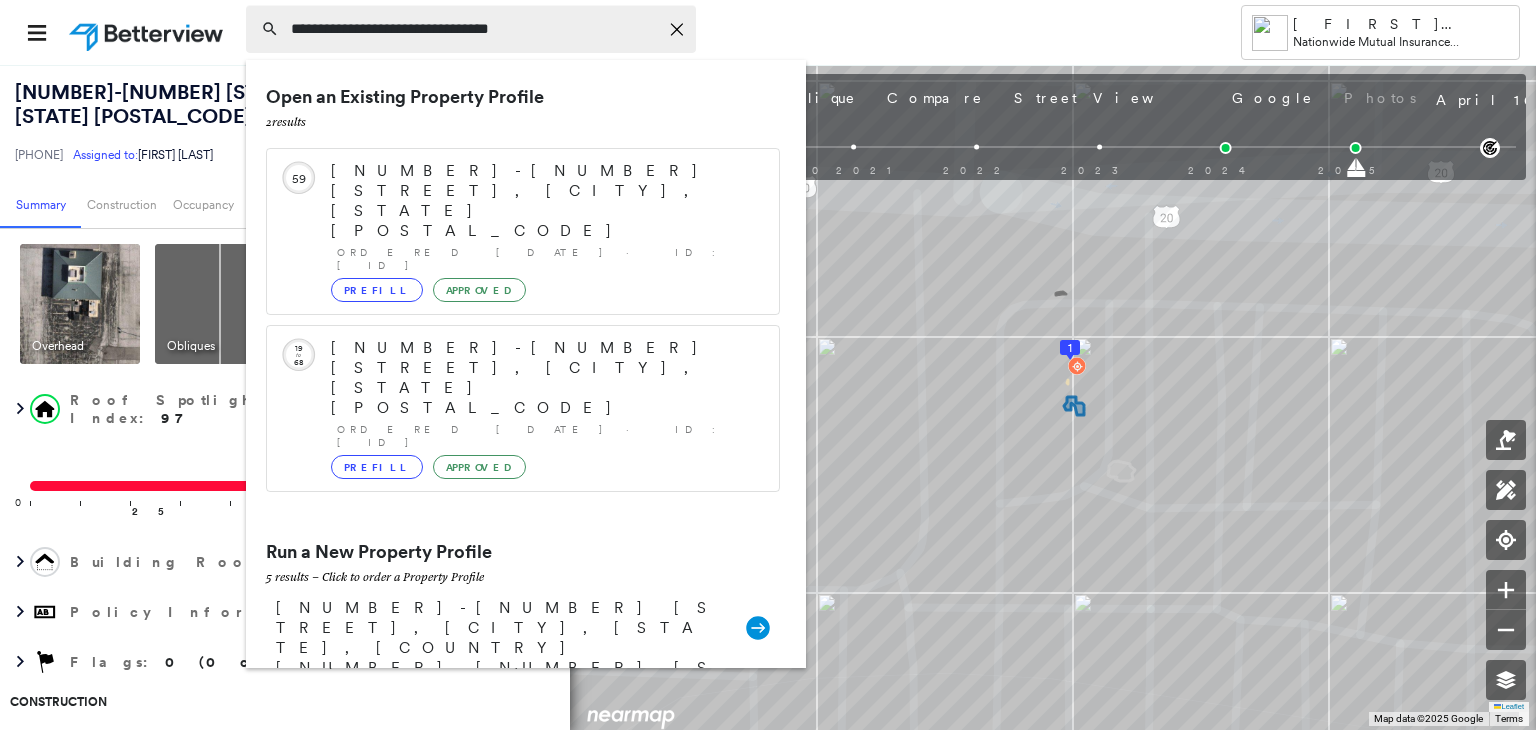 type on "**********" 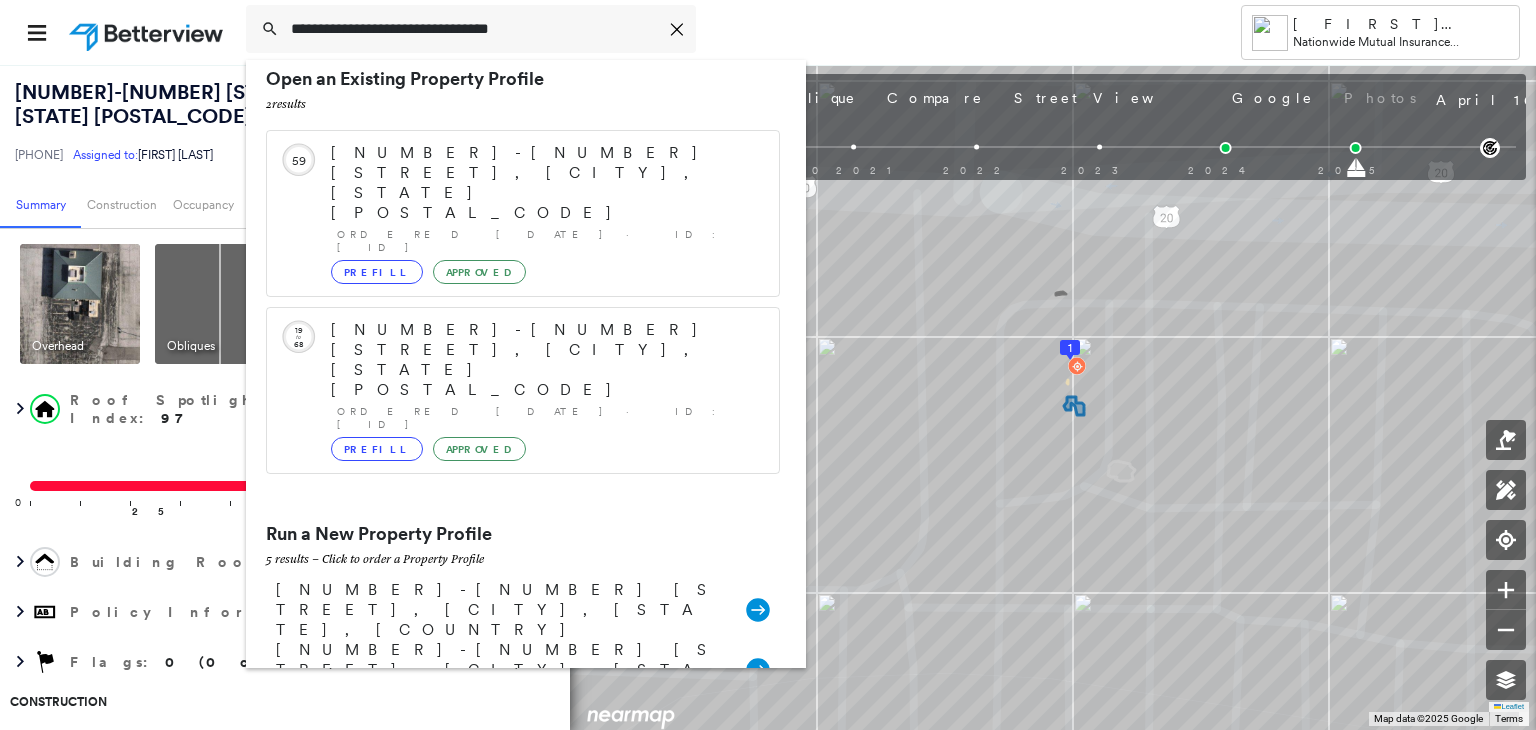 scroll, scrollTop: 26, scrollLeft: 0, axis: vertical 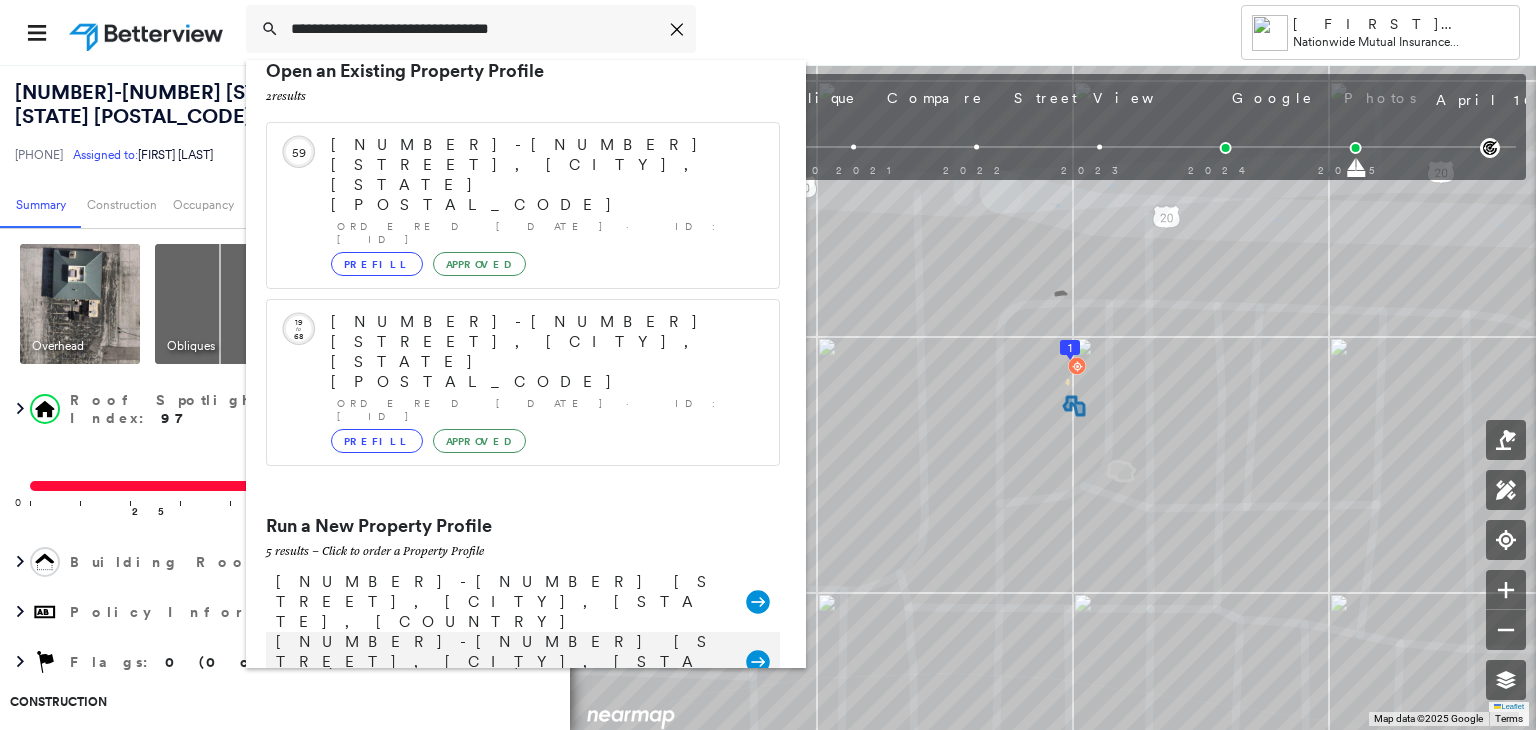 click 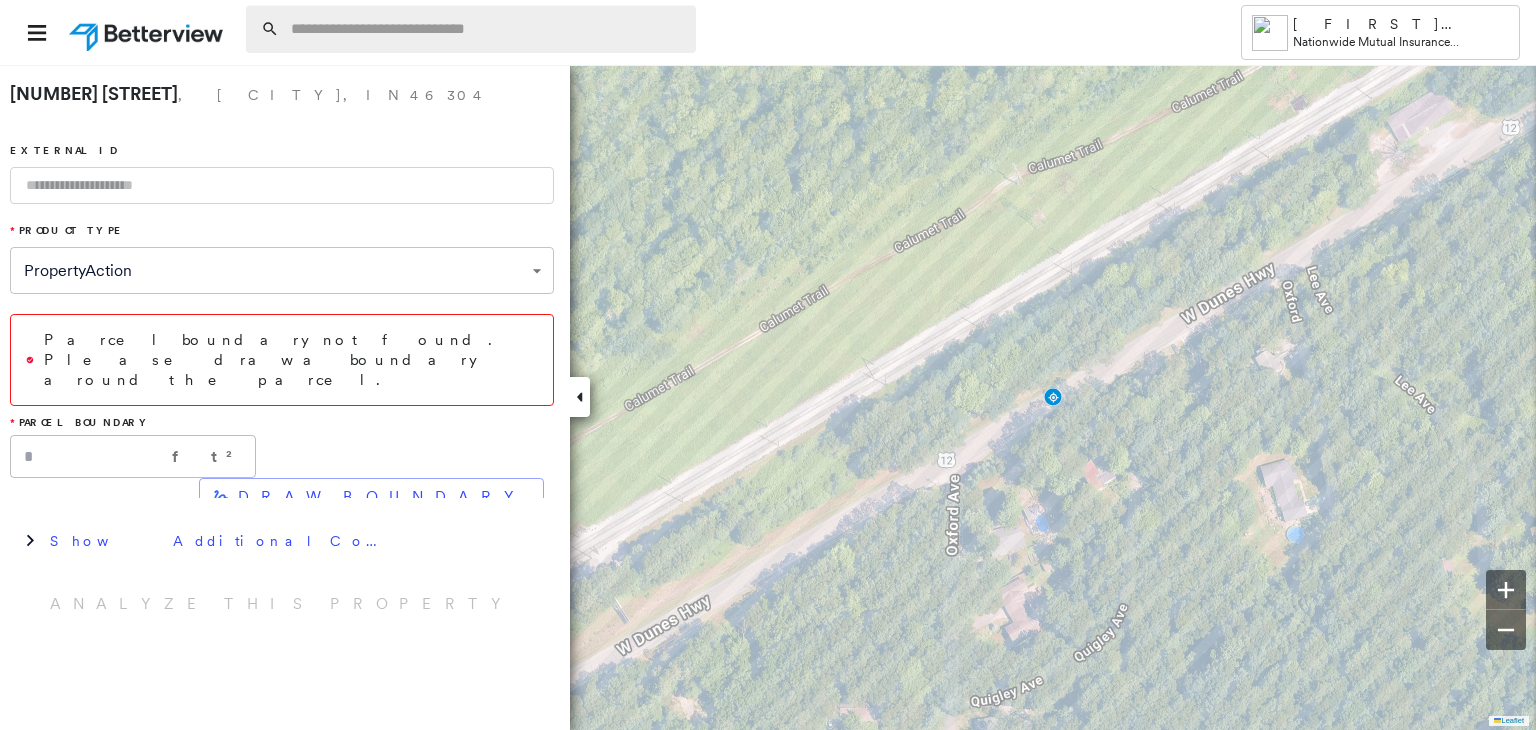 click at bounding box center (487, 29) 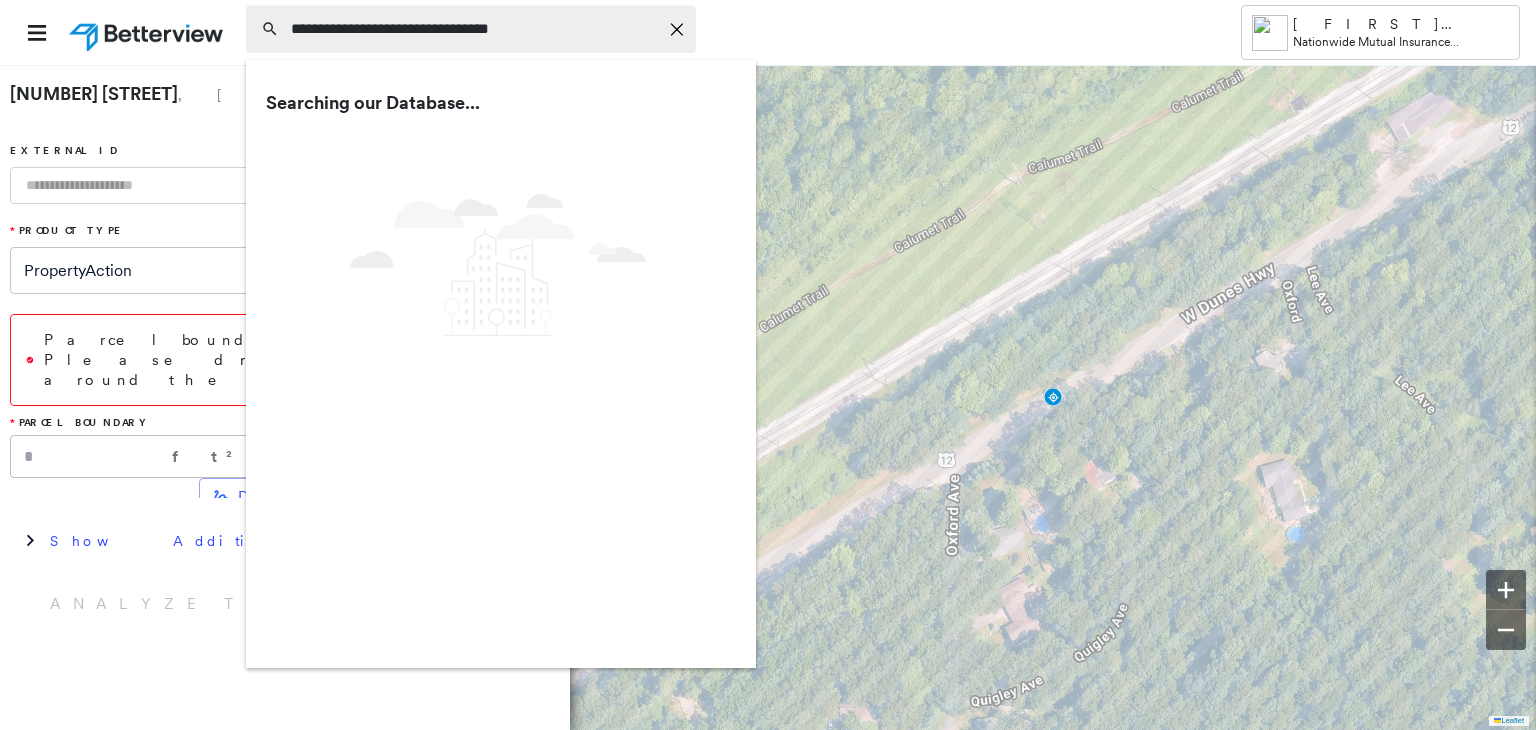 type on "**********" 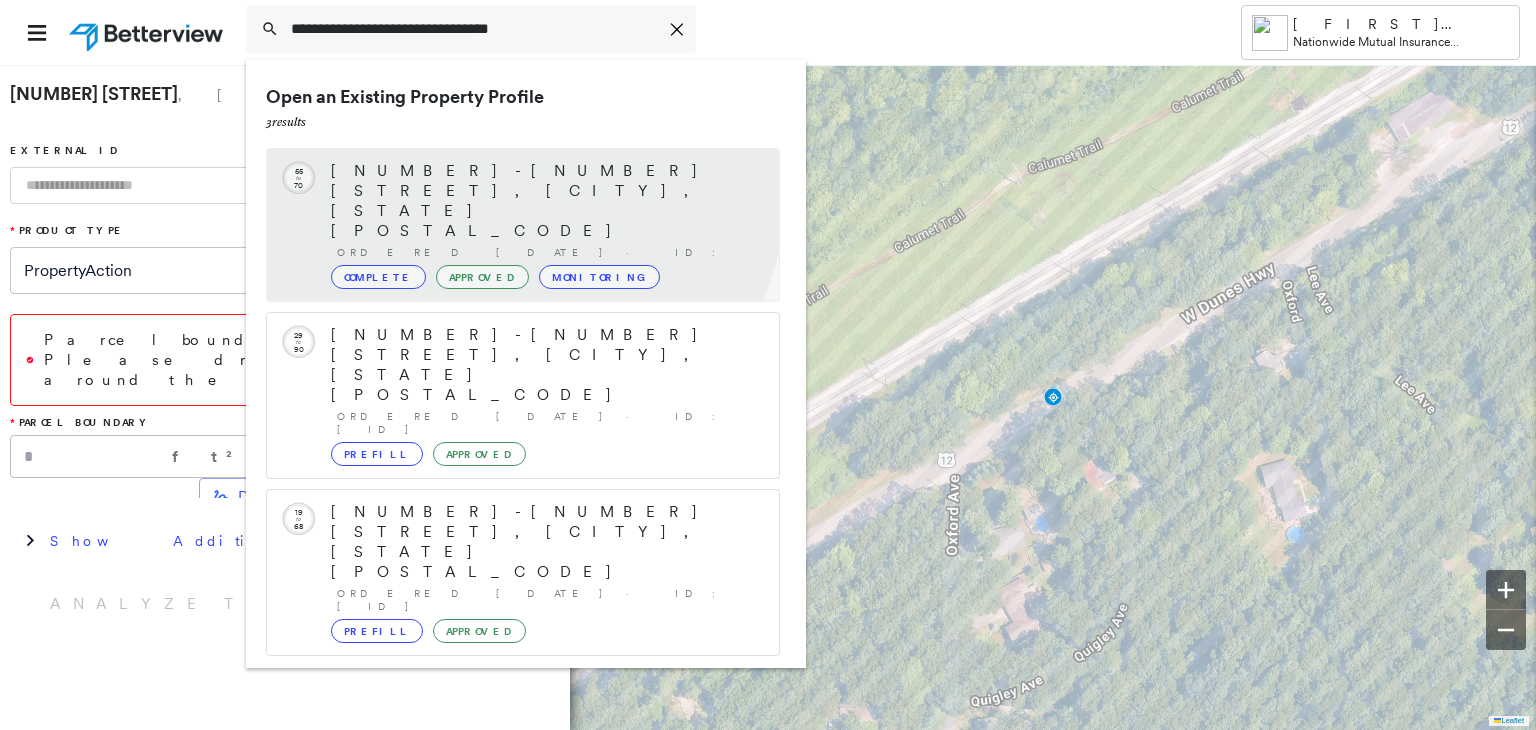 click on "[NUMBER]-[NUMBER] [STREET], [CITY], [STATE] [POSTAL_CODE]" at bounding box center [545, 201] 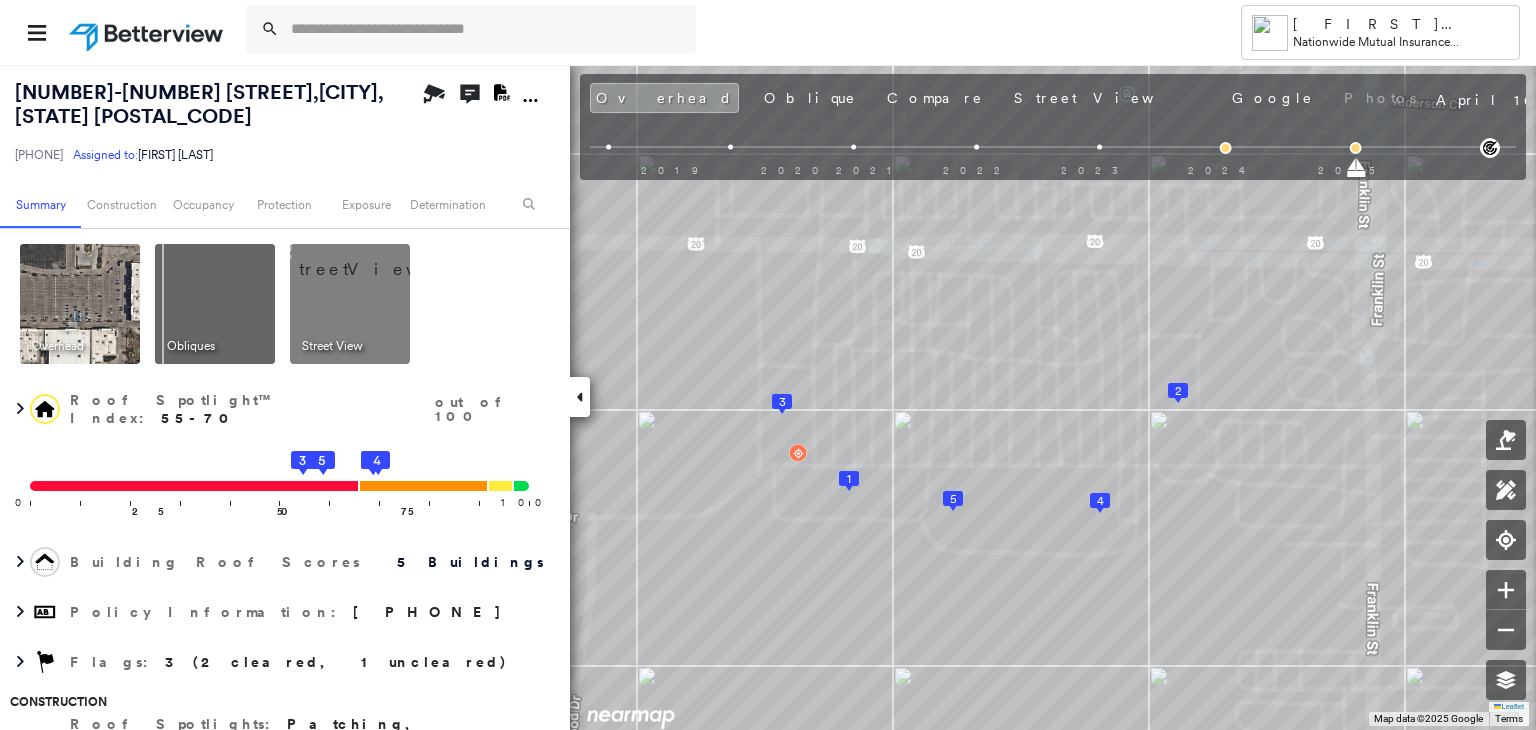 click 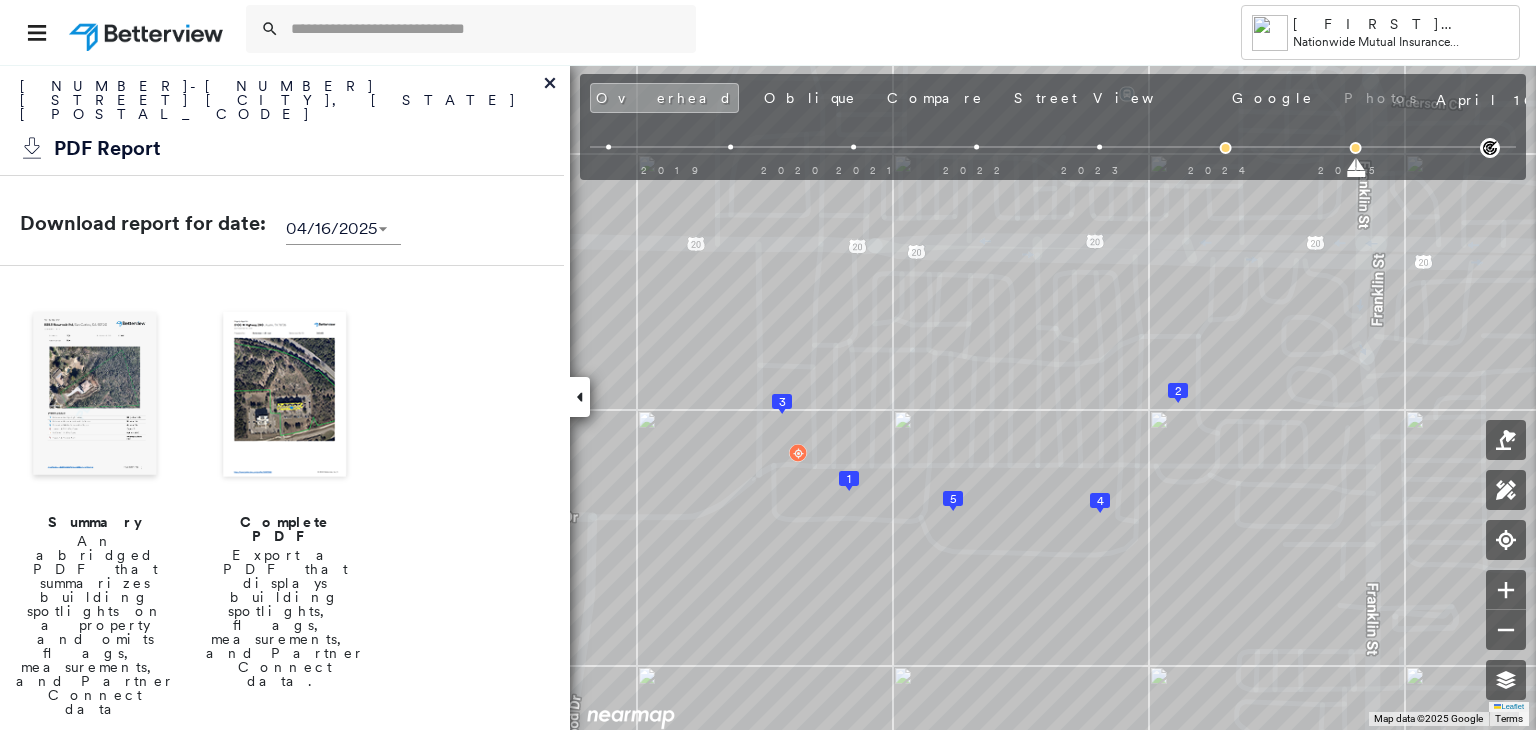 click at bounding box center (285, 396) 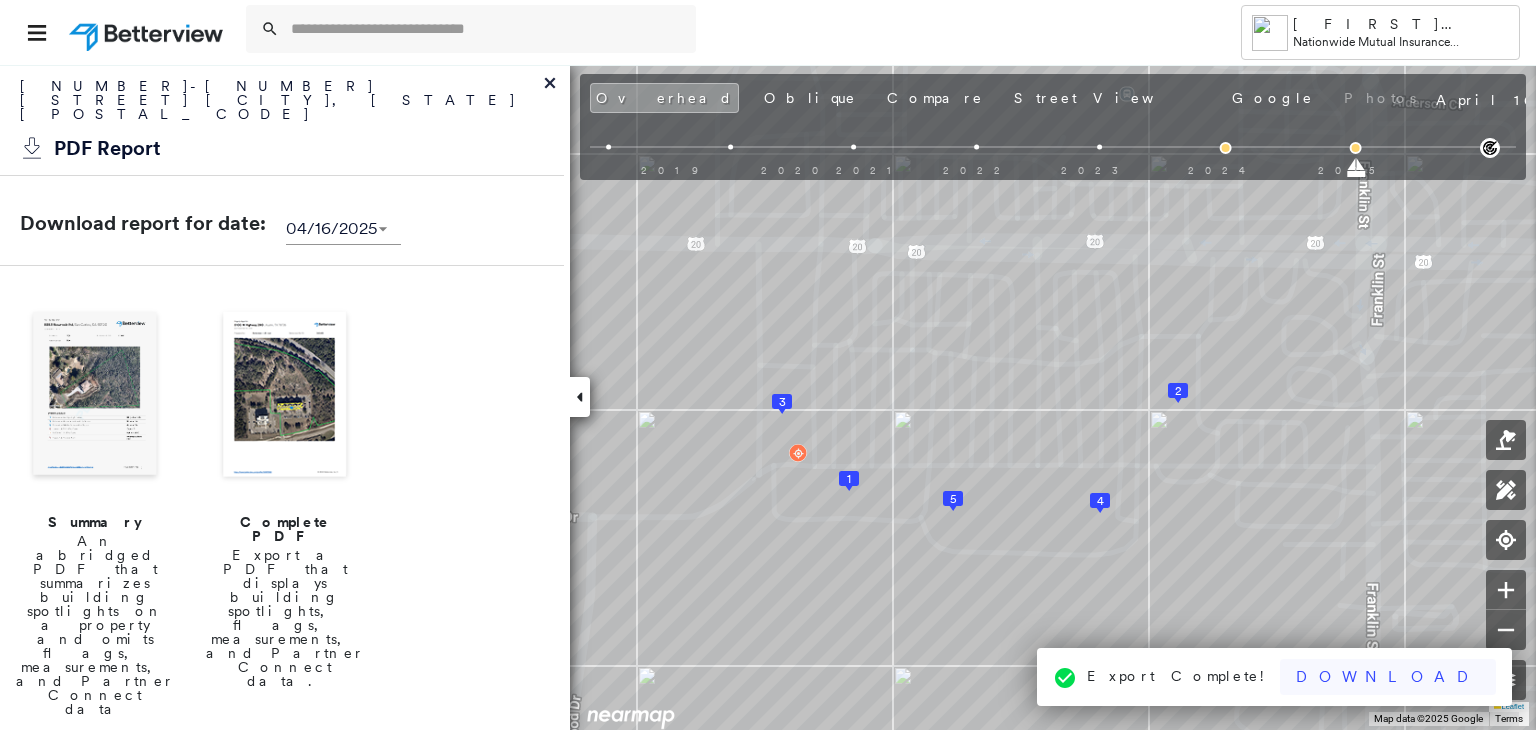 click on "Download" at bounding box center (1388, 677) 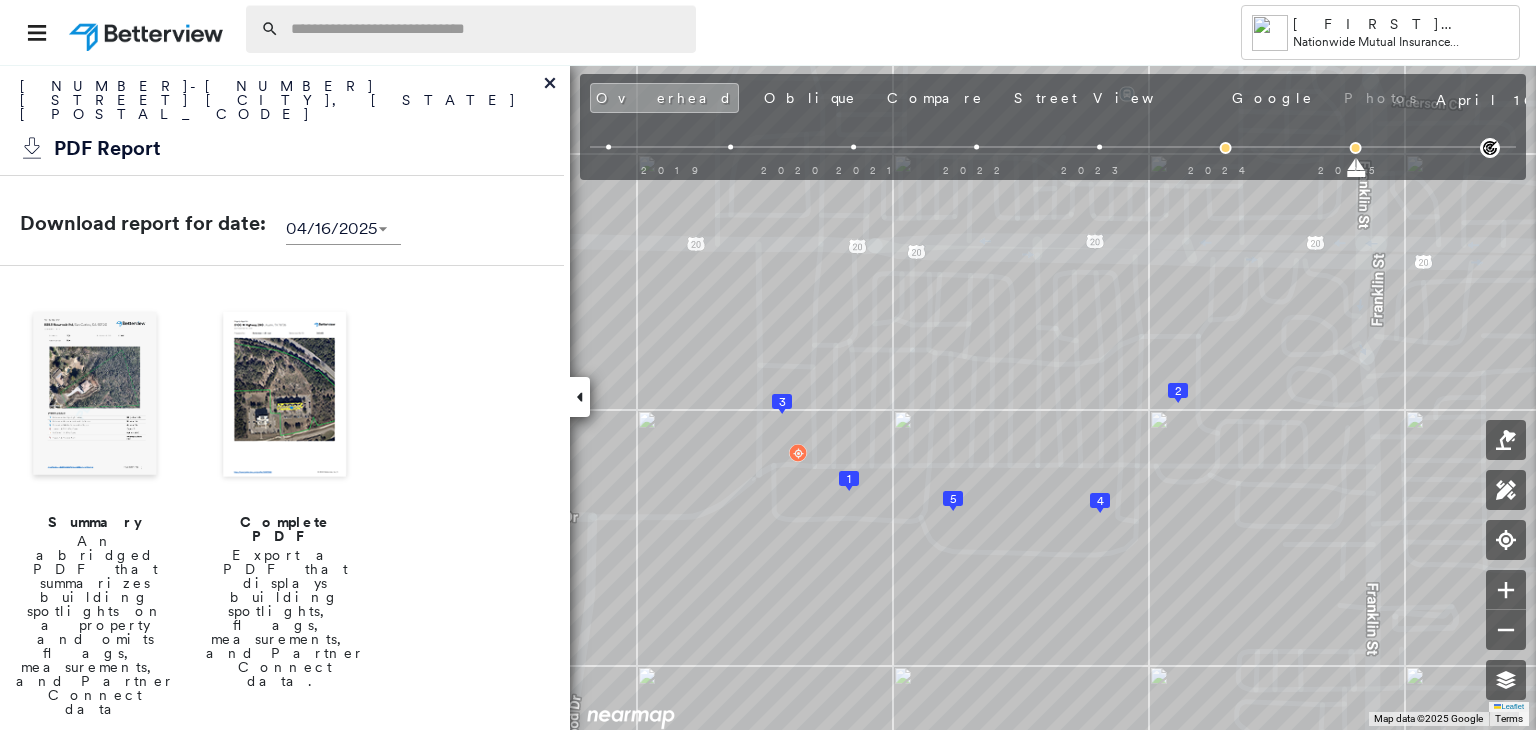 click at bounding box center (487, 29) 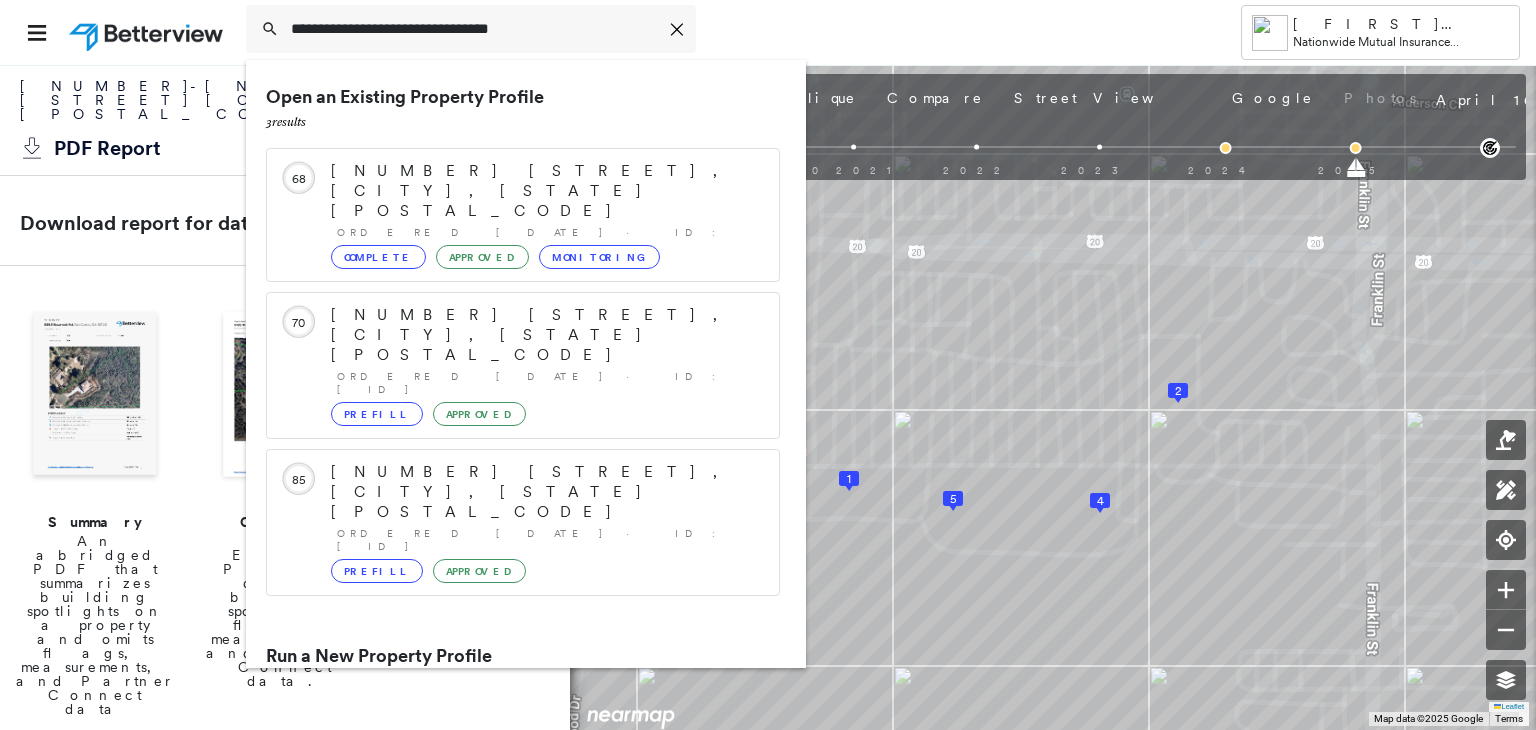 type on "**********" 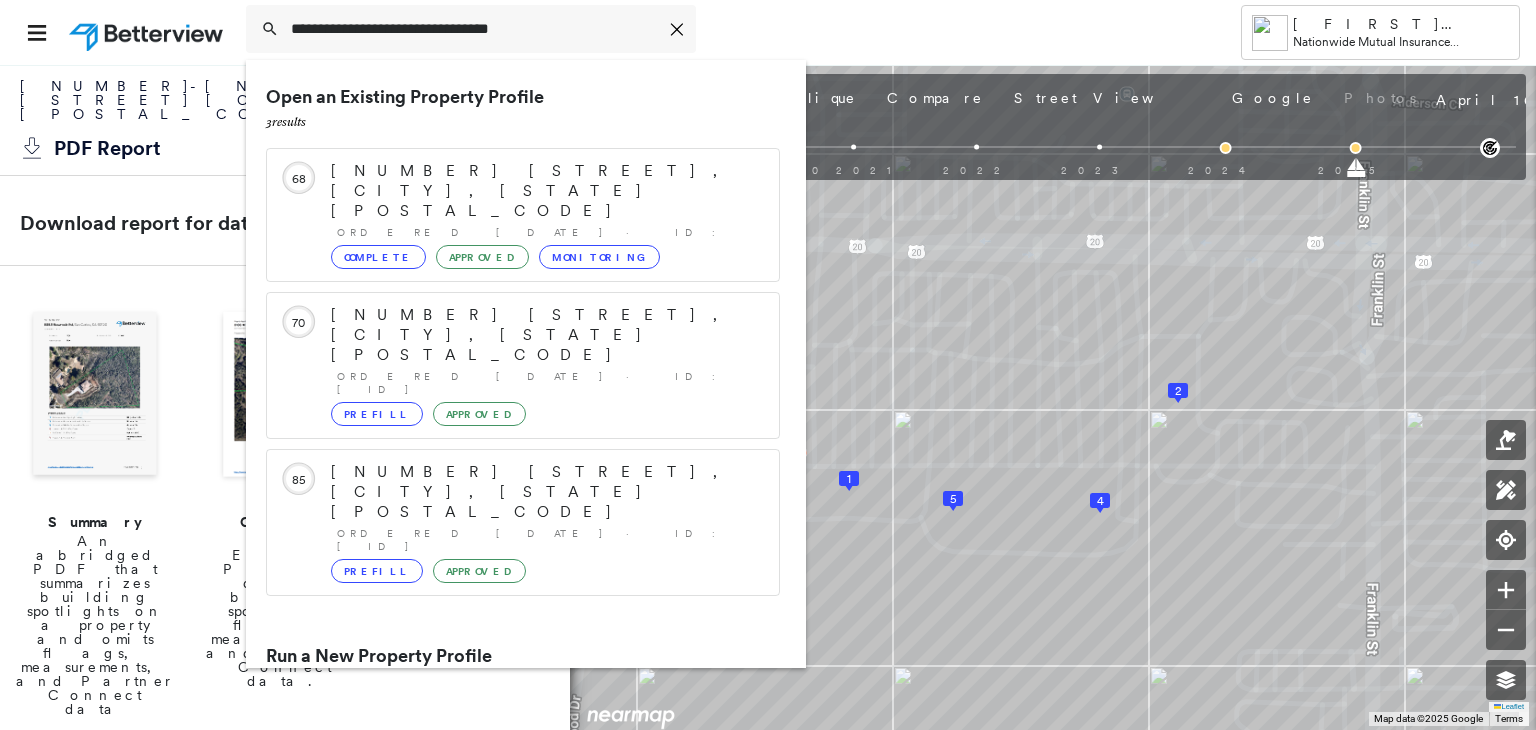 click 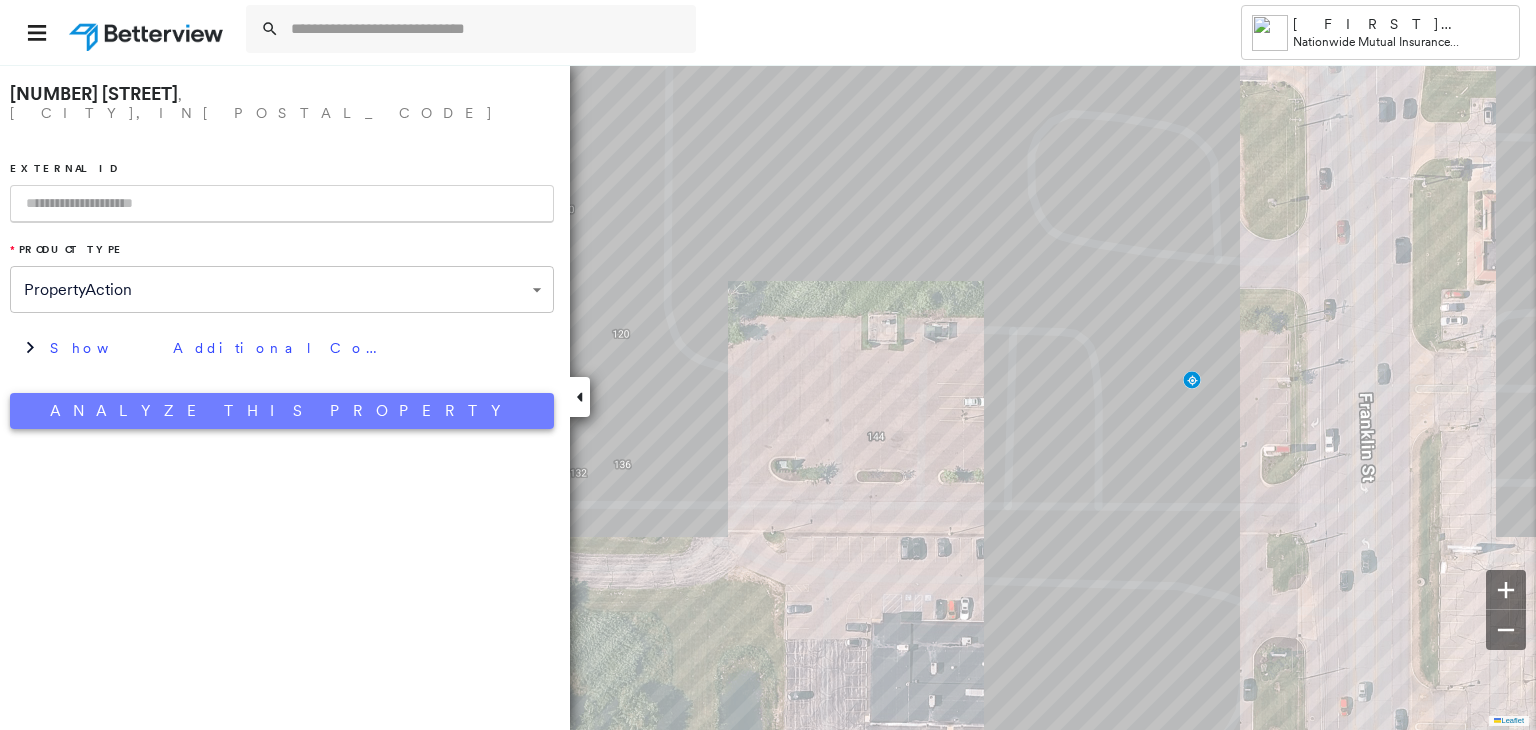 click on "Analyze This Property" at bounding box center [282, 411] 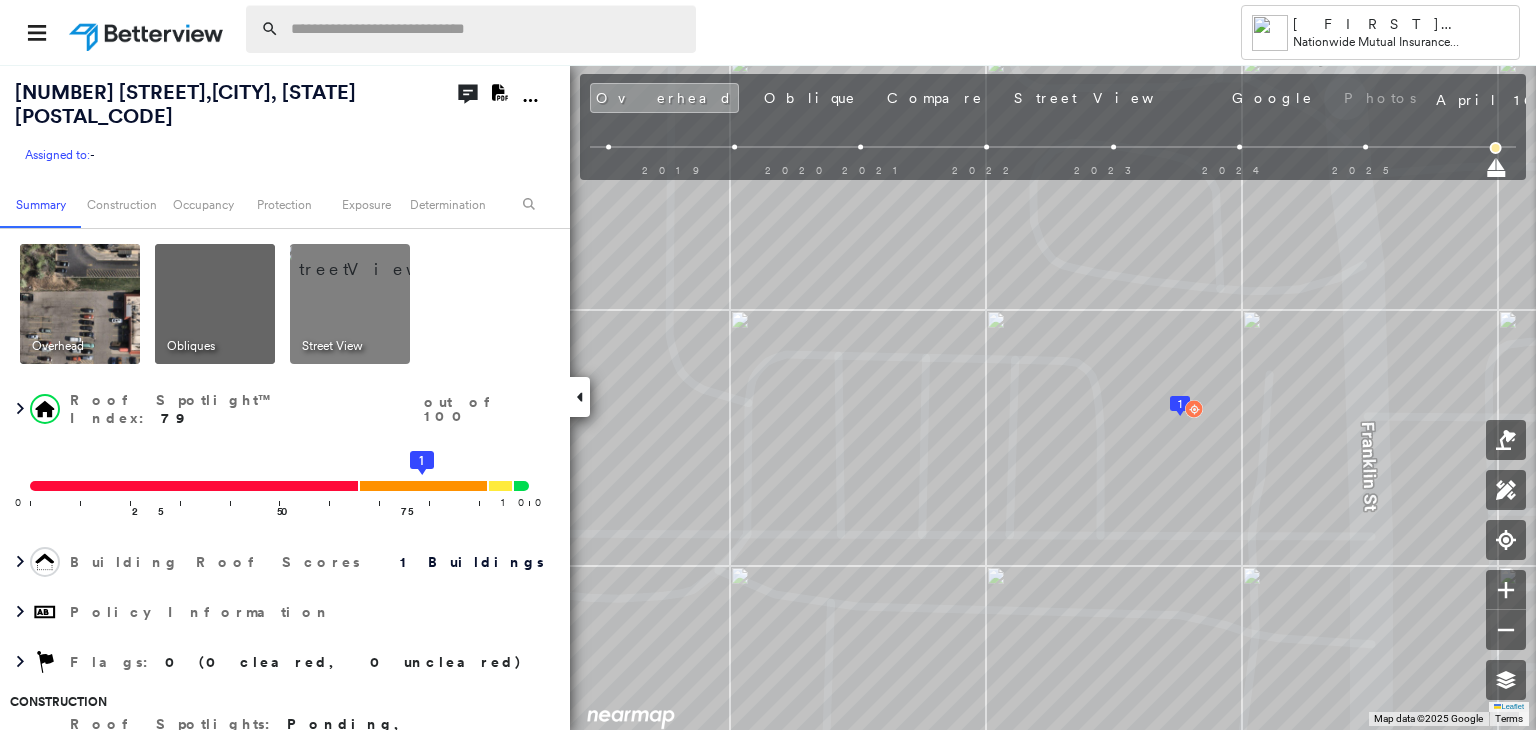 click 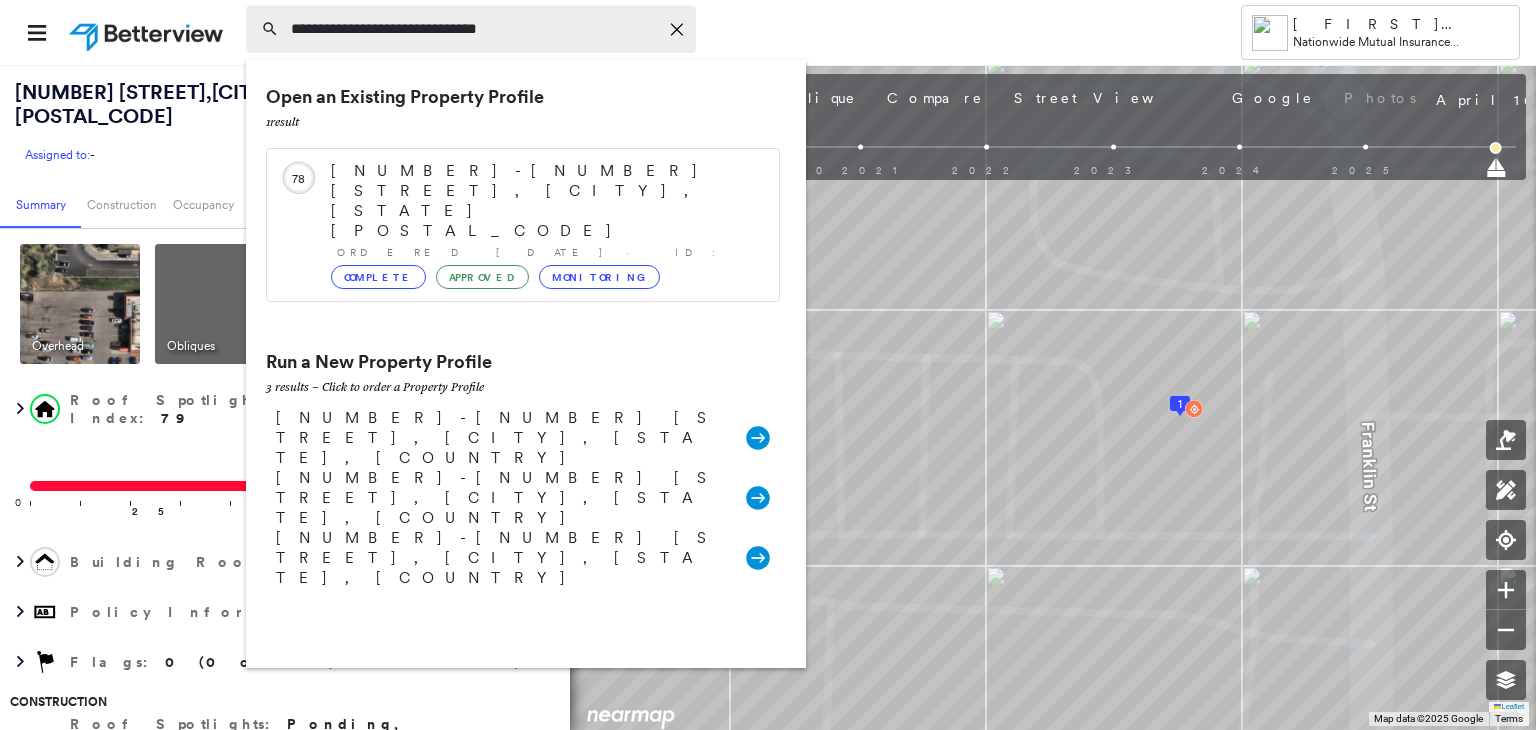 type on "**********" 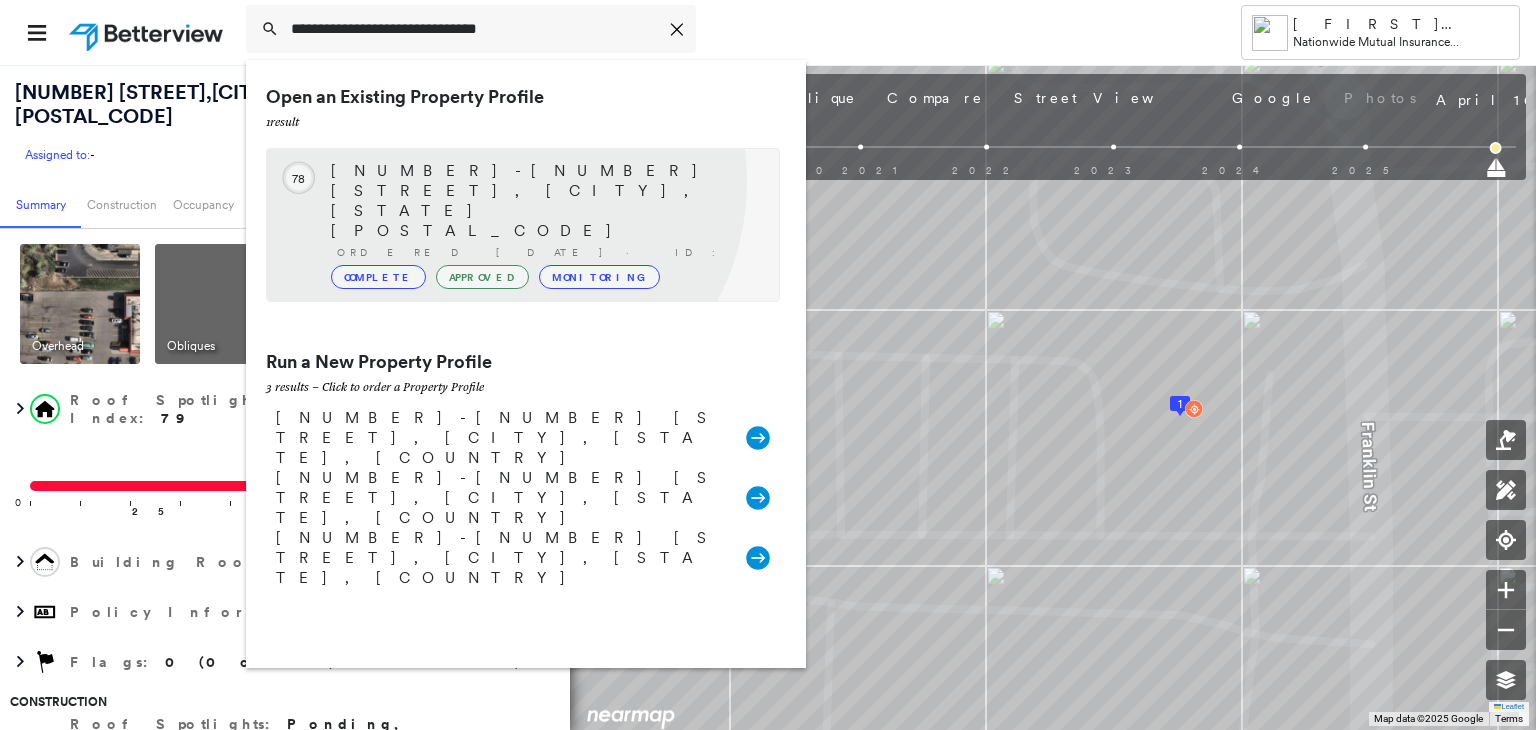 click on "[NUMBER]-[NUMBER] [STREET], [CITY], [STATE] [POSTAL_CODE]" at bounding box center [545, 201] 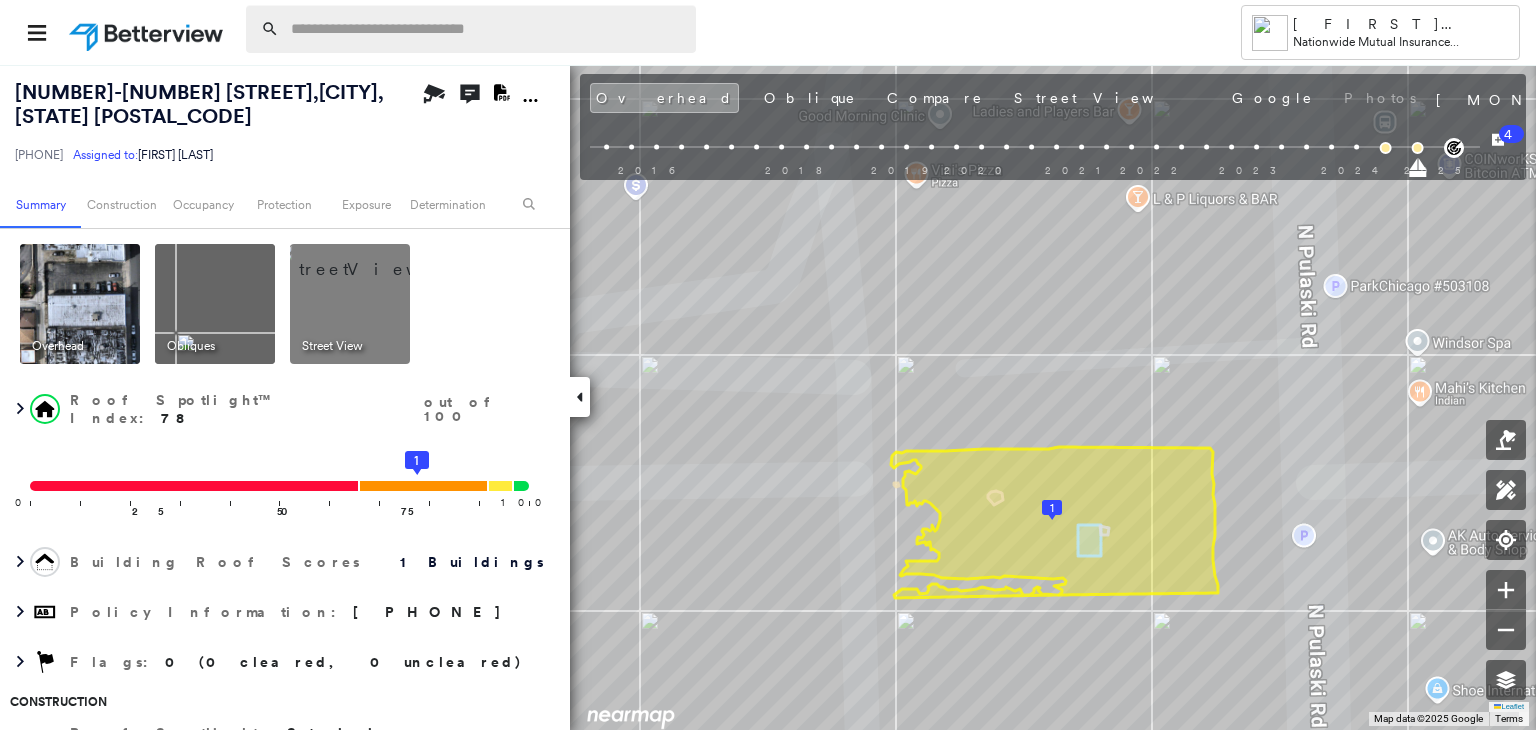 click at bounding box center (487, 29) 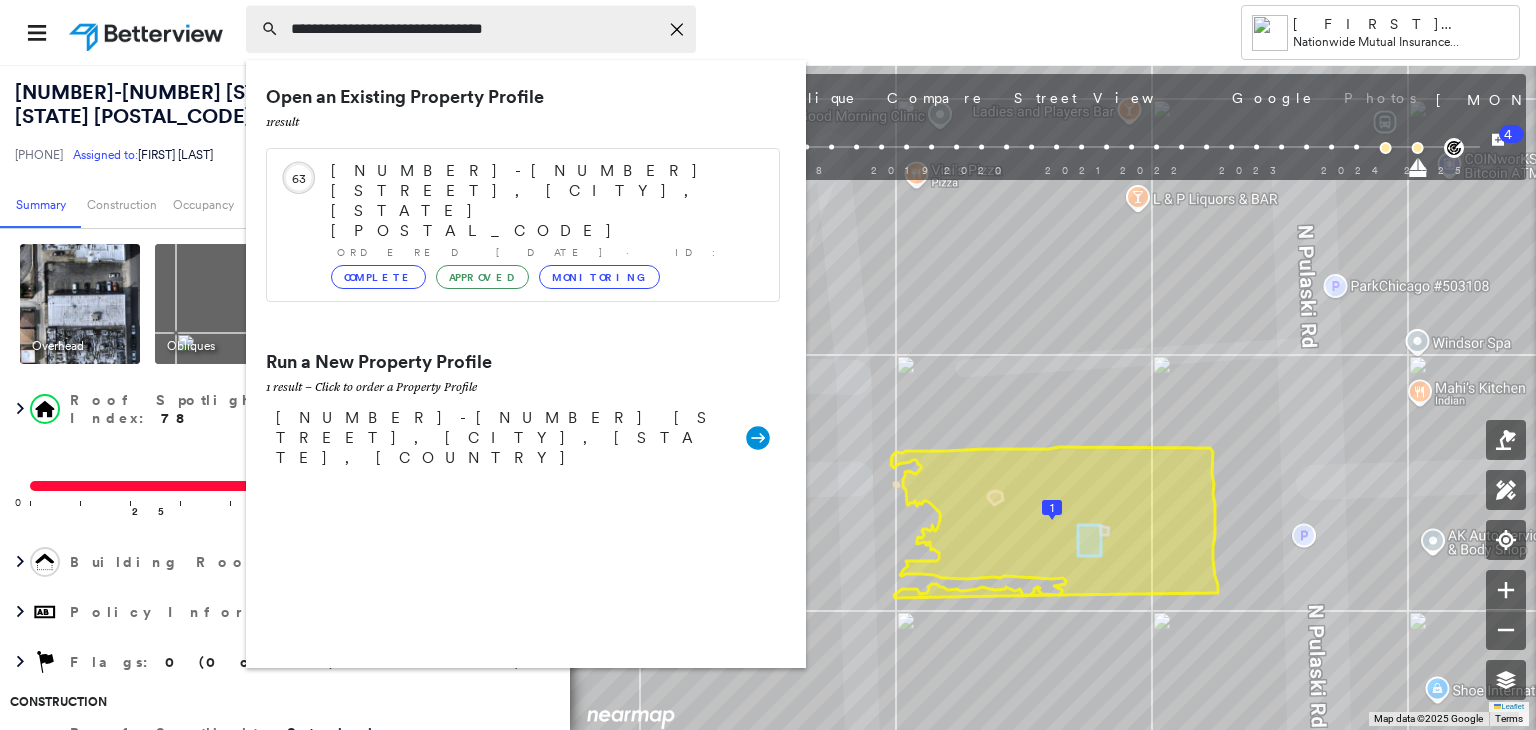 type on "**********" 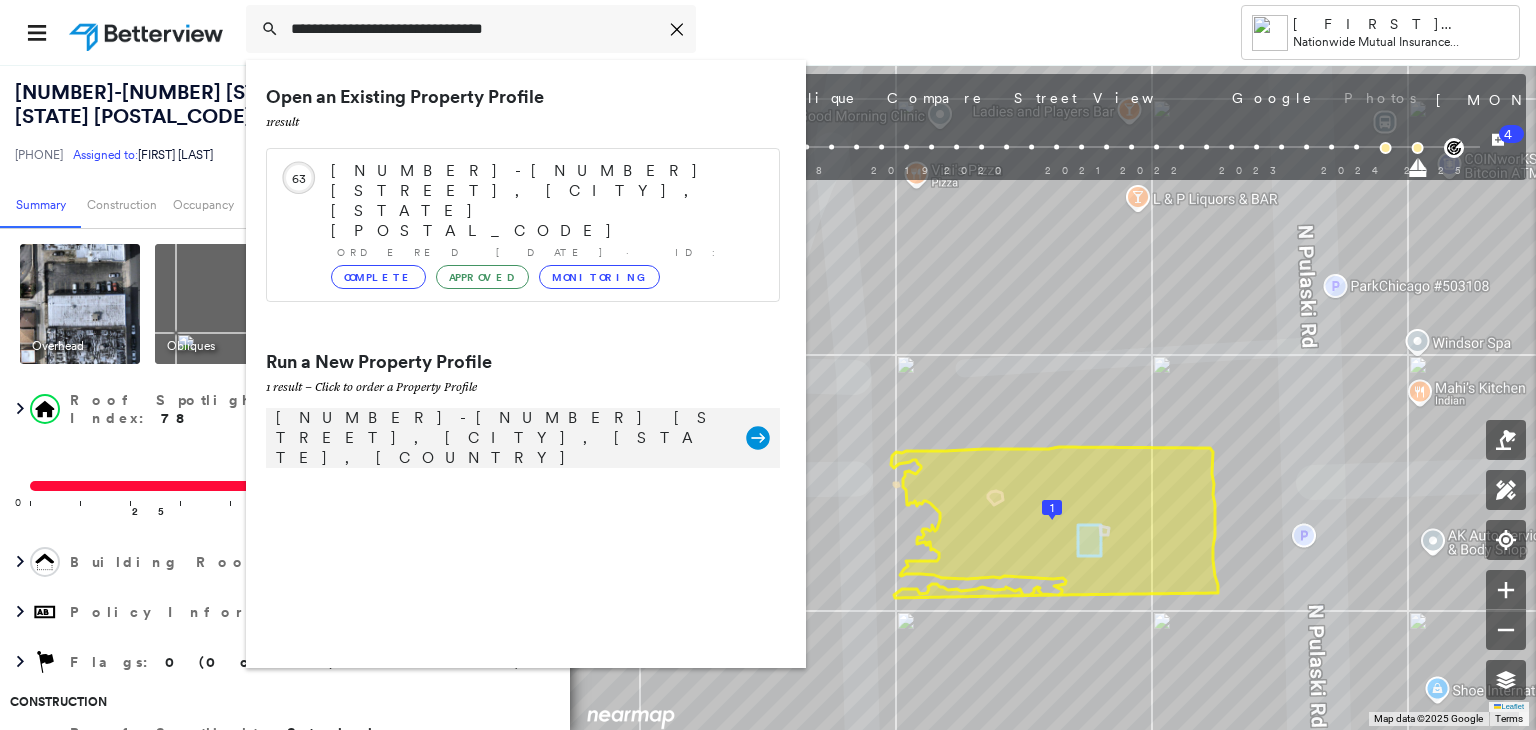 click 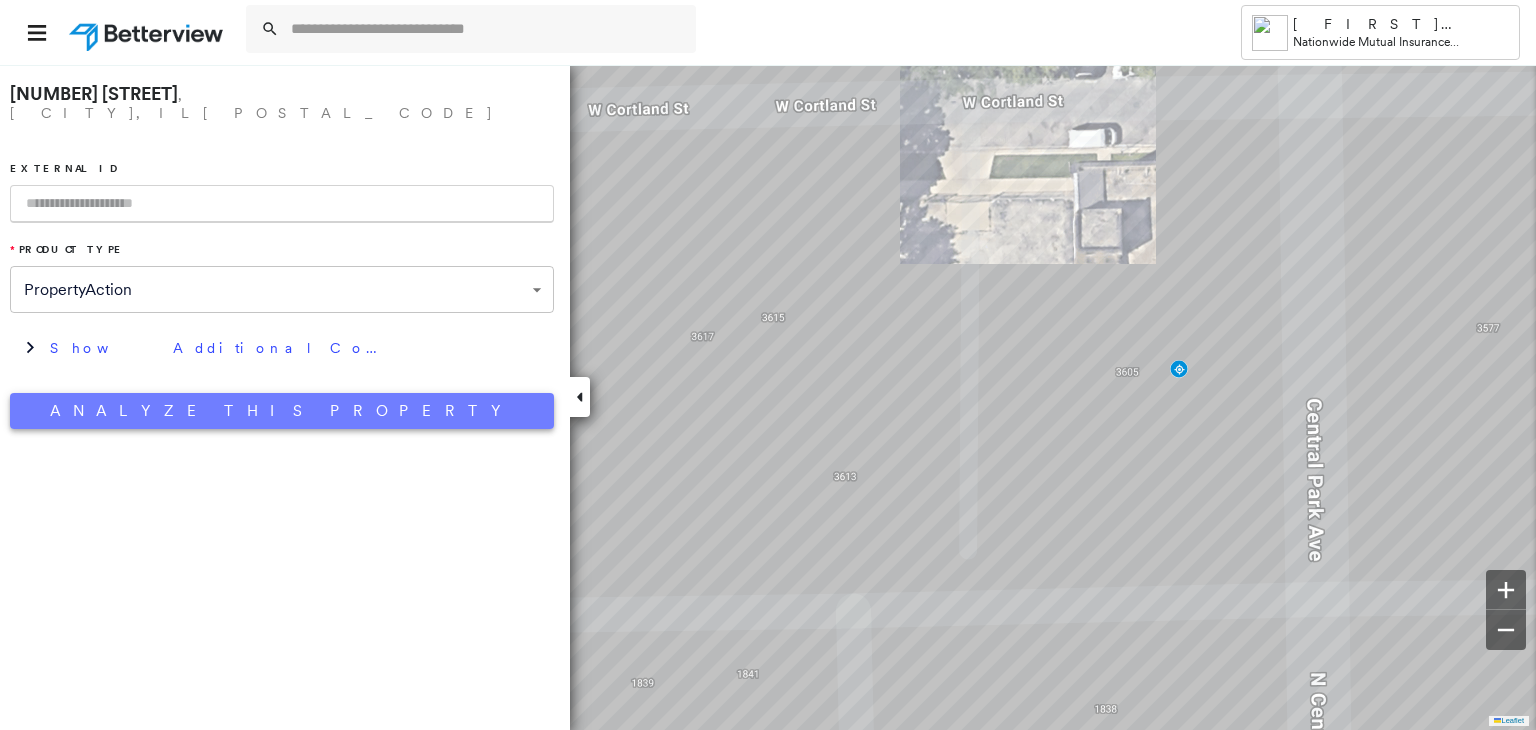 click on "Analyze This Property" at bounding box center (282, 411) 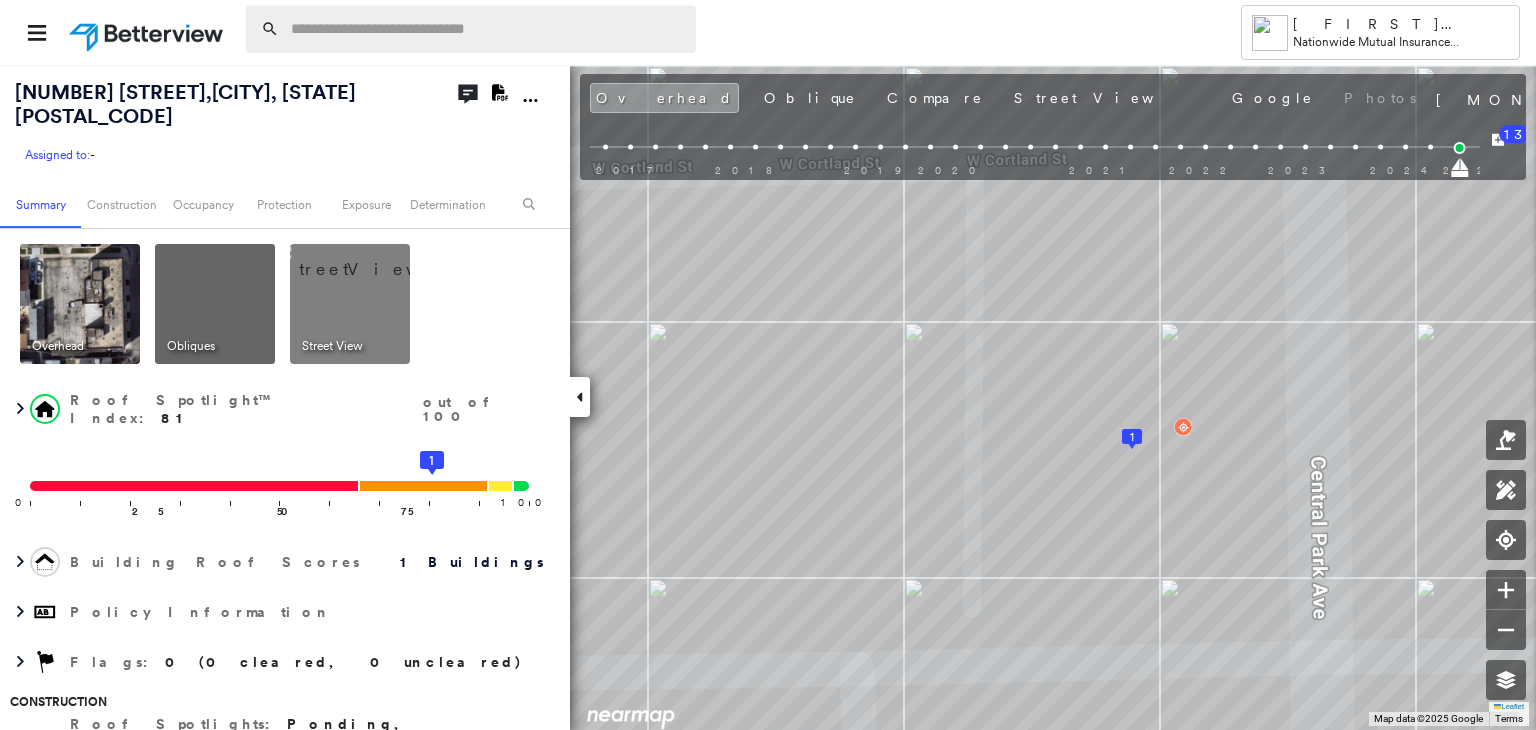 click at bounding box center (487, 29) 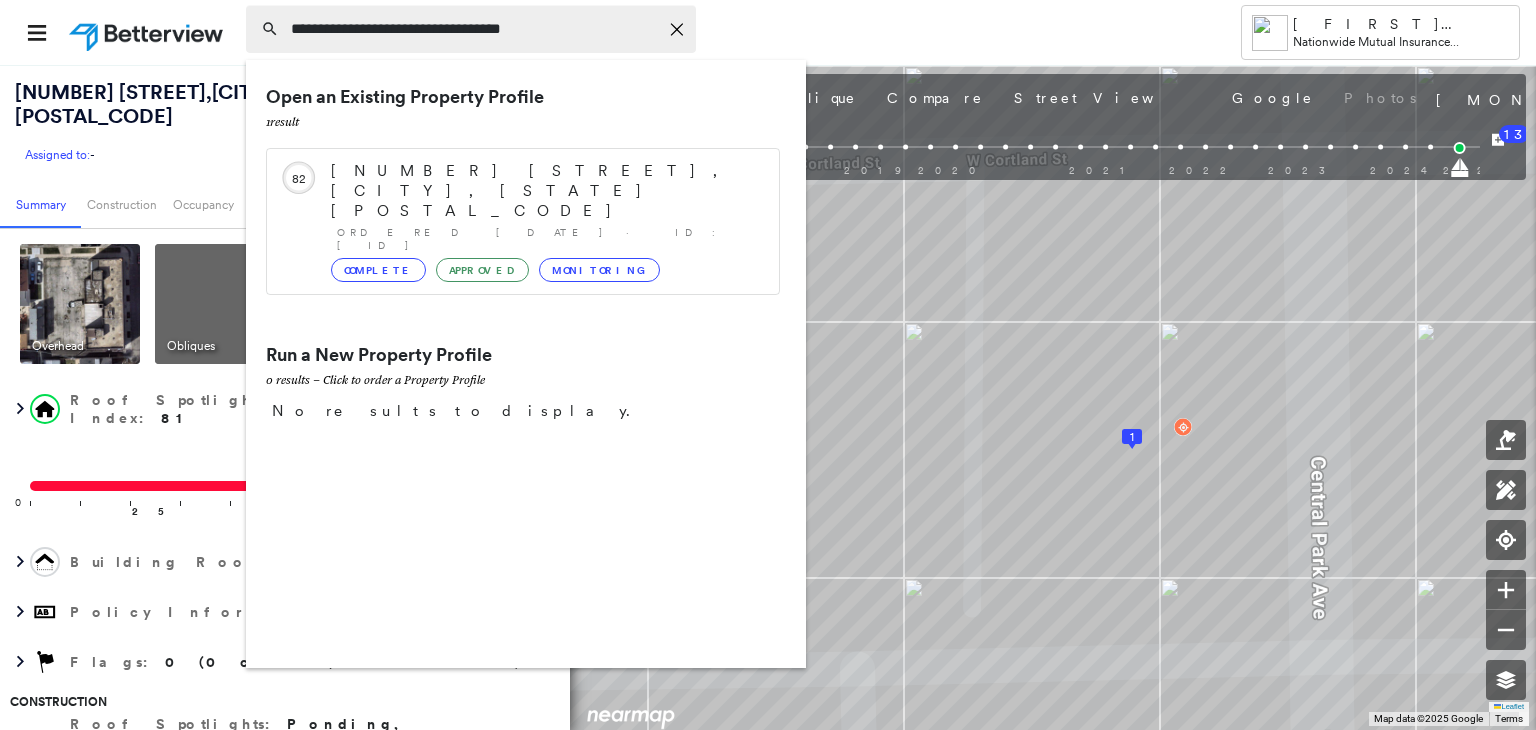 click on "**********" at bounding box center (474, 29) 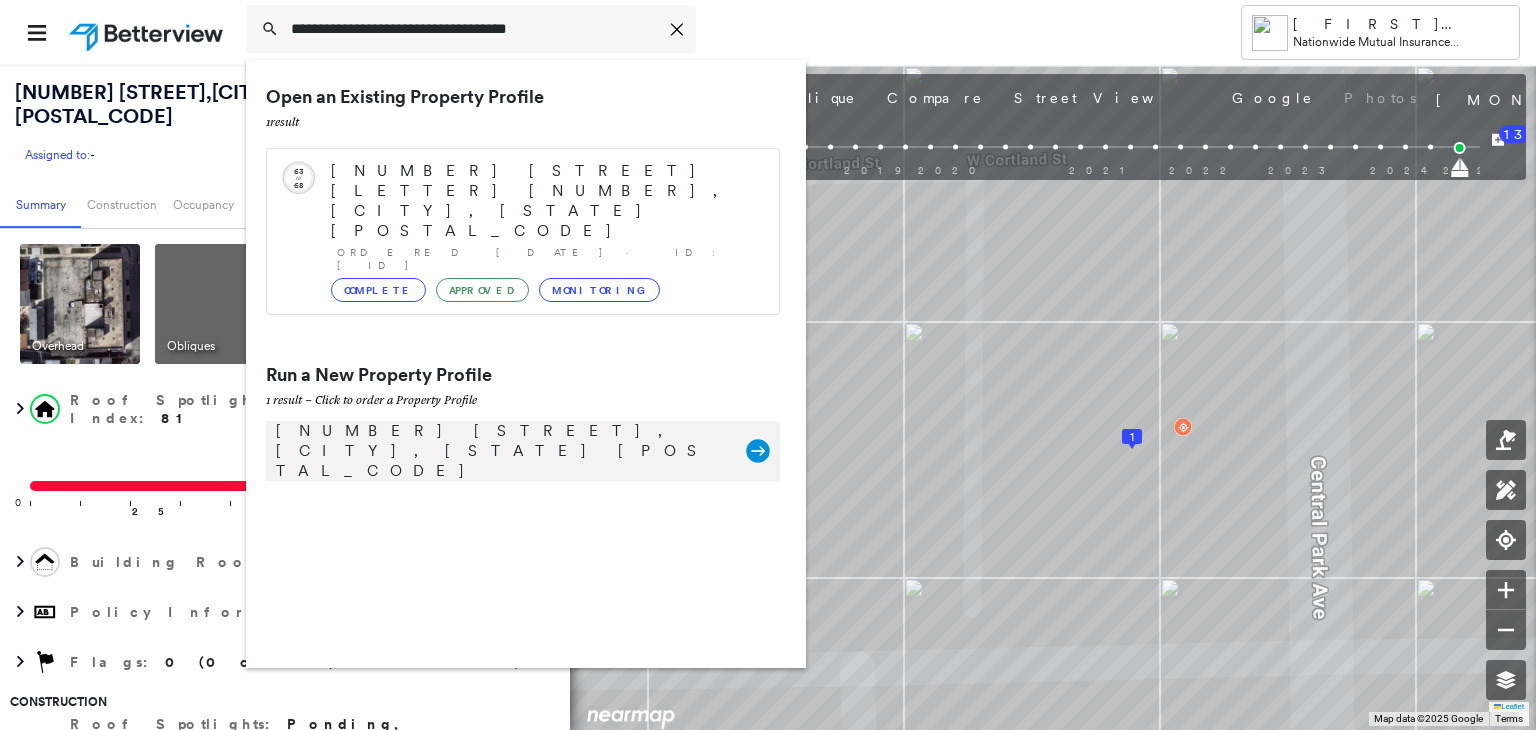 type on "**********" 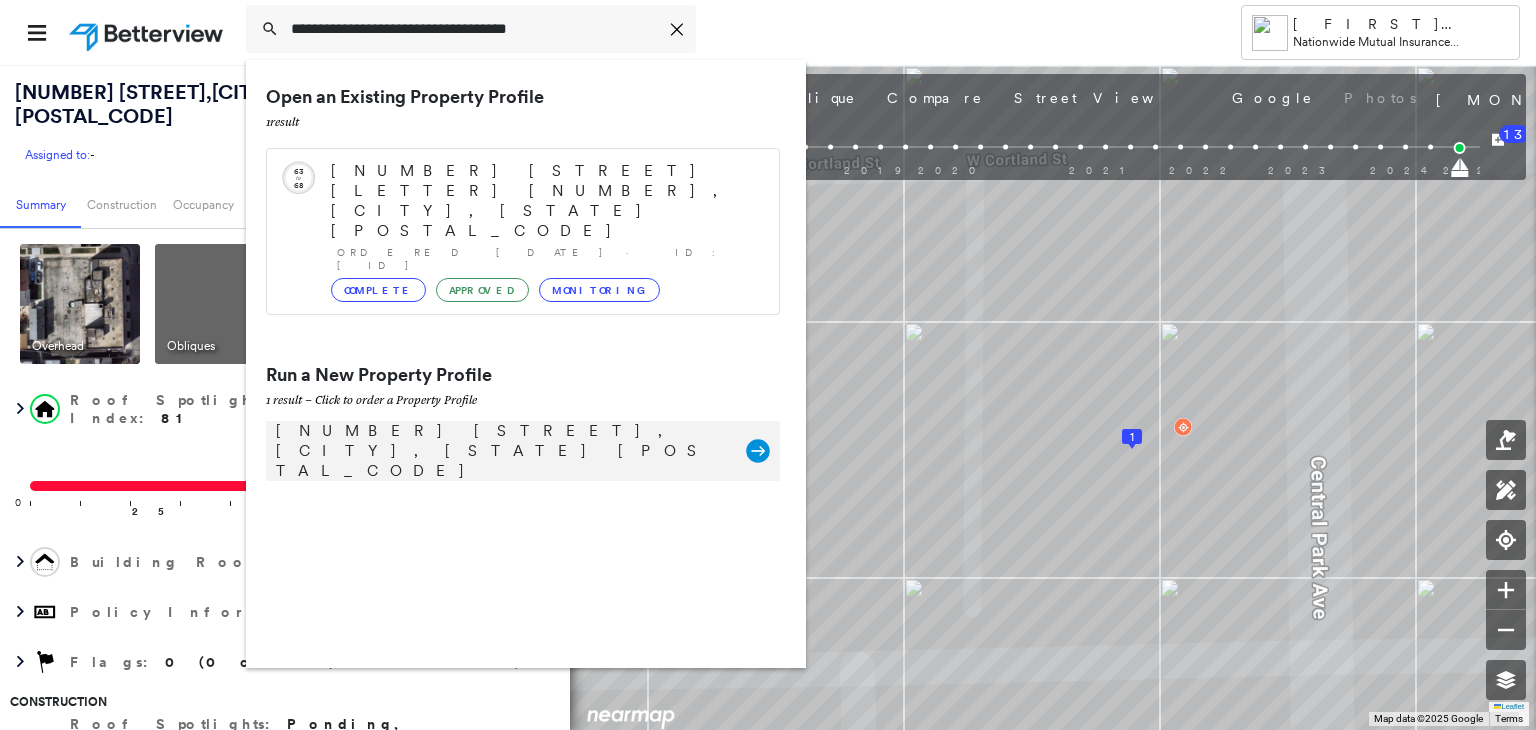 click 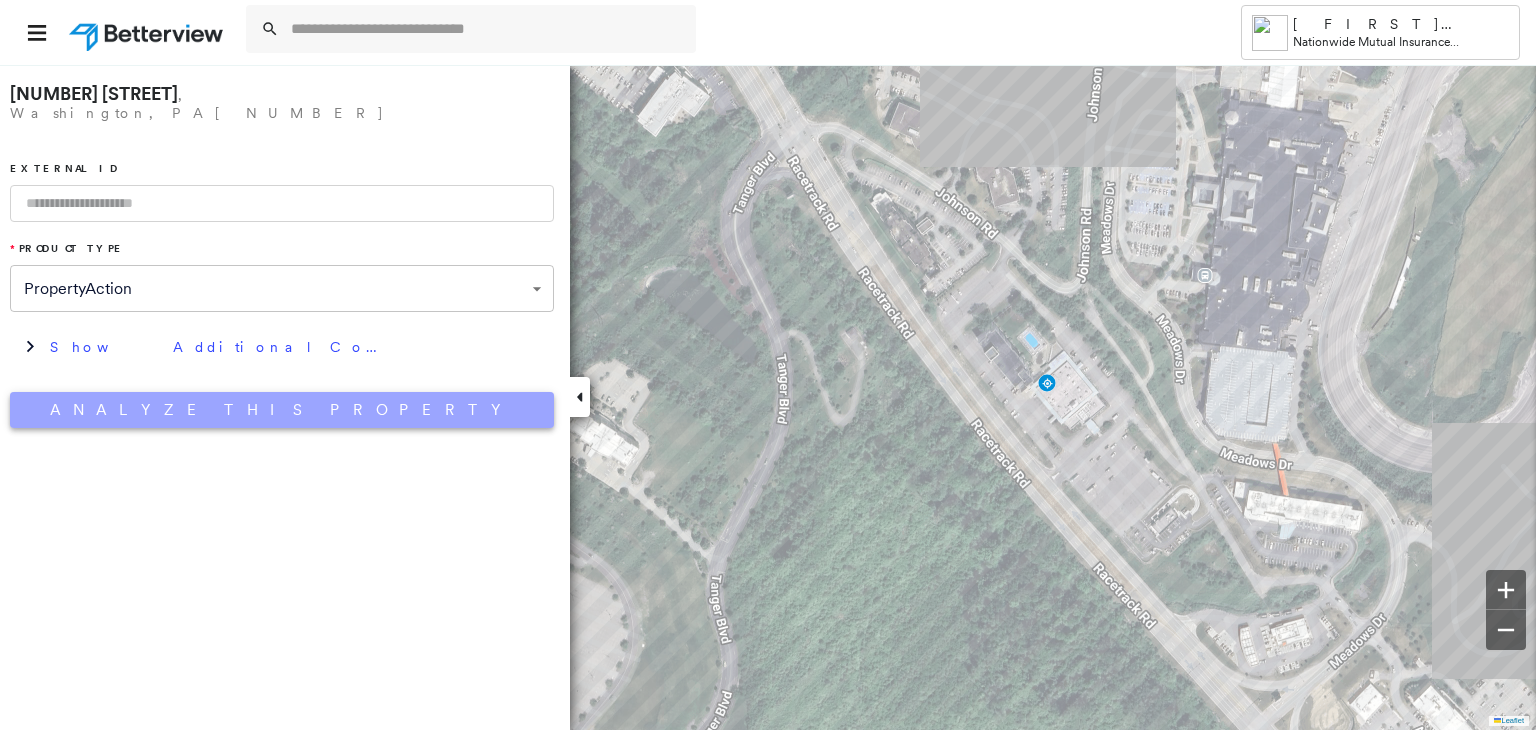 click on "Analyze This Property" at bounding box center (282, 410) 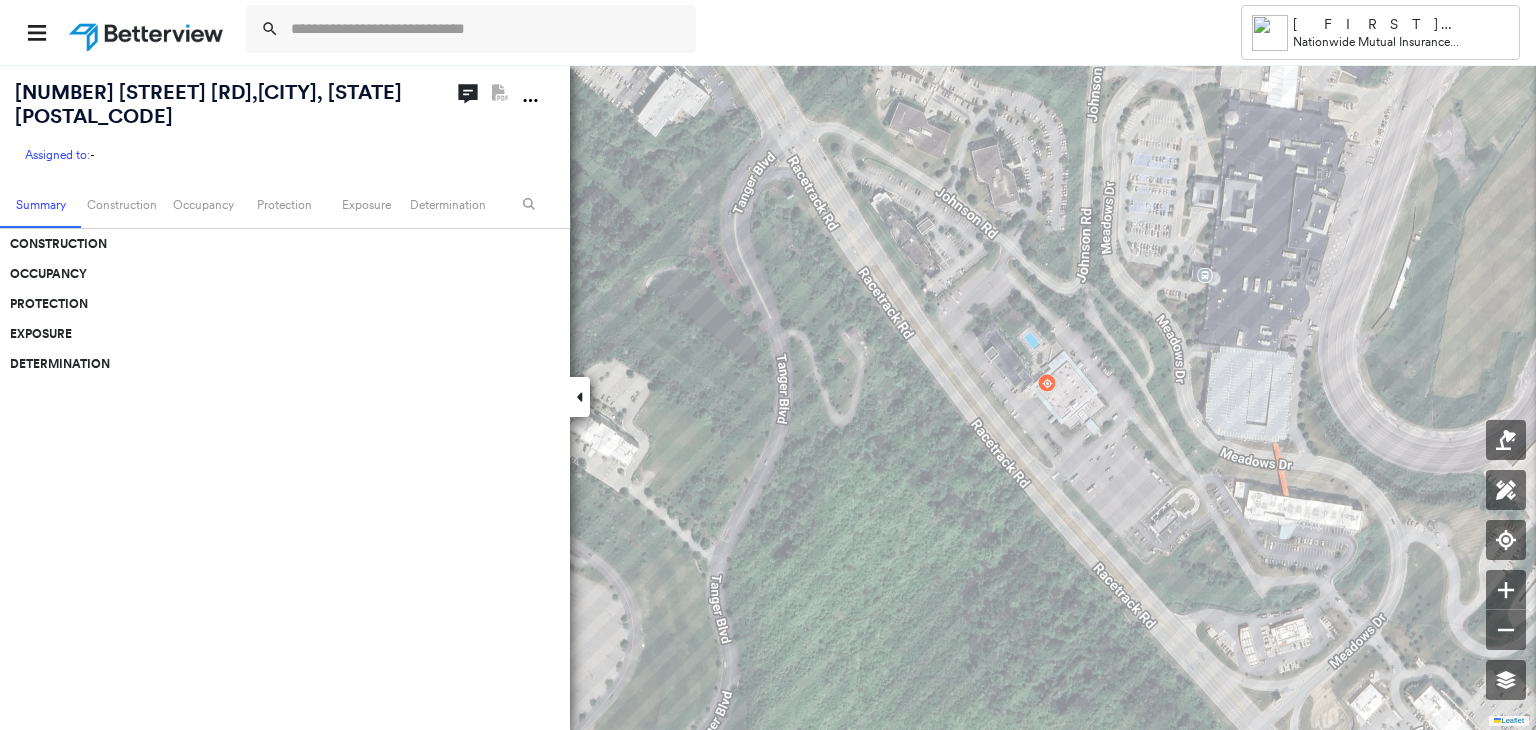 scroll, scrollTop: 0, scrollLeft: 0, axis: both 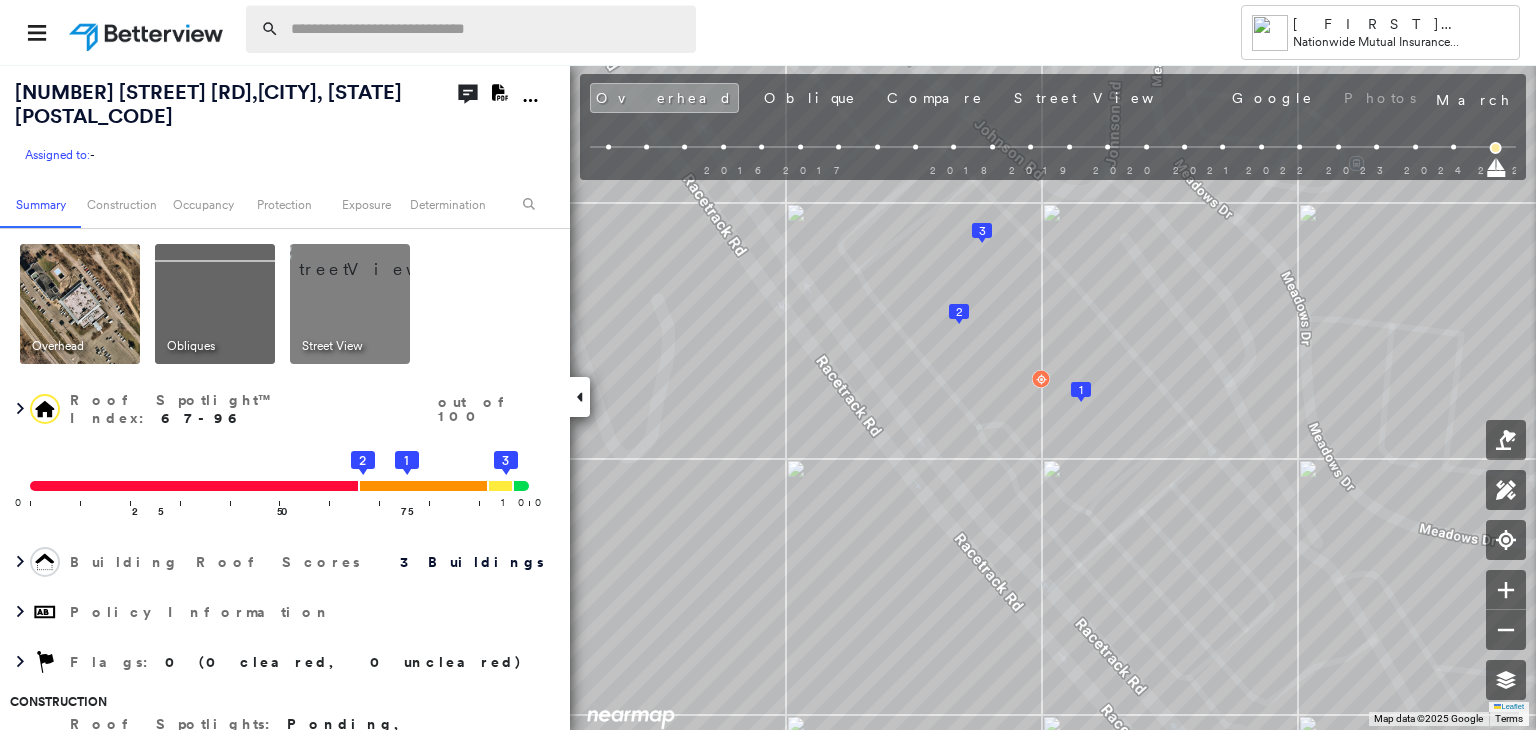 click at bounding box center (487, 29) 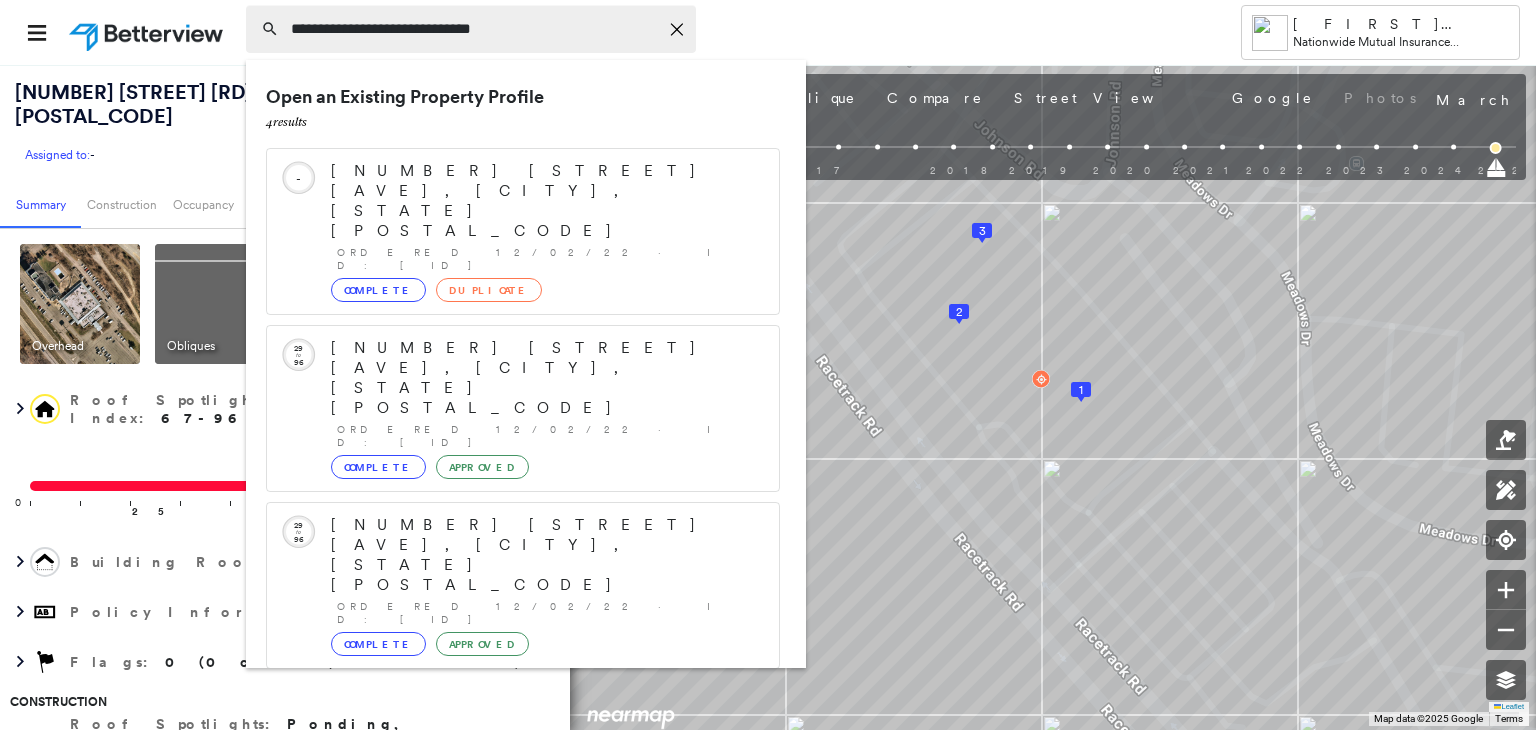 type on "**********" 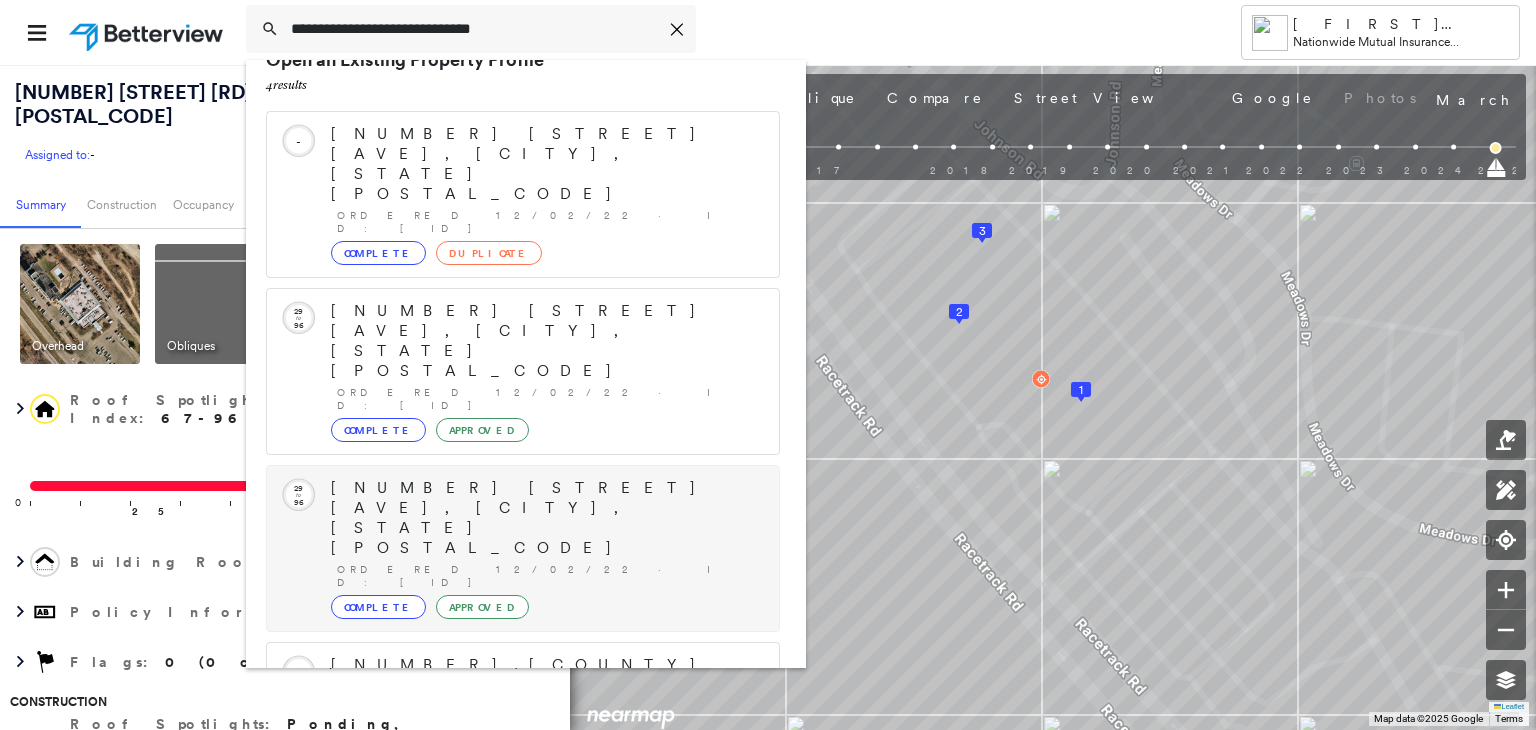 scroll, scrollTop: 52, scrollLeft: 0, axis: vertical 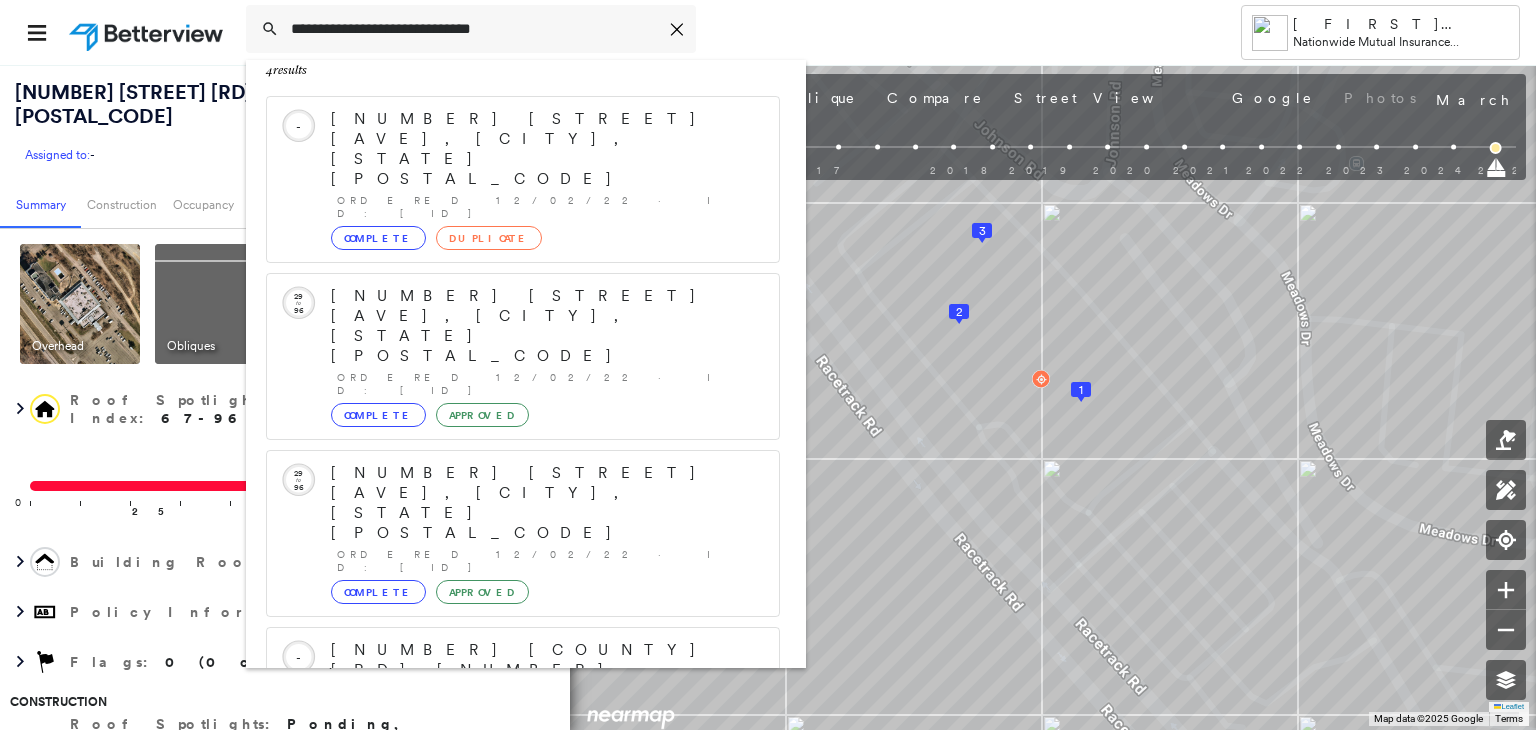 click 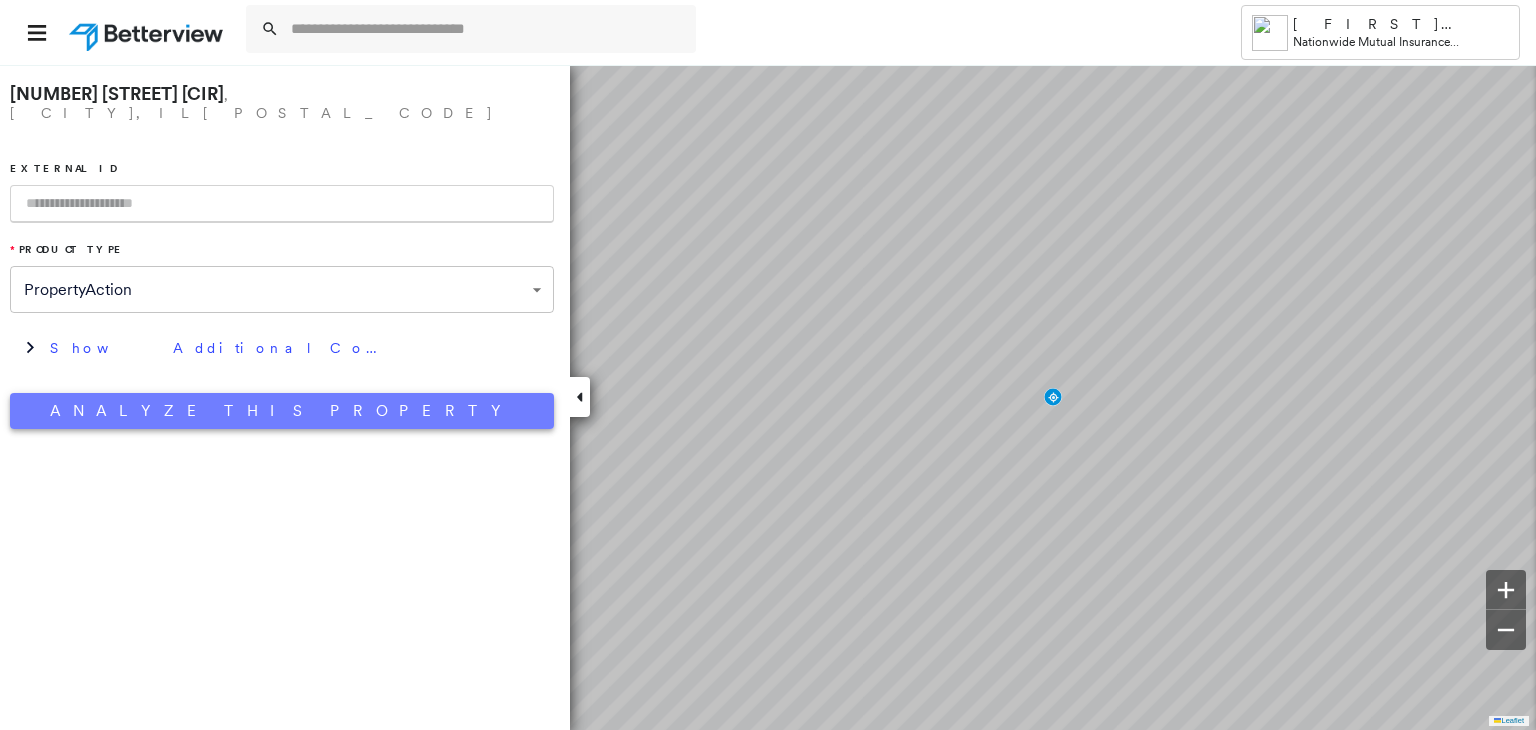 click on "Analyze This Property" at bounding box center (282, 411) 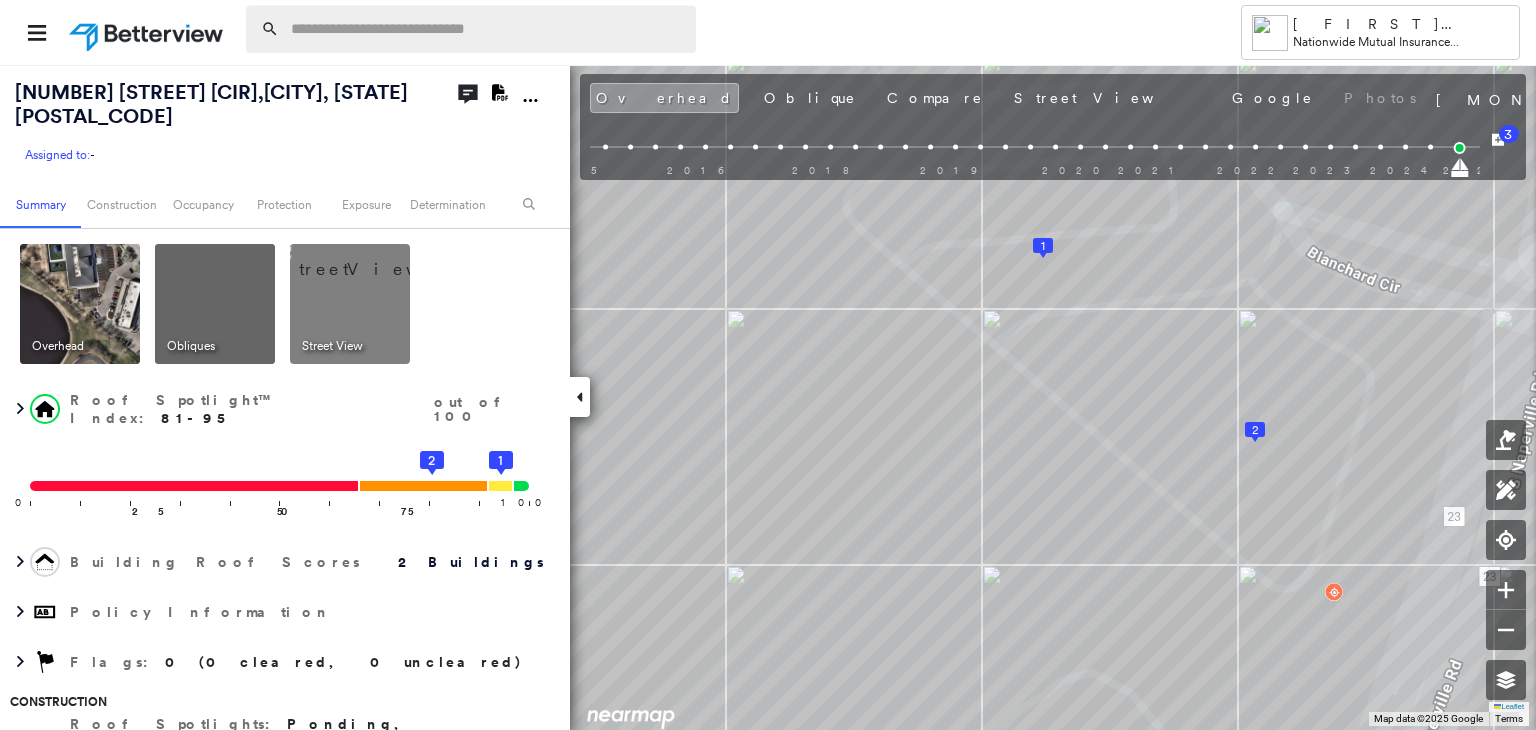 click at bounding box center [487, 29] 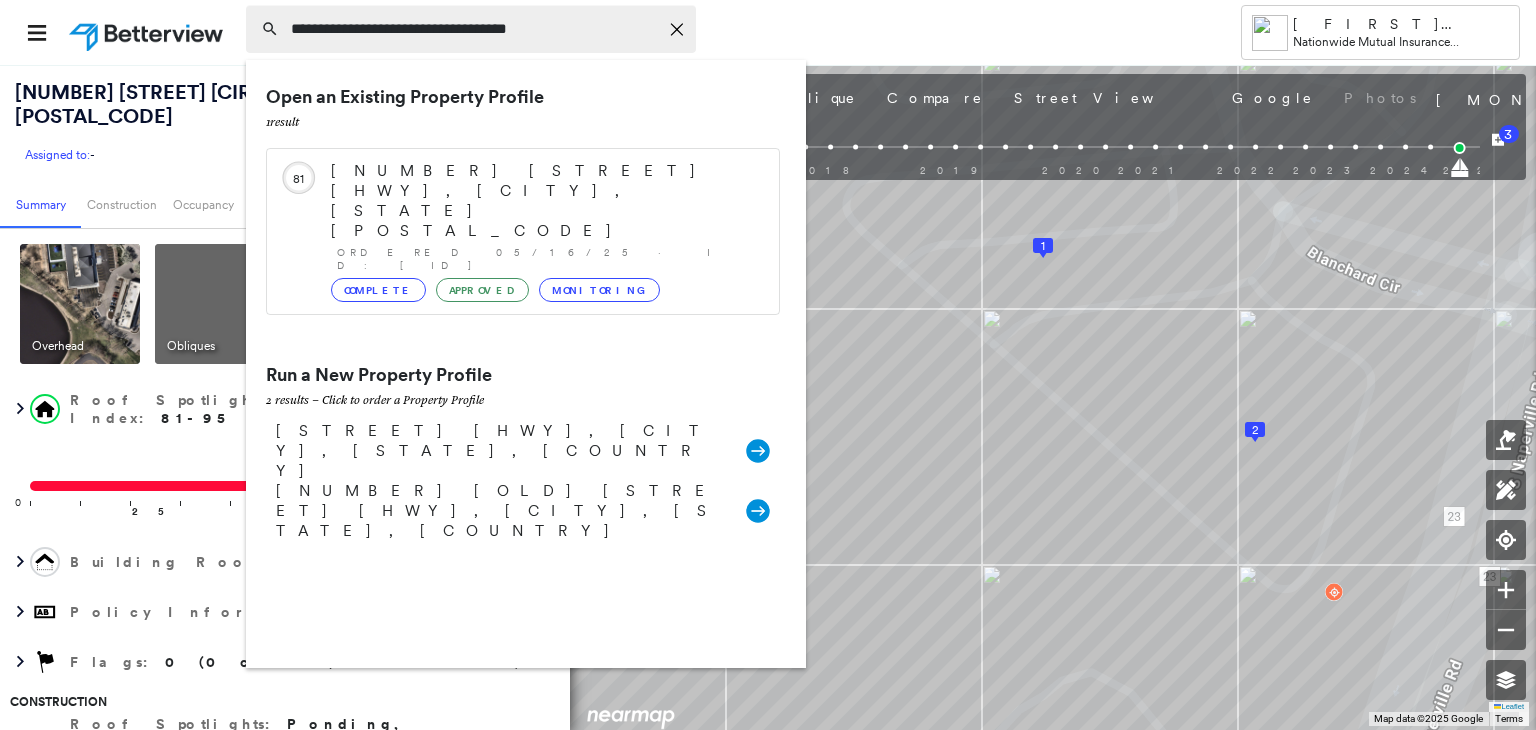 type on "**********" 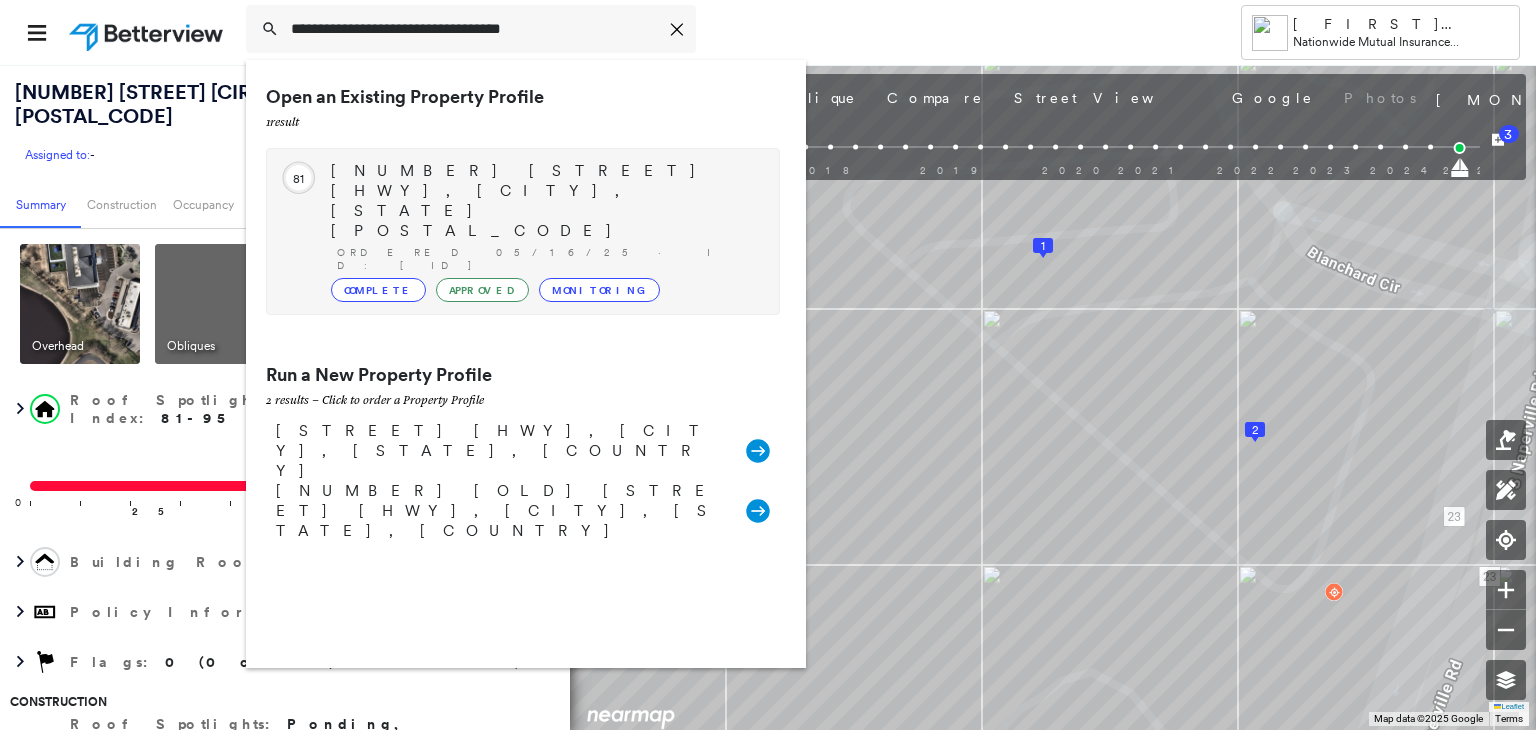 click on "3975 William Penn Hwy, Monroeville, PA 15146" at bounding box center (545, 201) 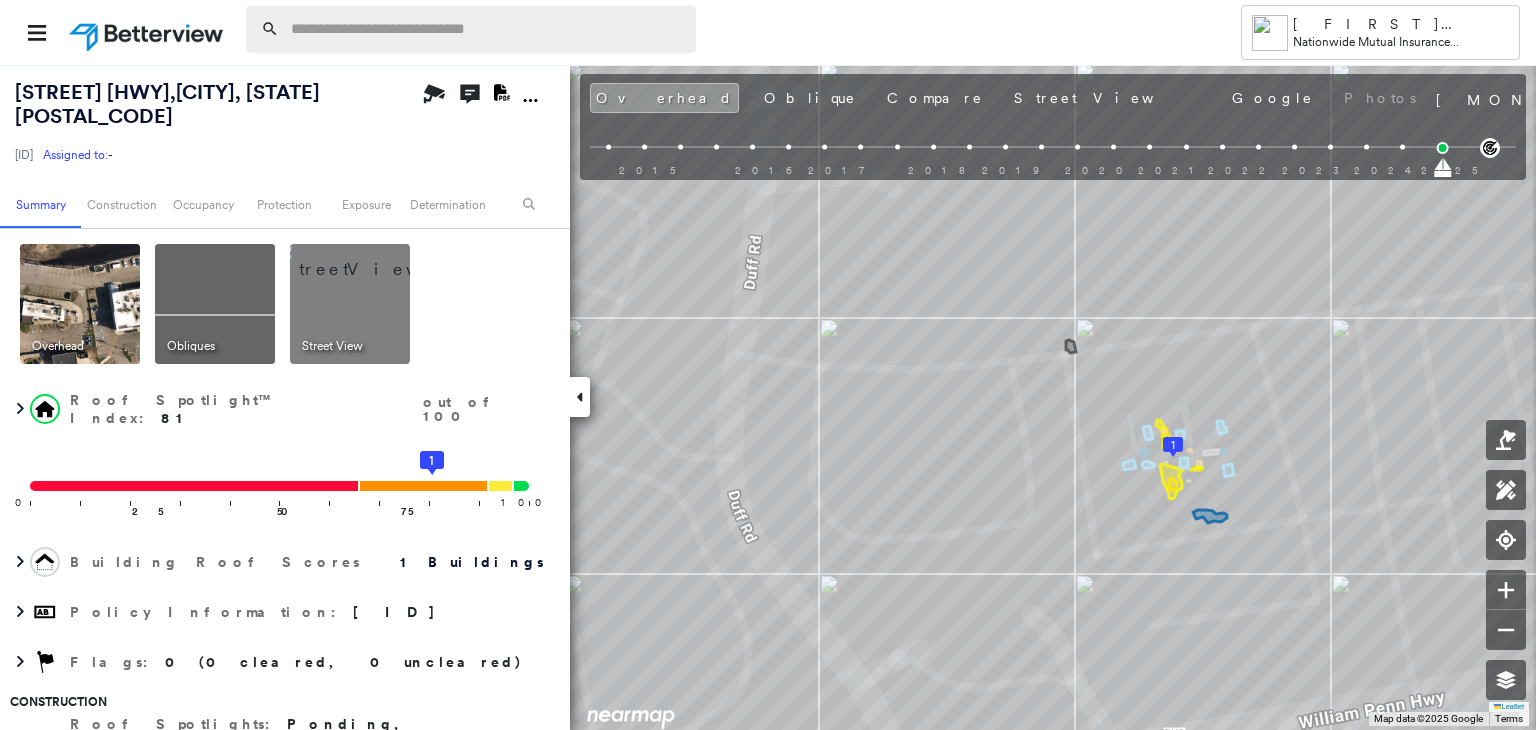 click at bounding box center (487, 29) 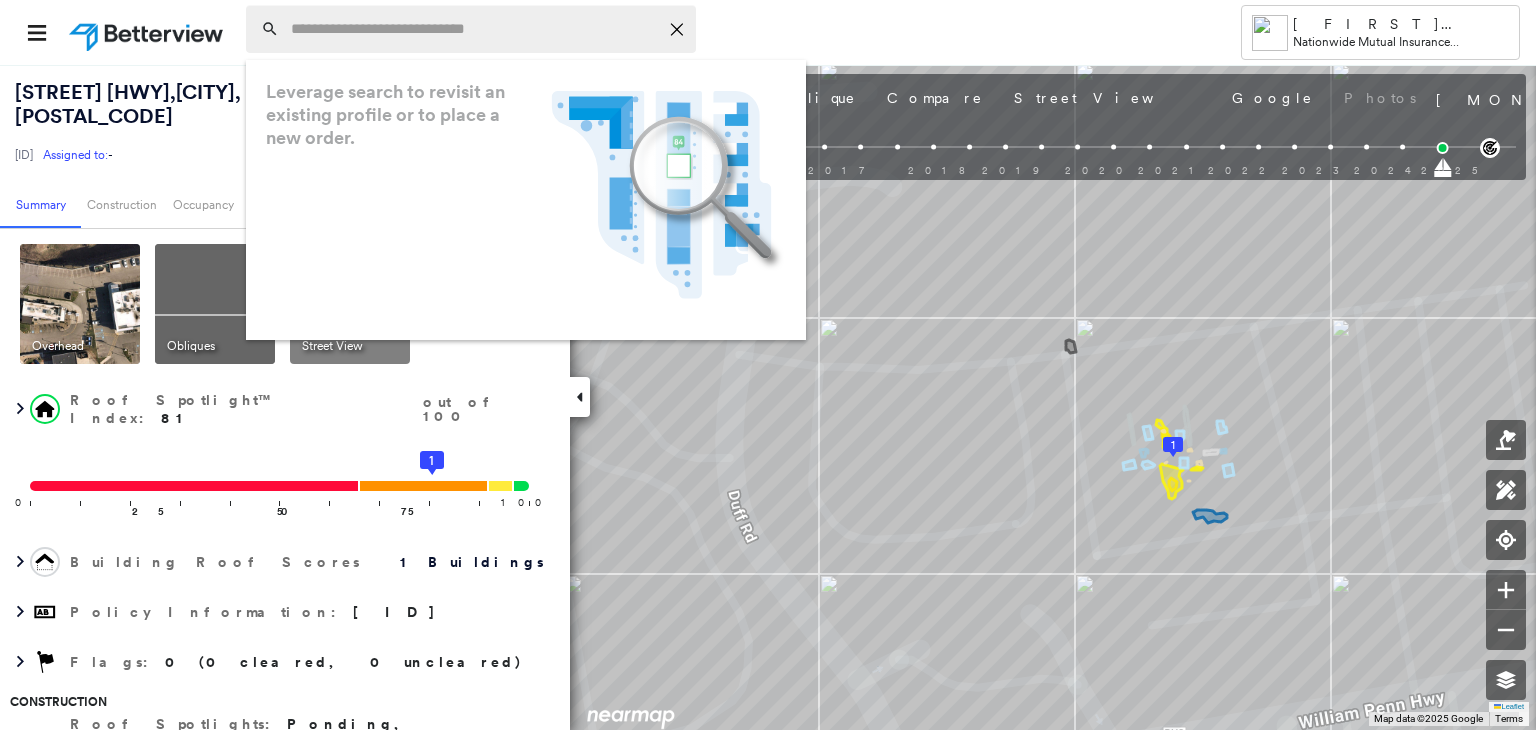 click at bounding box center [474, 29] 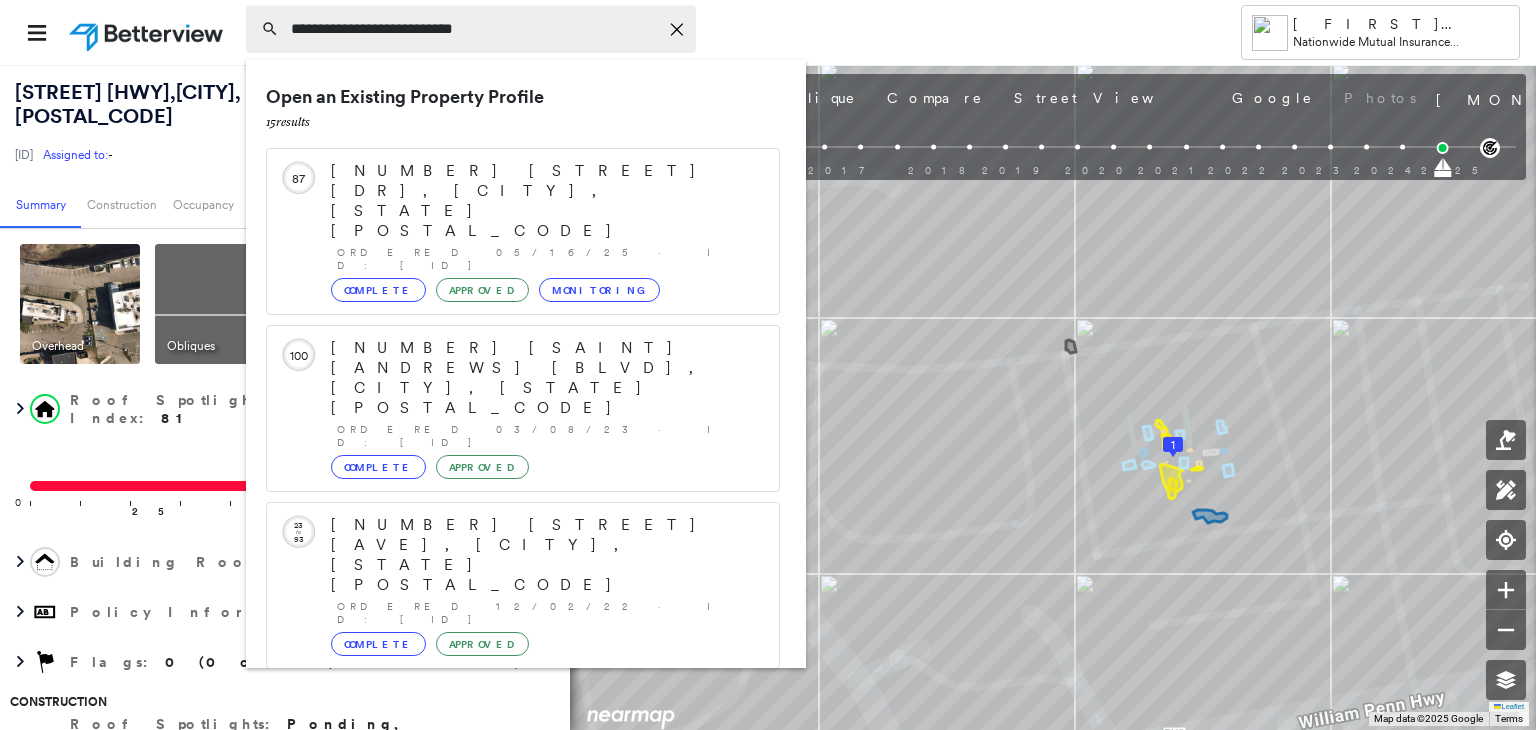 type on "**********" 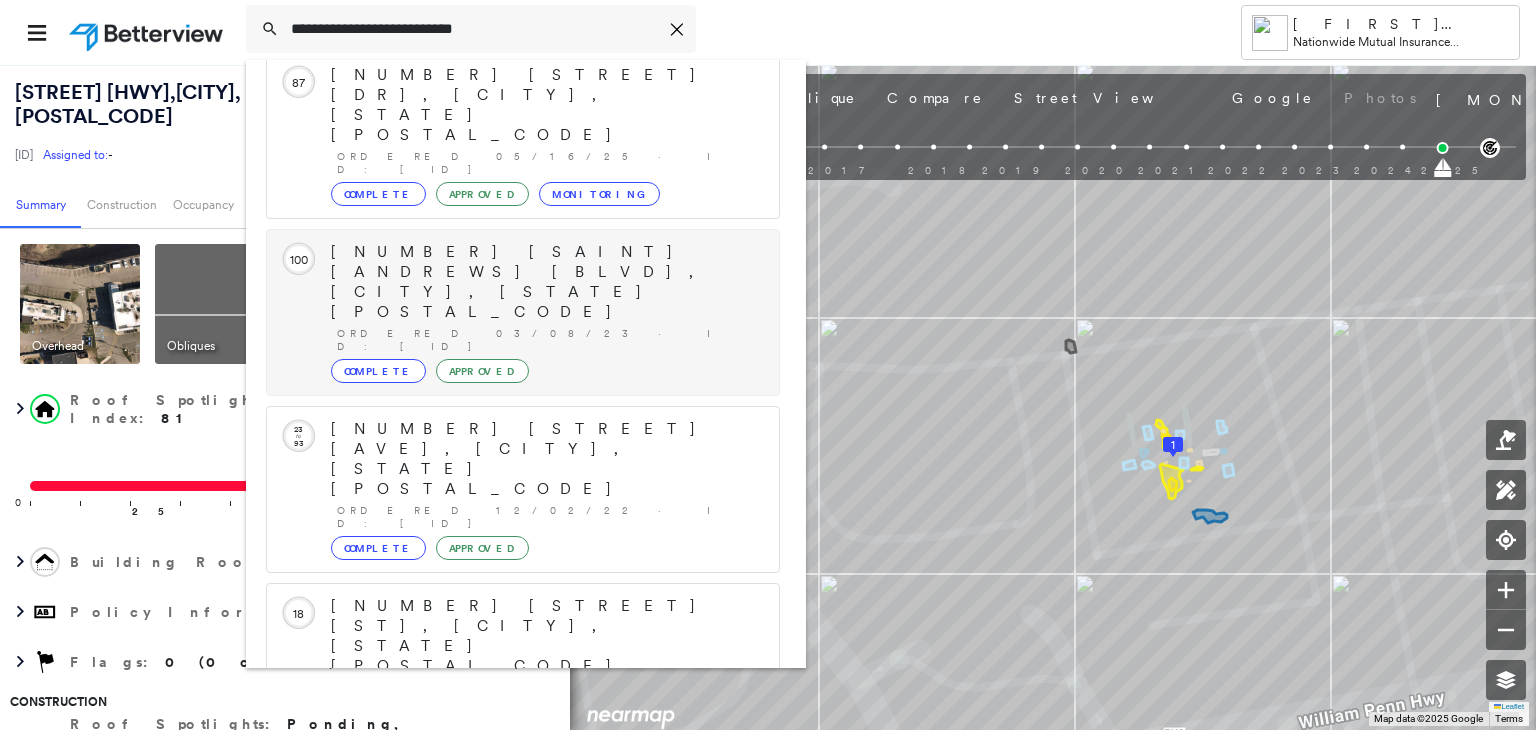 scroll, scrollTop: 208, scrollLeft: 0, axis: vertical 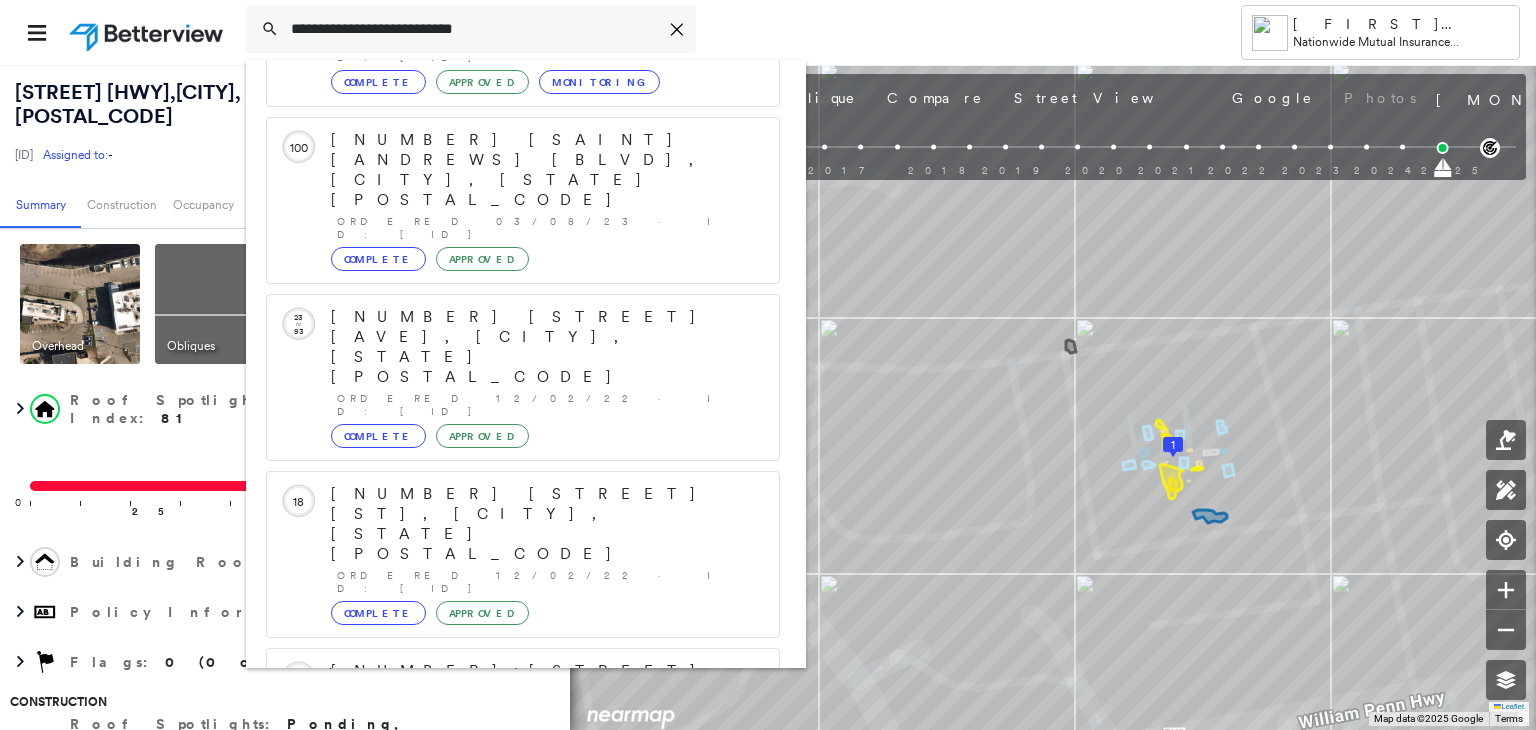 click 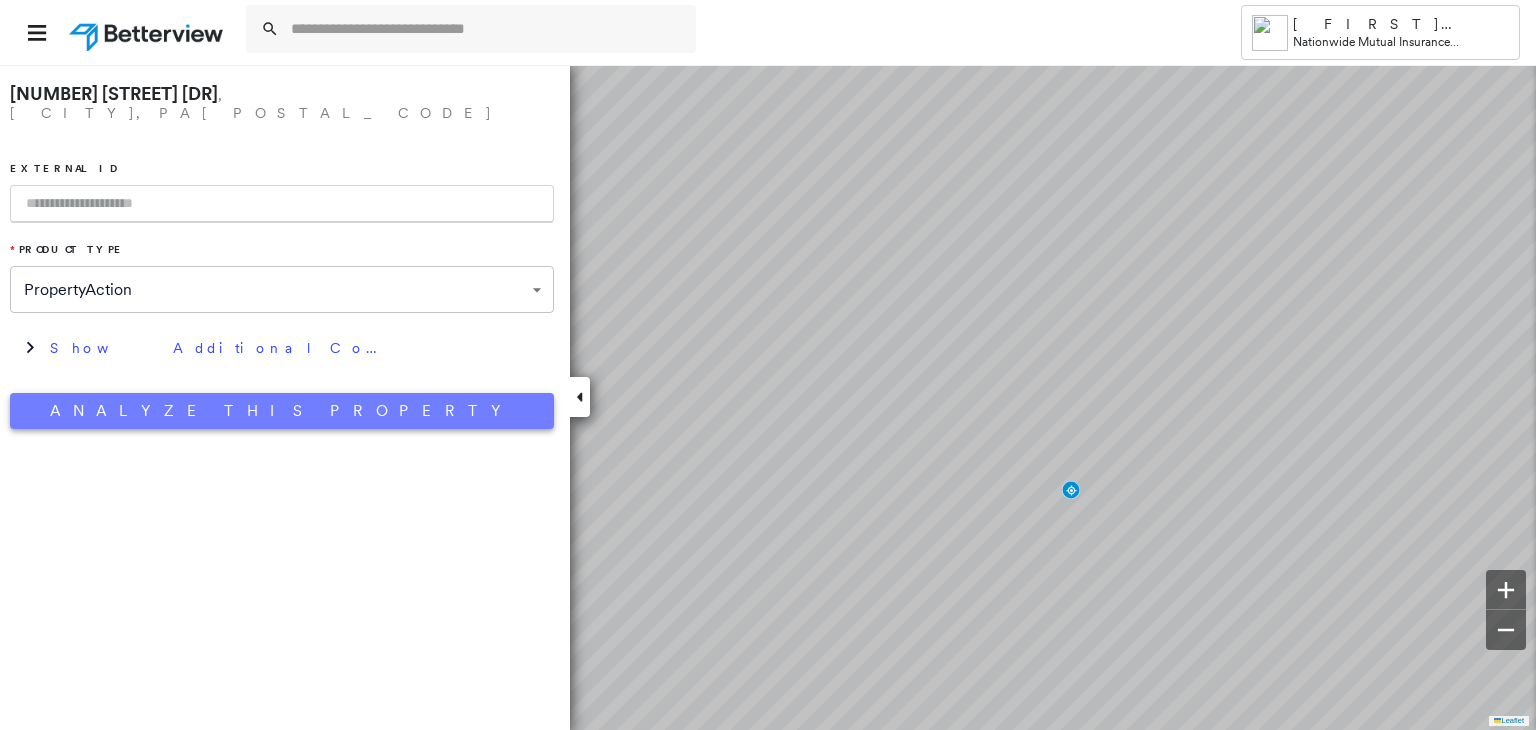 click on "Analyze This Property" at bounding box center (282, 411) 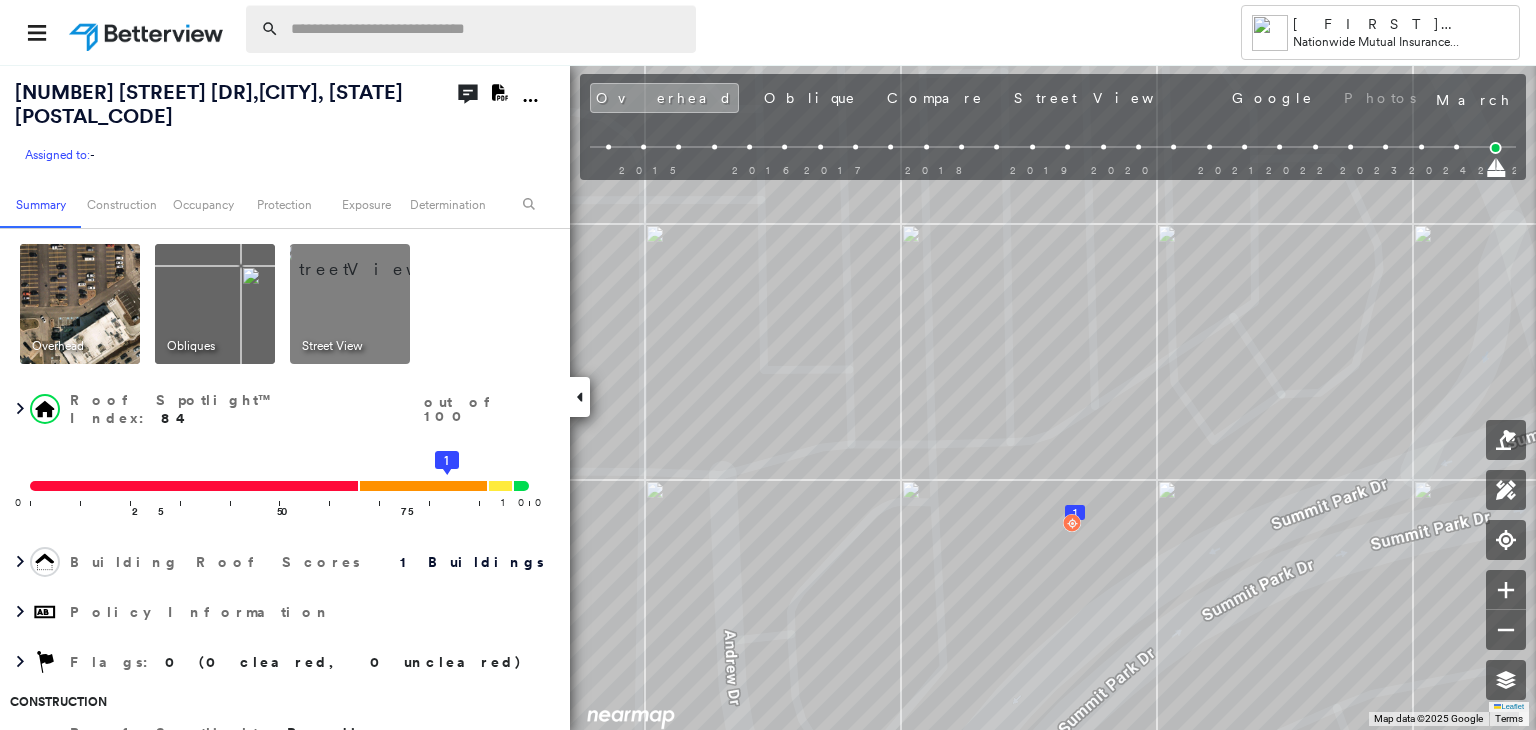 click at bounding box center [487, 29] 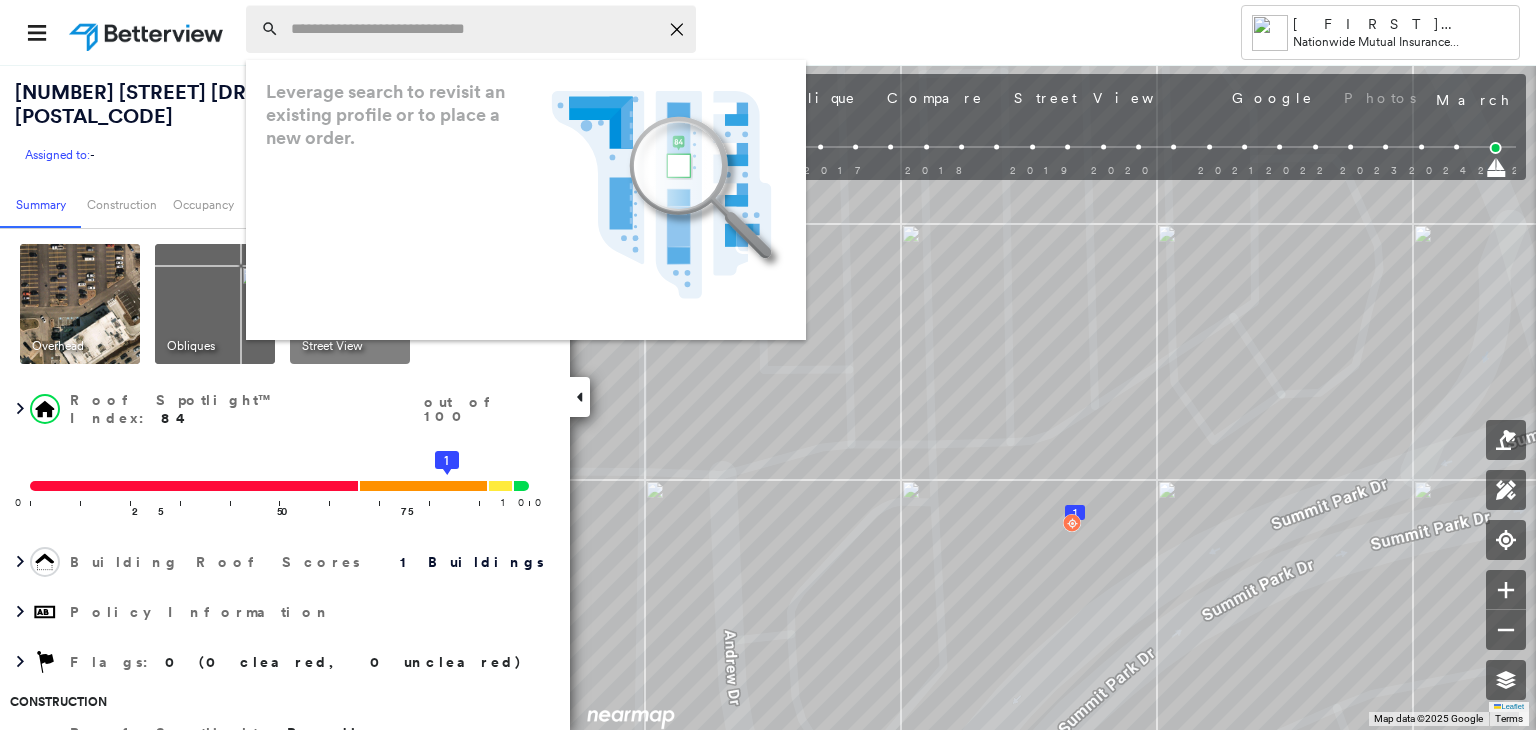 click at bounding box center [474, 29] 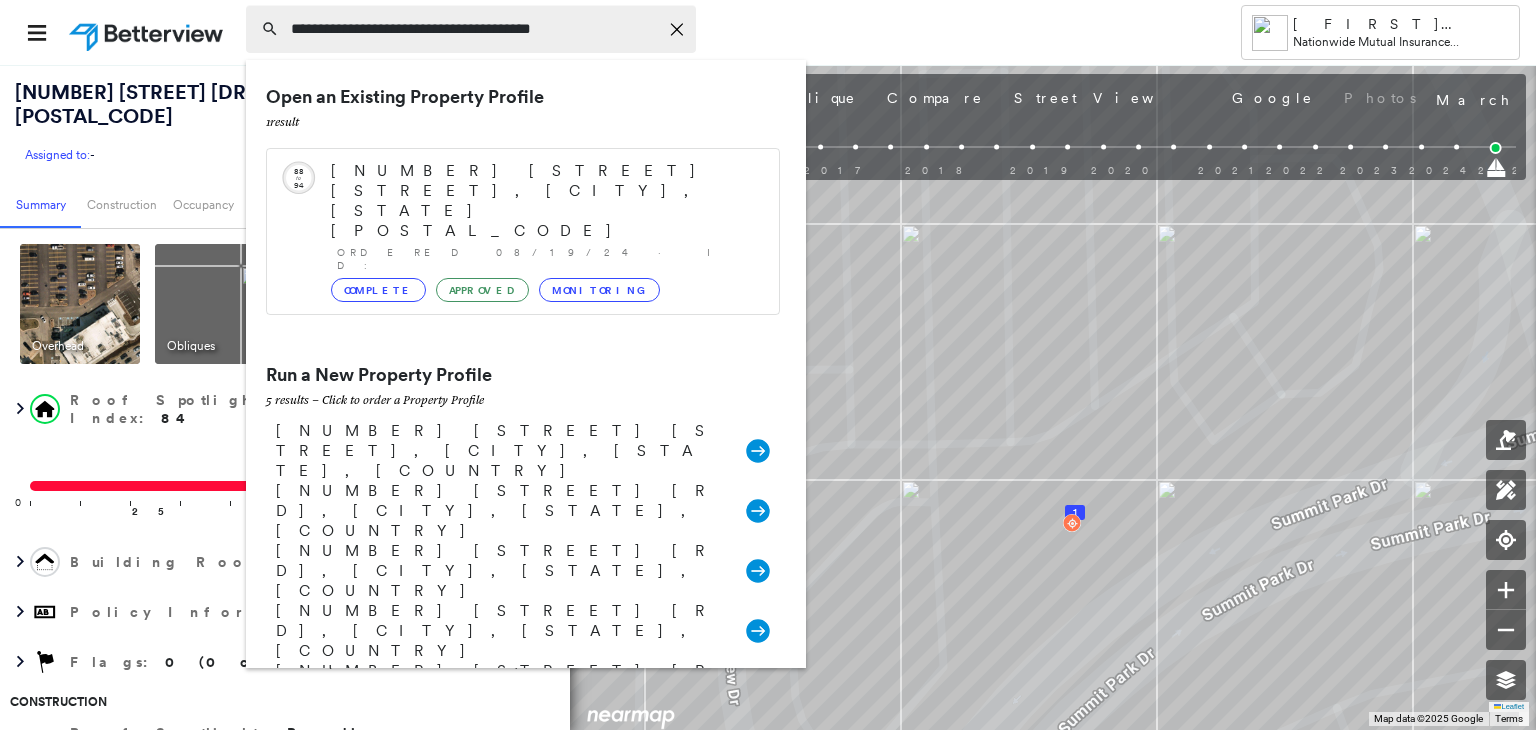 type on "**********" 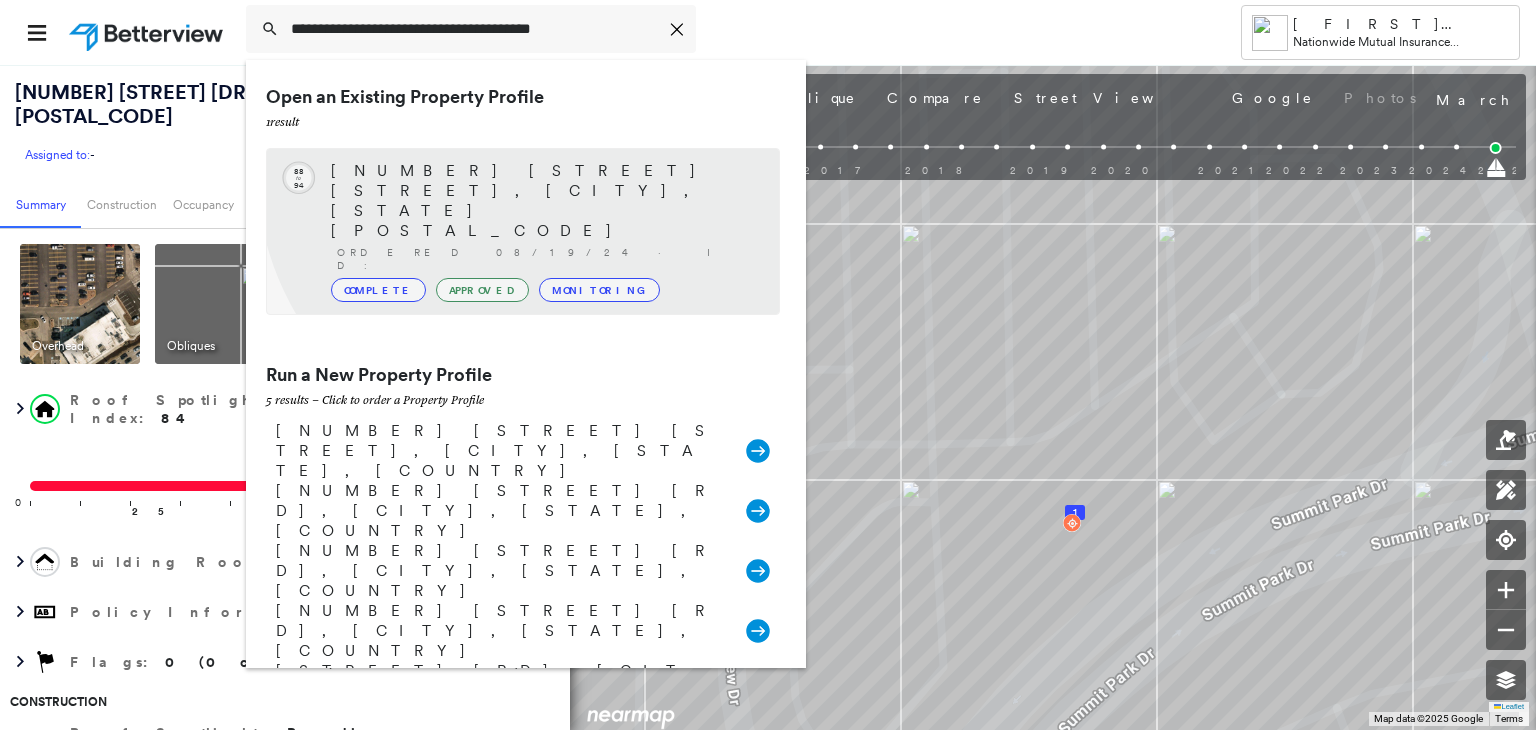 click on "1962-1980 South Naperville Road,, Wheaton, IL 60189" at bounding box center [545, 201] 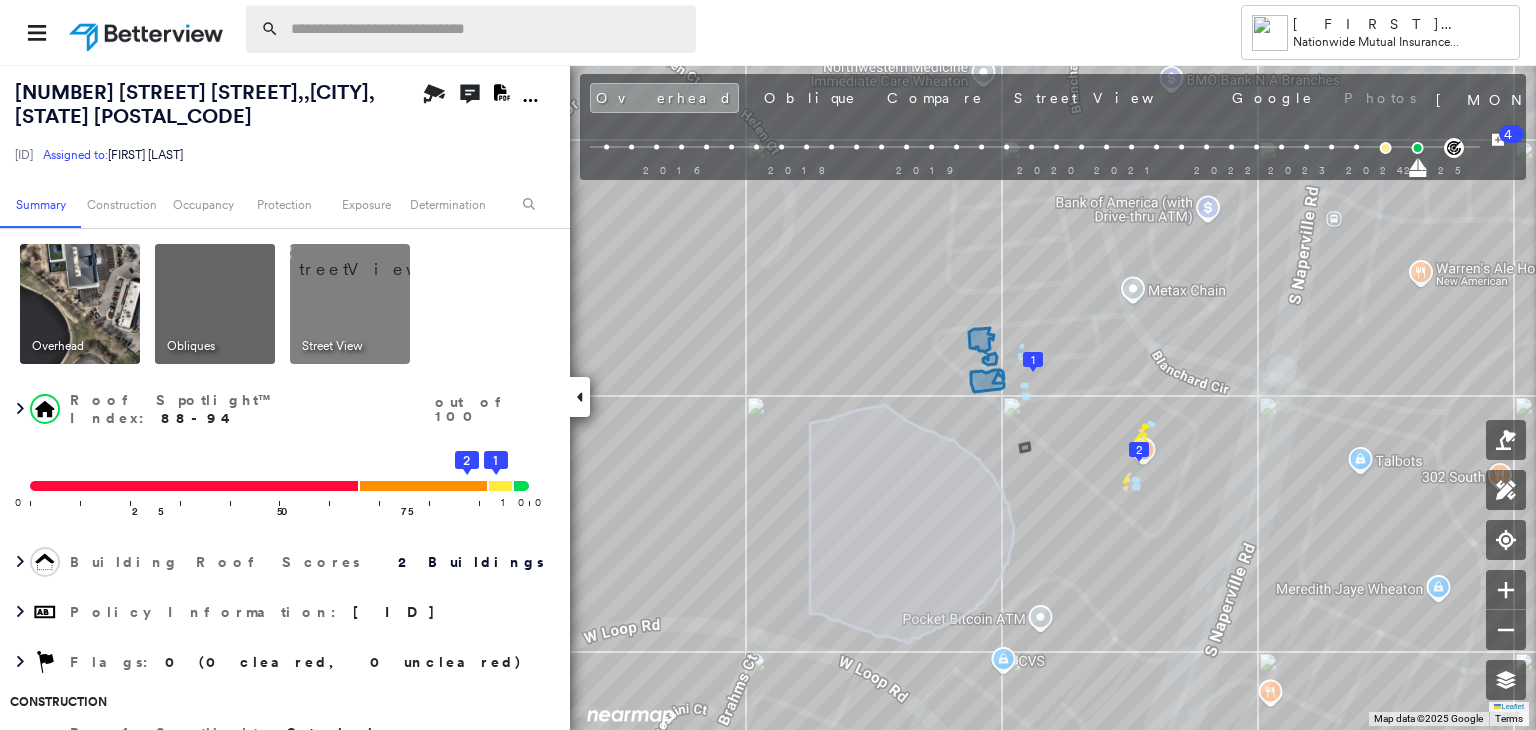 click at bounding box center [487, 29] 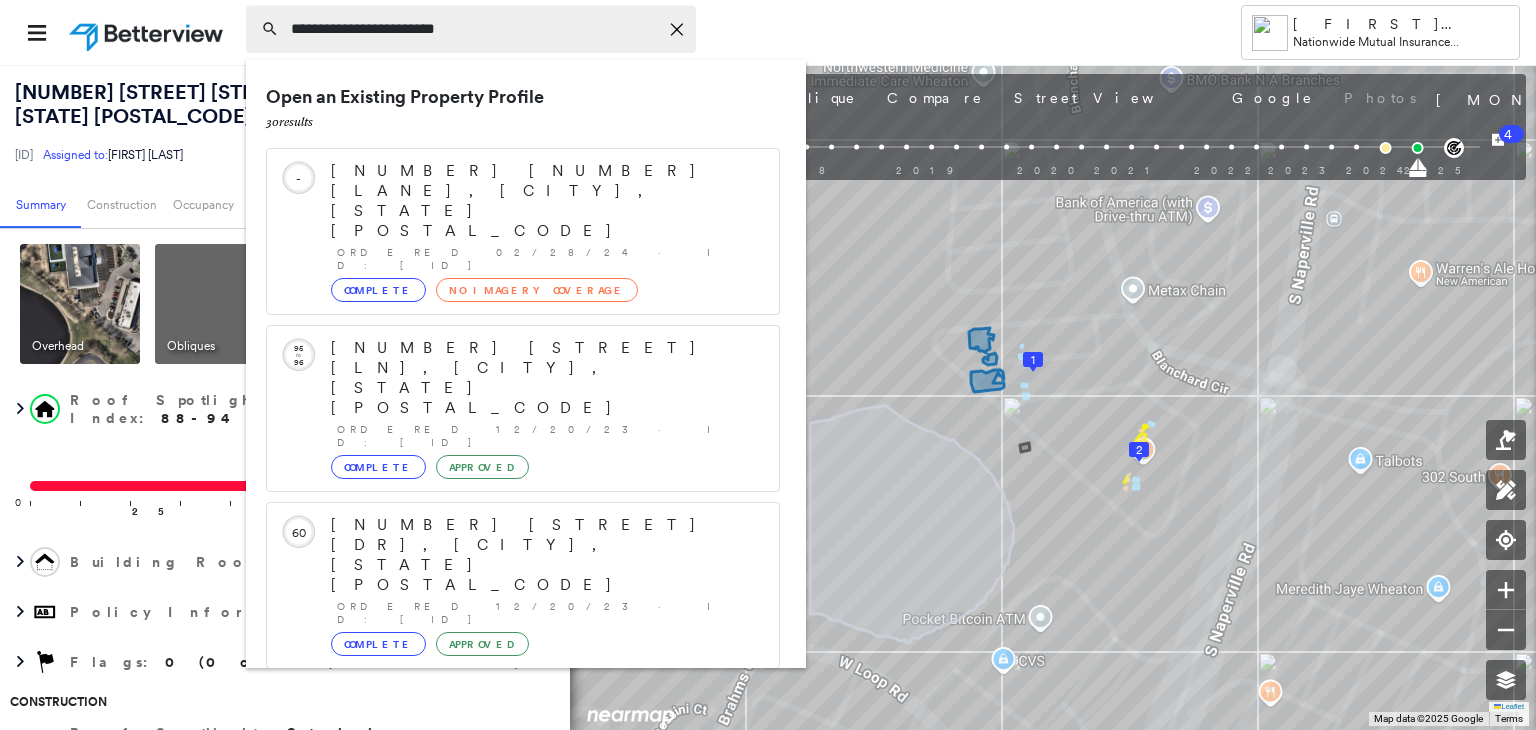 type on "**********" 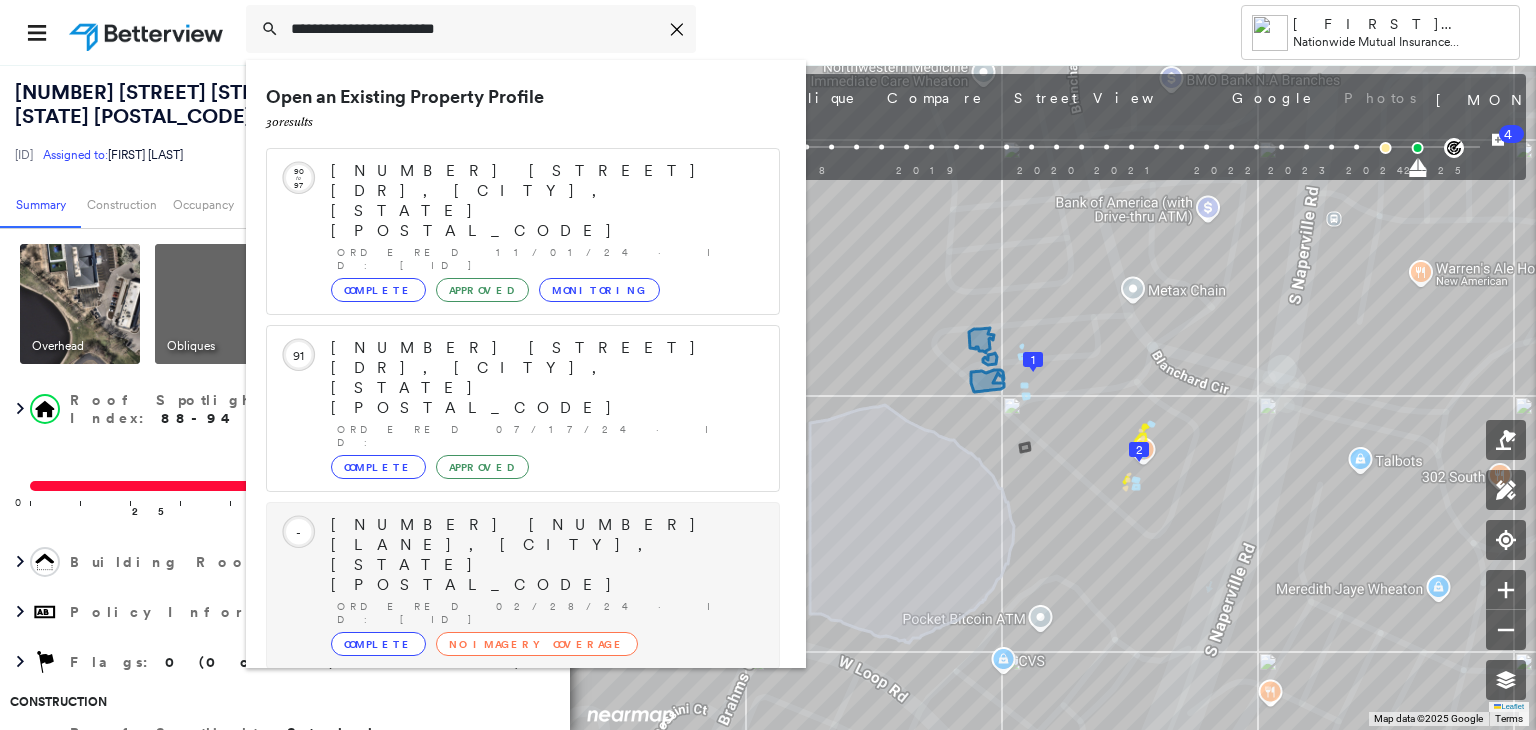 scroll, scrollTop: 252, scrollLeft: 0, axis: vertical 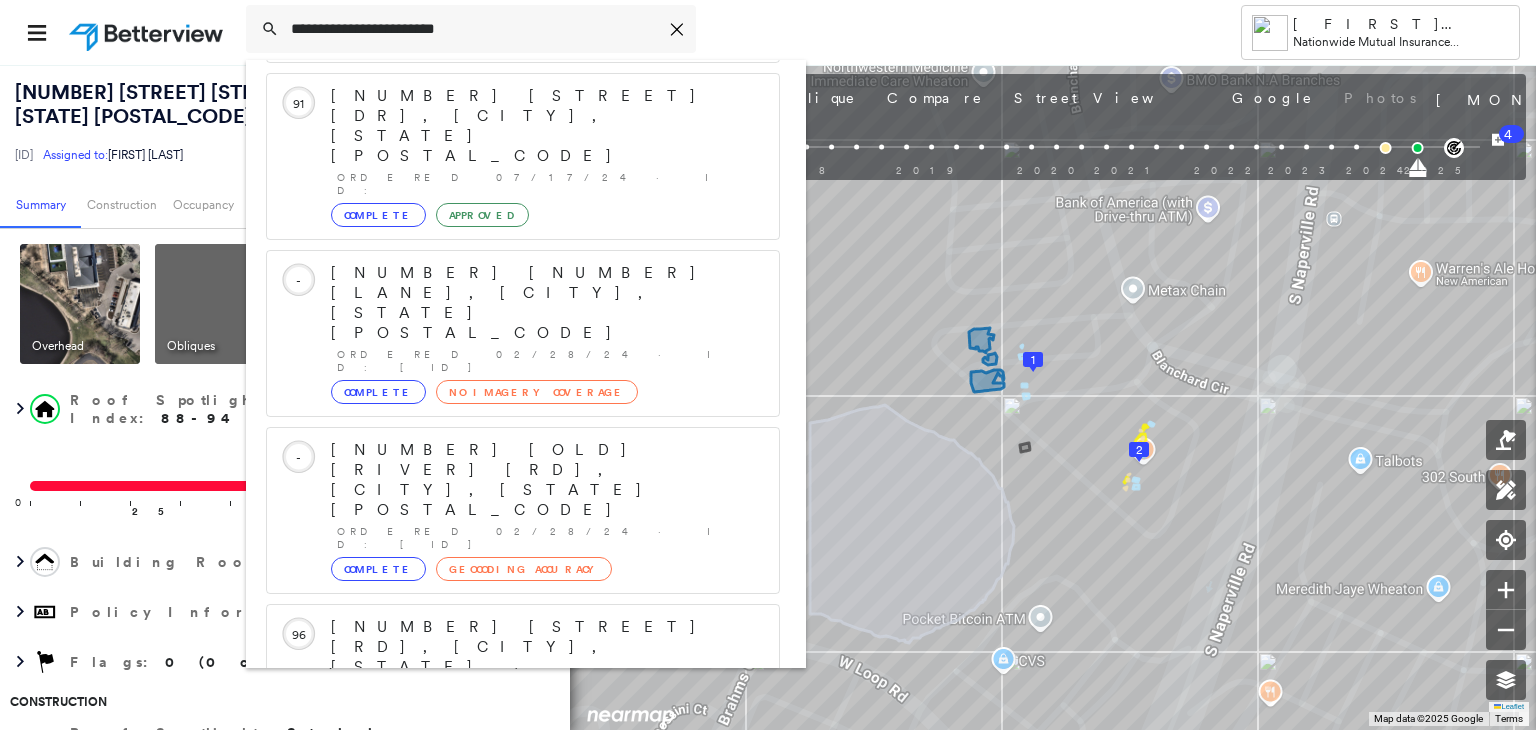click 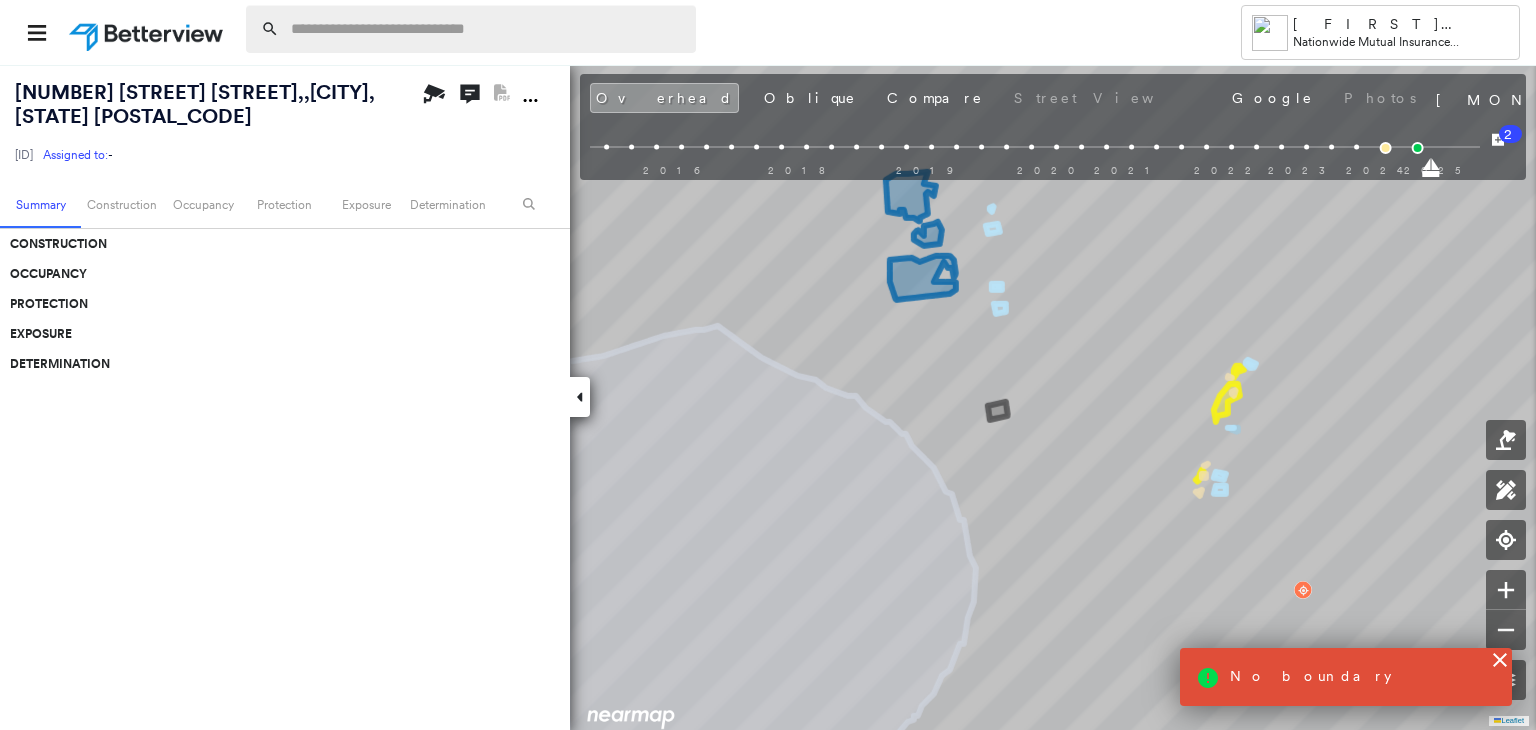 click at bounding box center (487, 29) 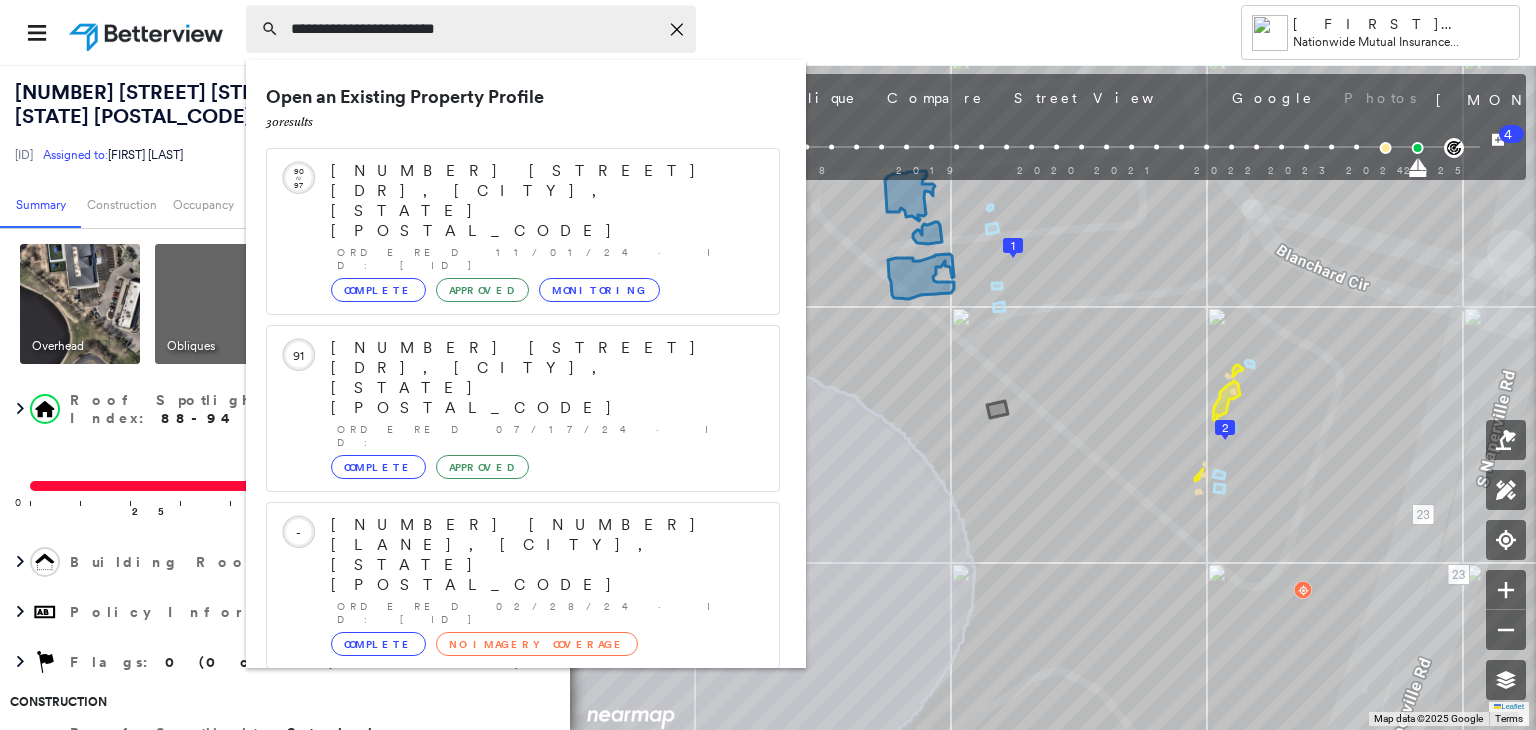 type on "**********" 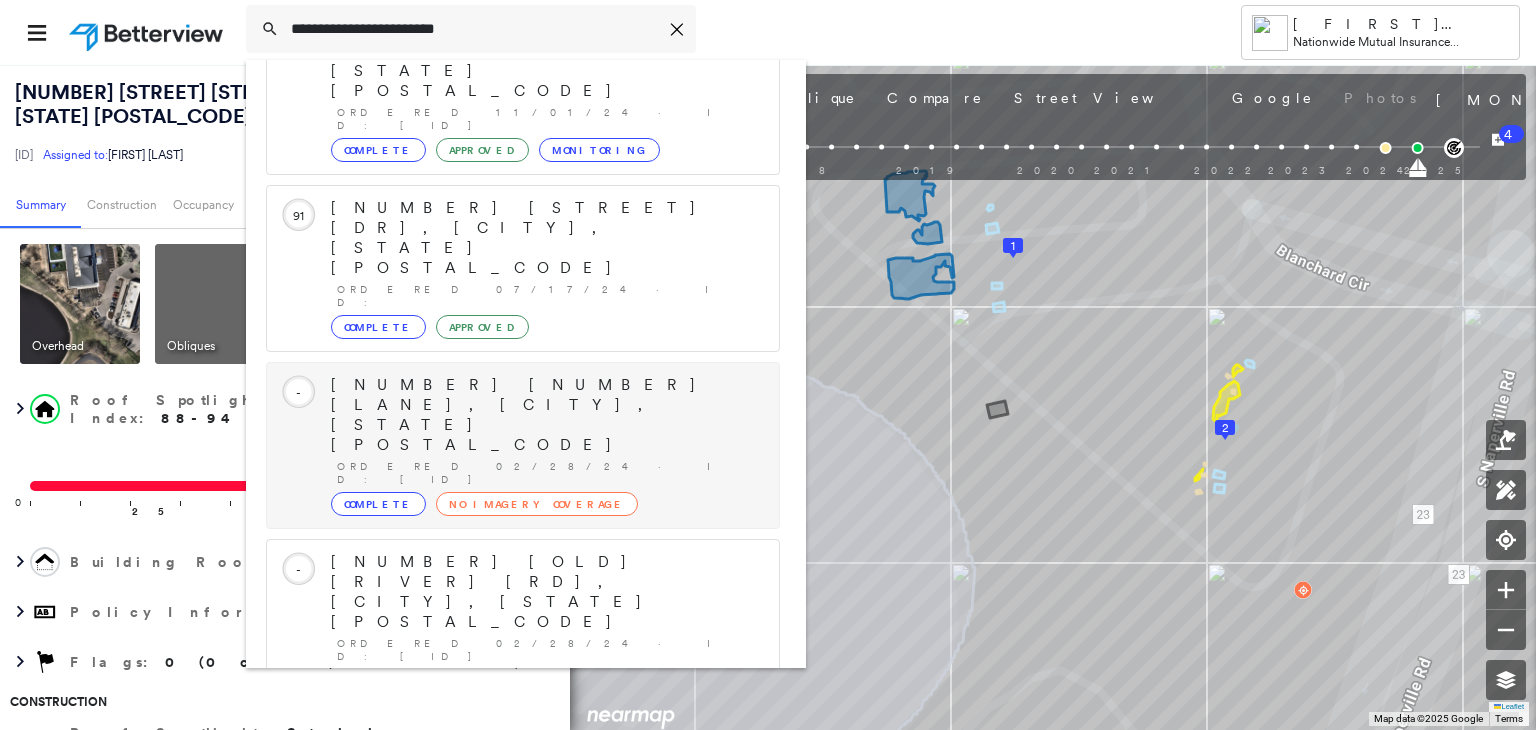 scroll, scrollTop: 252, scrollLeft: 0, axis: vertical 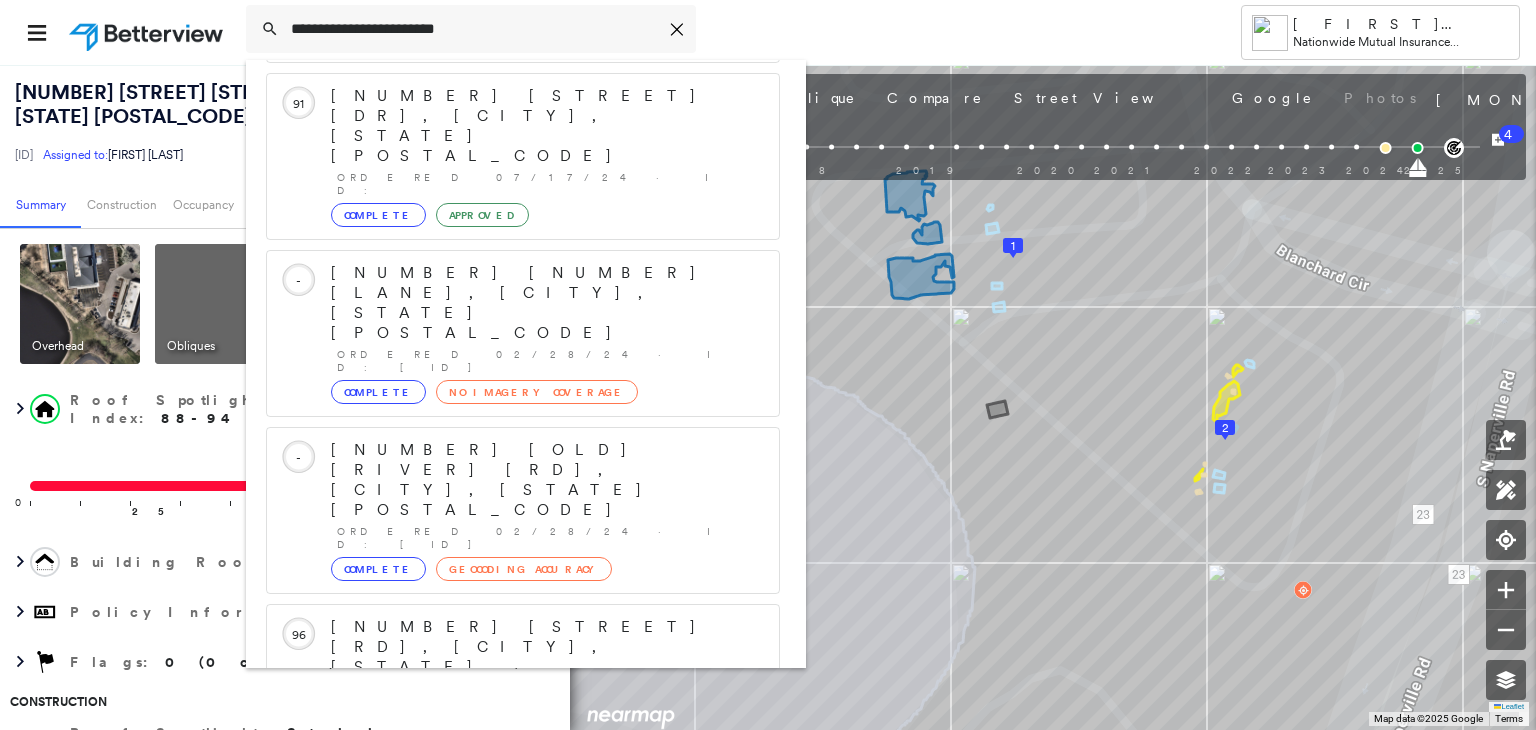 click 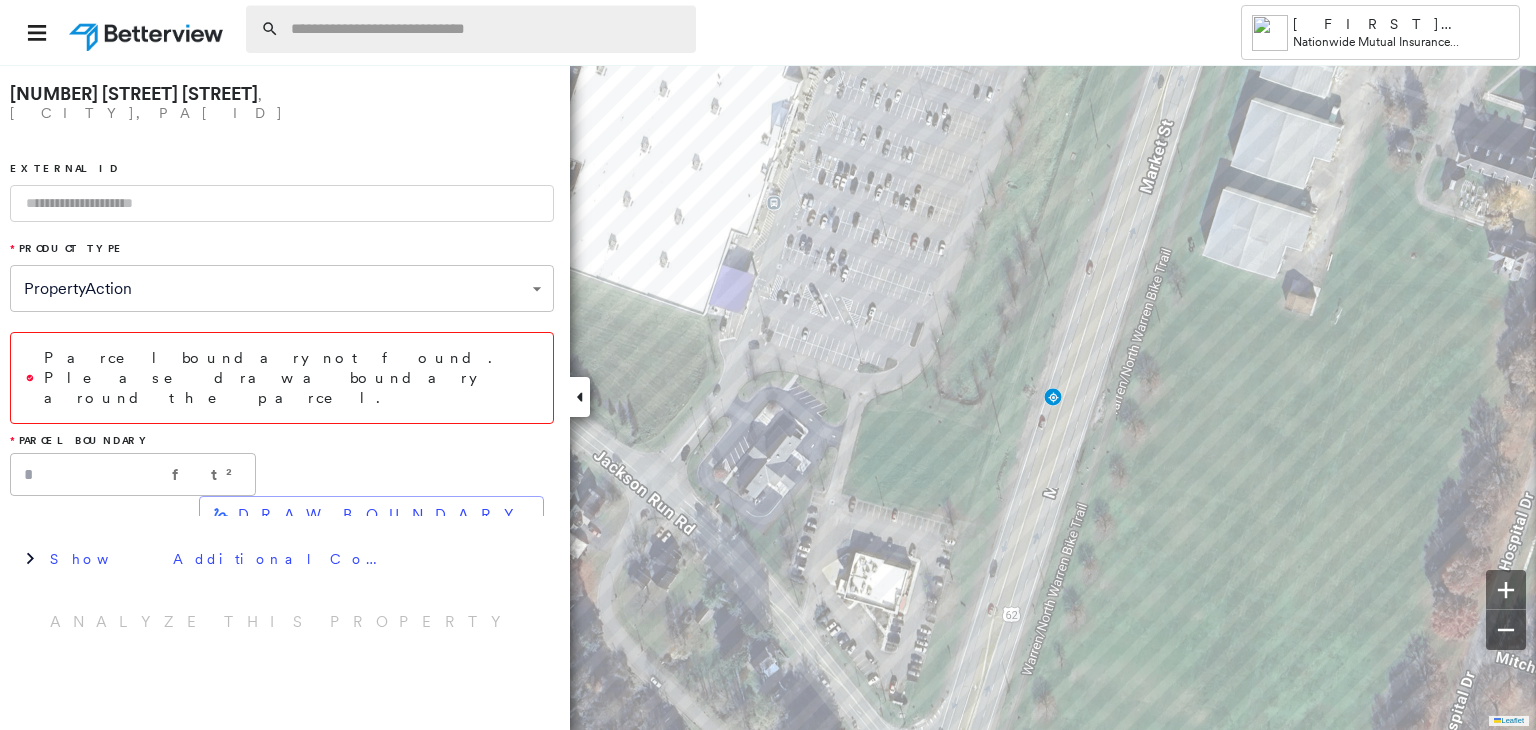 click at bounding box center [487, 29] 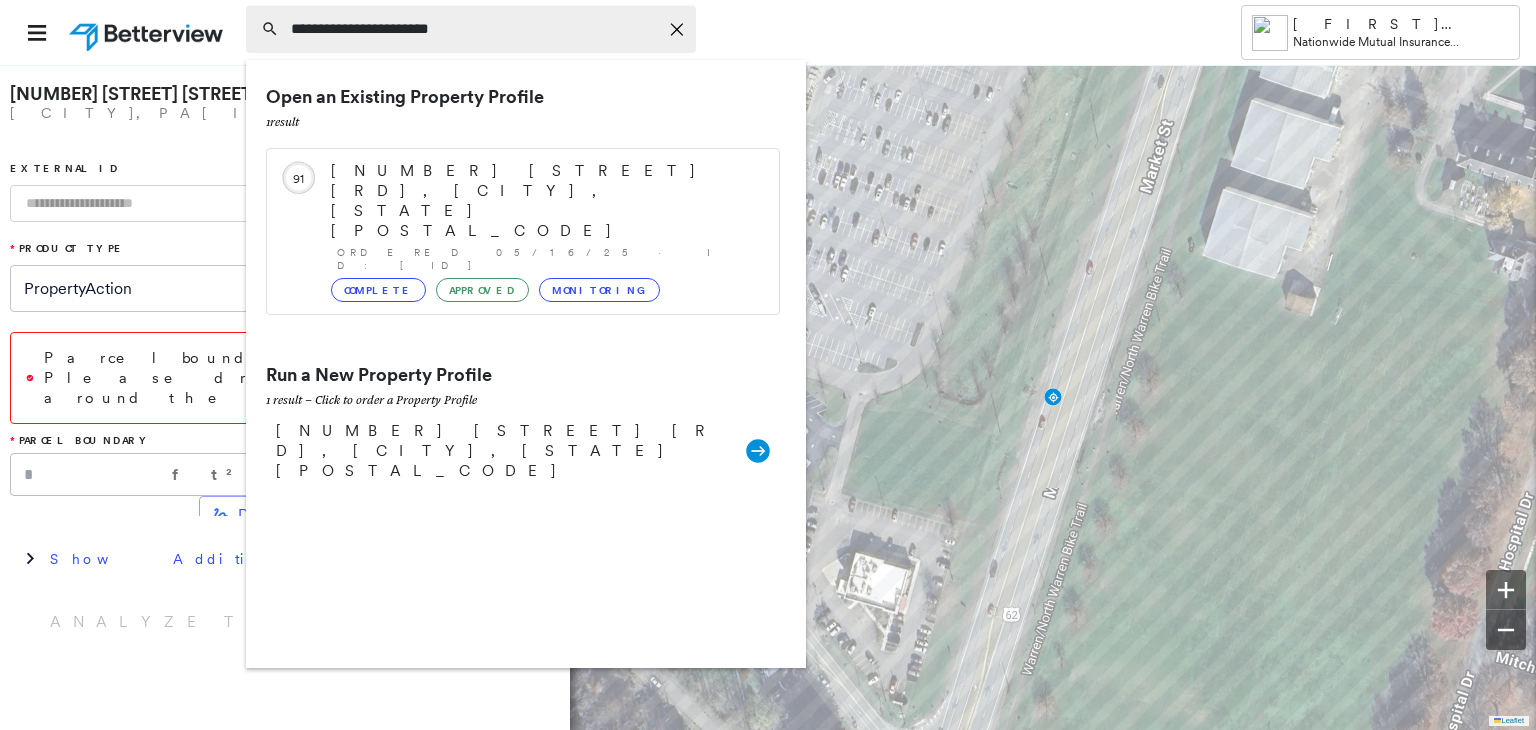 type on "**********" 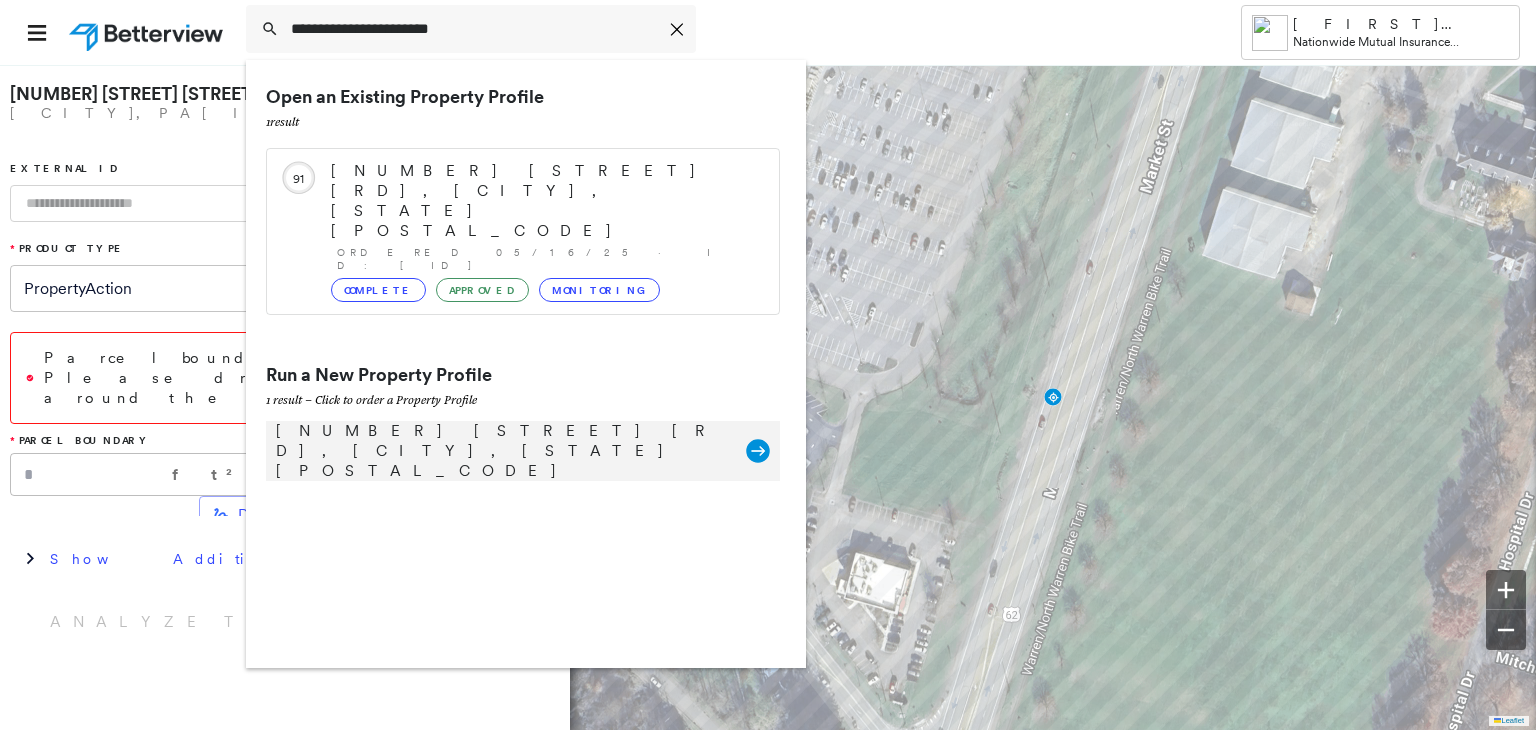 click 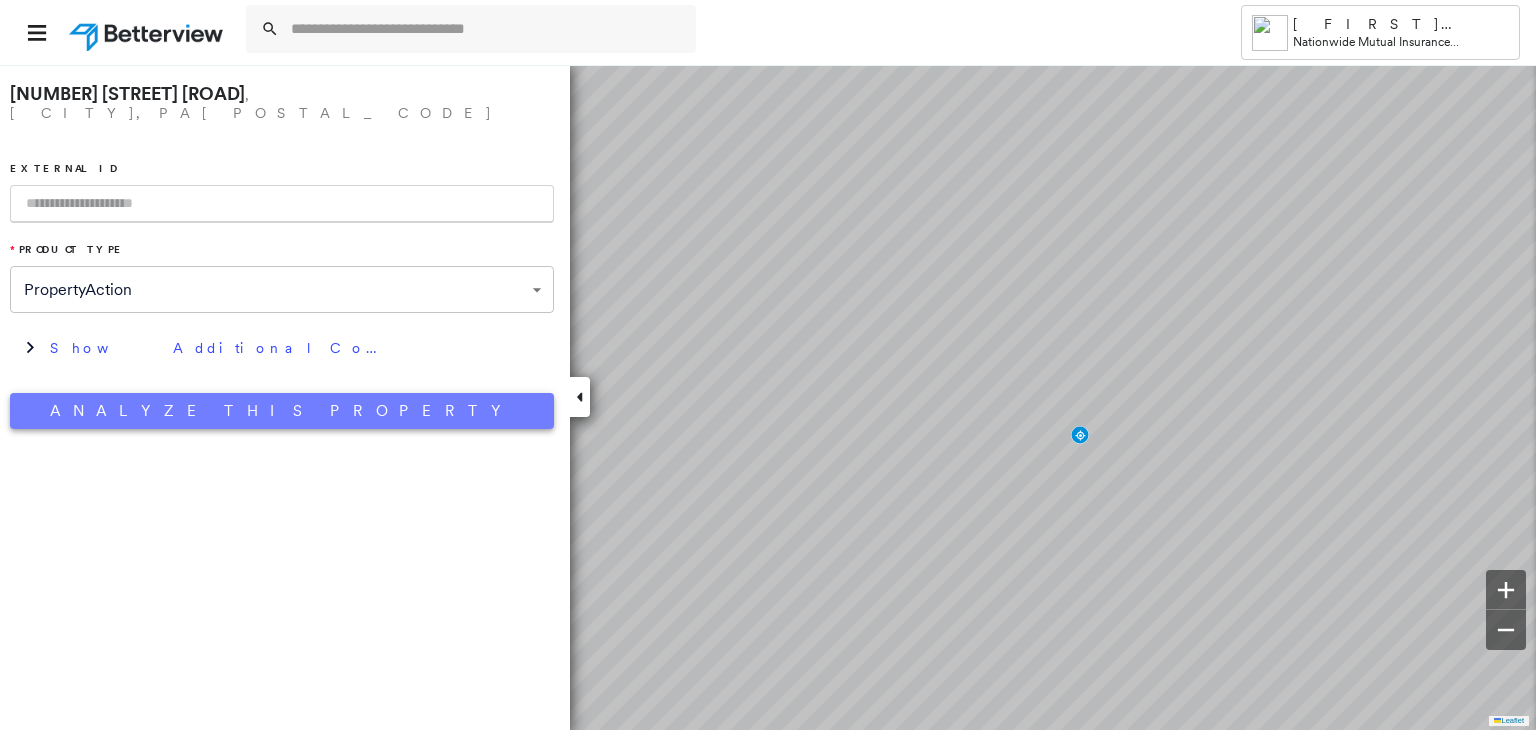 click on "Analyze This Property" at bounding box center (282, 411) 